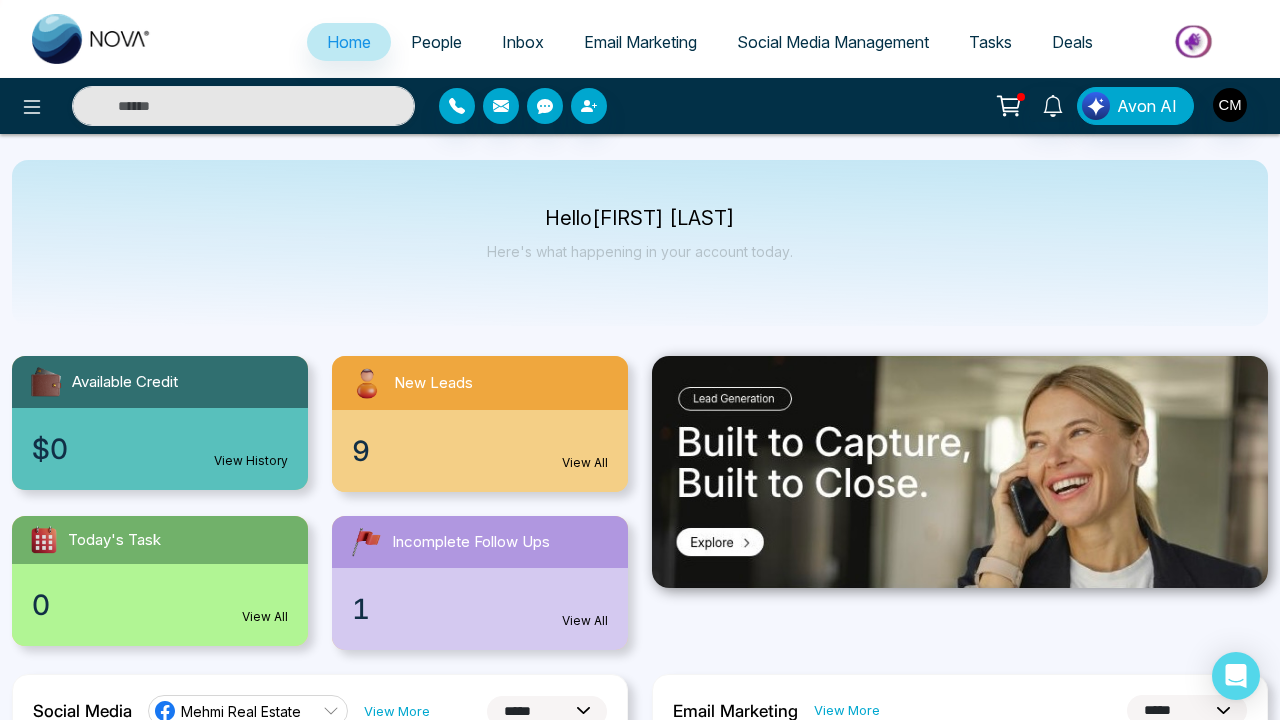 select on "*" 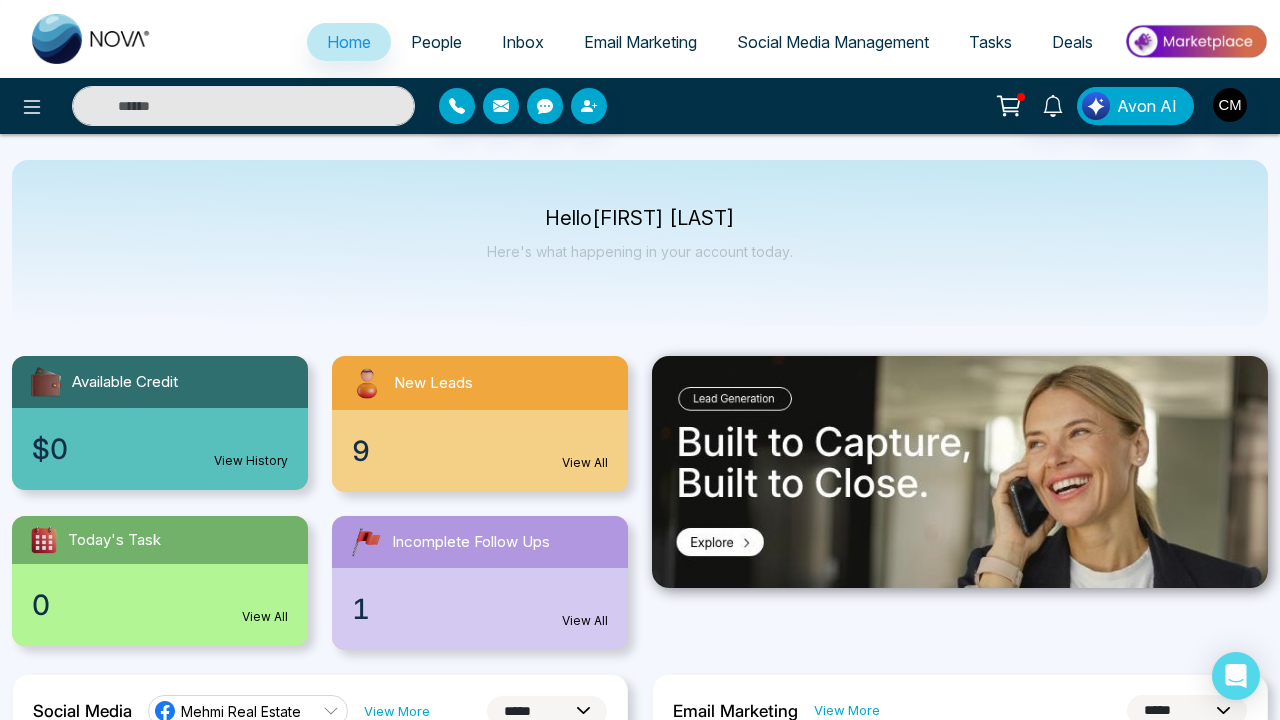 select on "*" 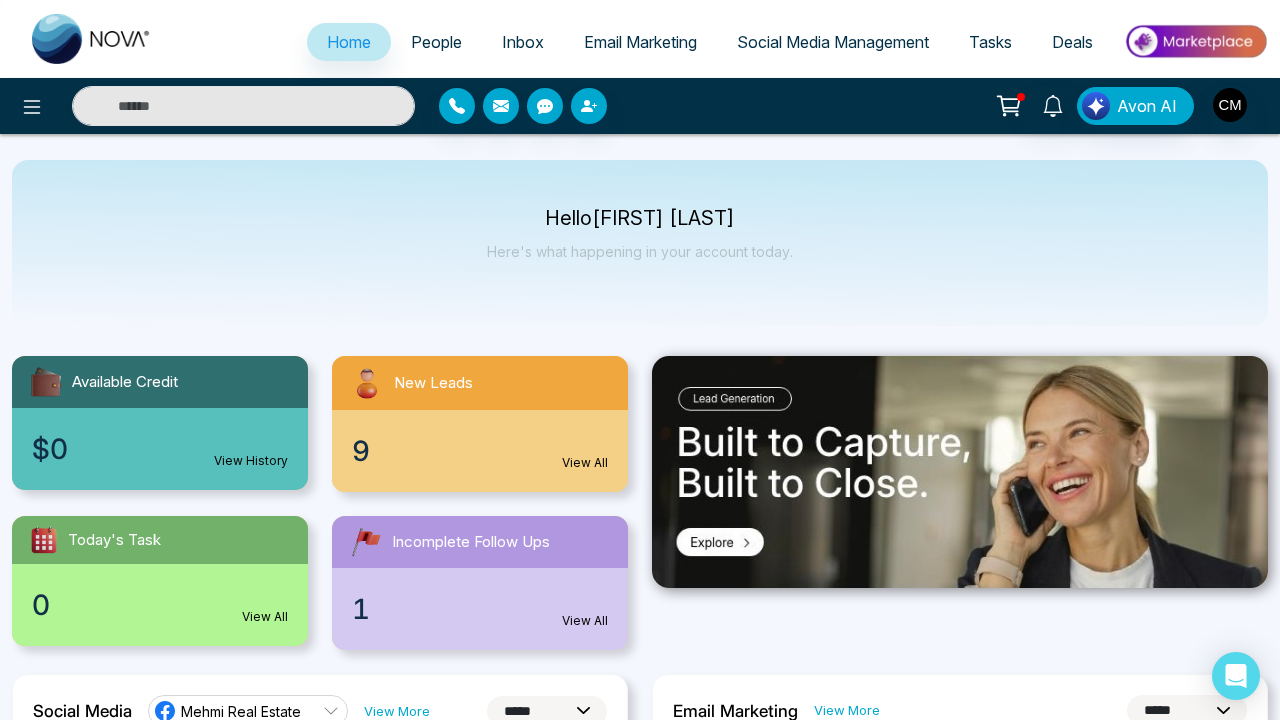 scroll, scrollTop: 0, scrollLeft: 0, axis: both 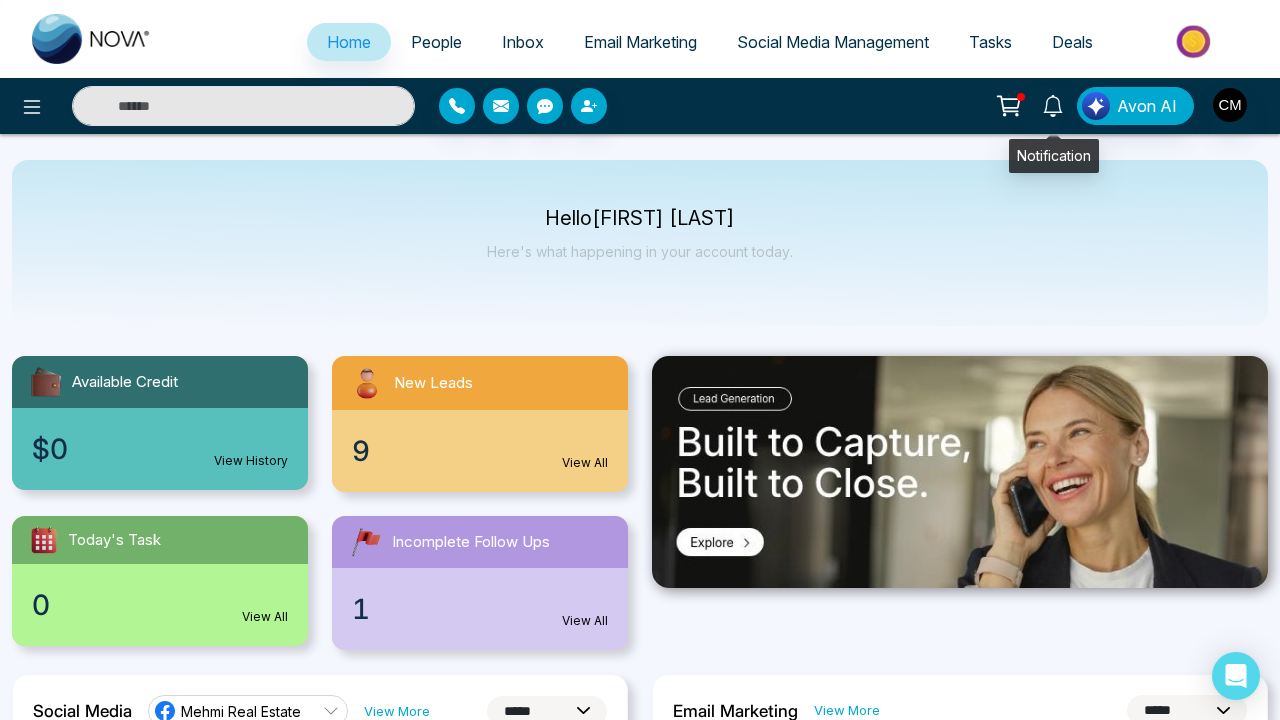 click 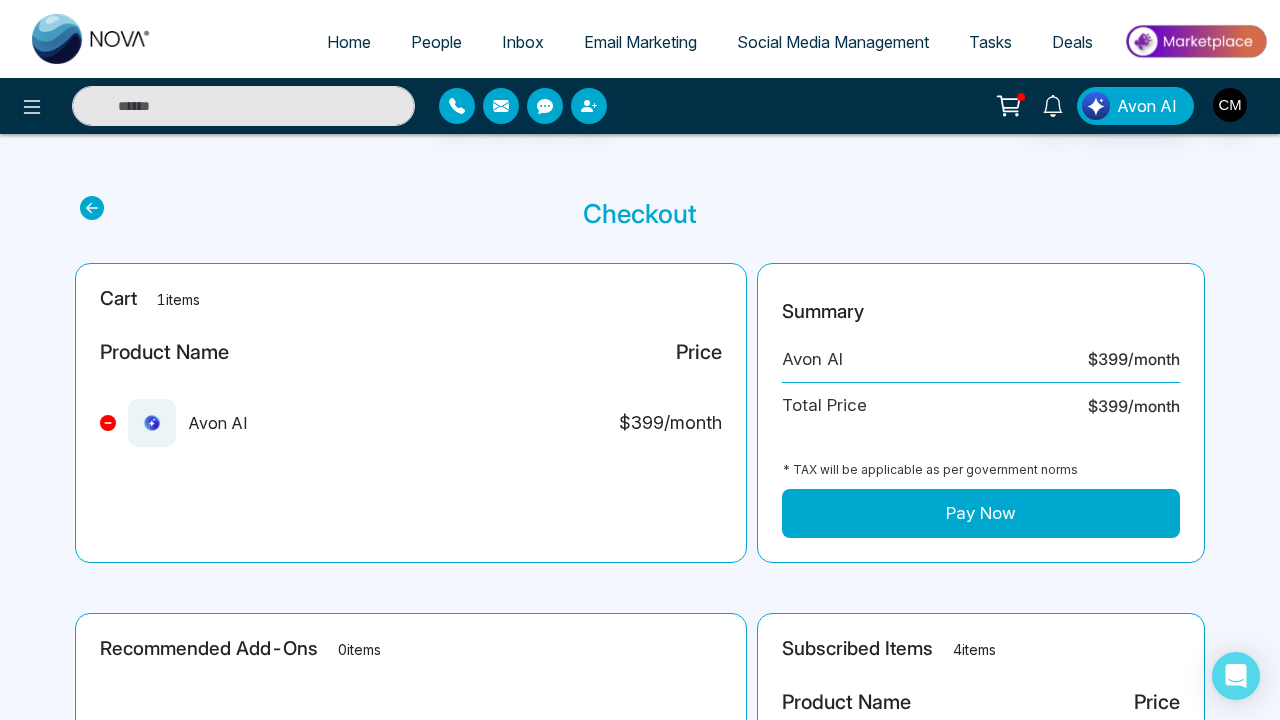 click on "People" at bounding box center (436, 42) 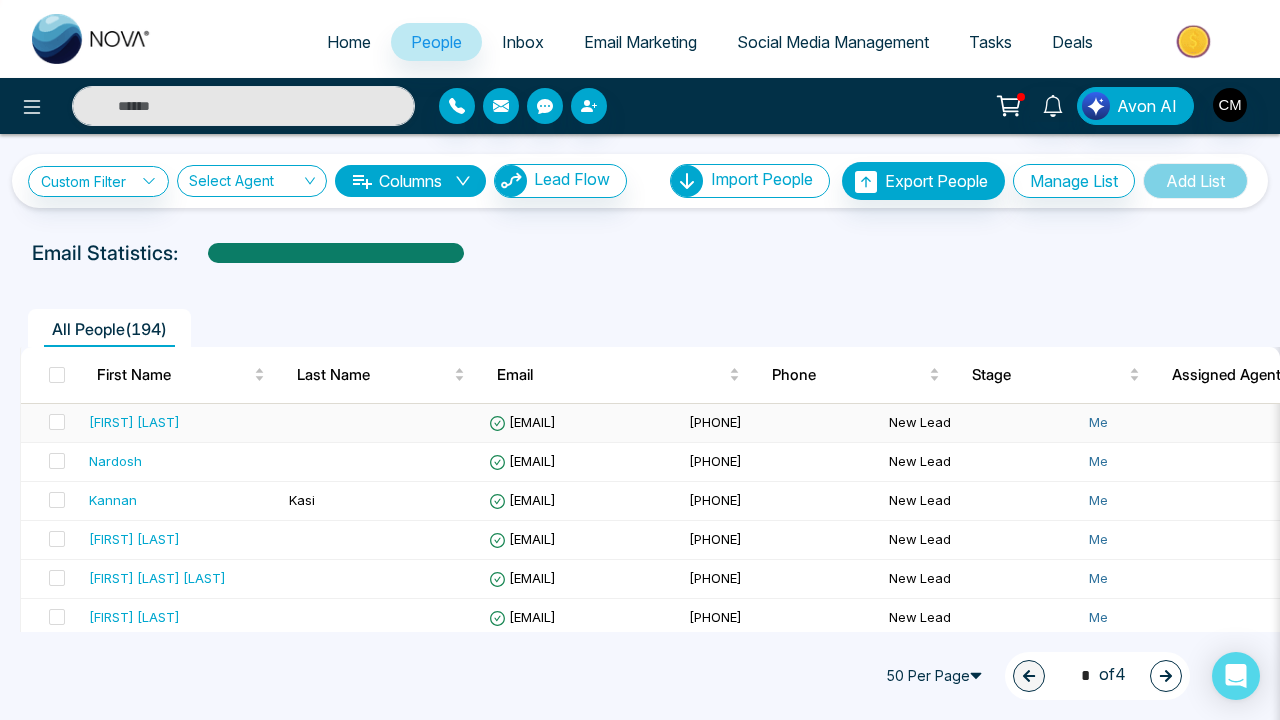 click on "[FIRST] [LAST]" at bounding box center (181, 423) 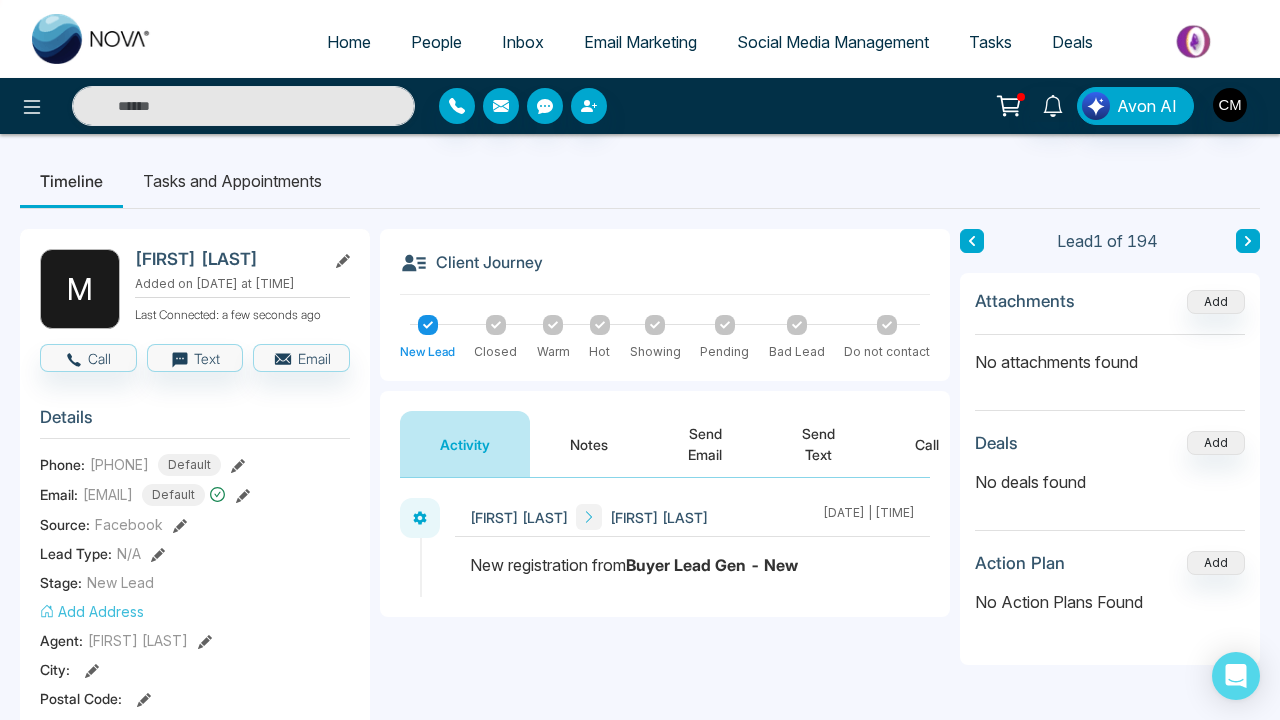 scroll, scrollTop: 0, scrollLeft: 0, axis: both 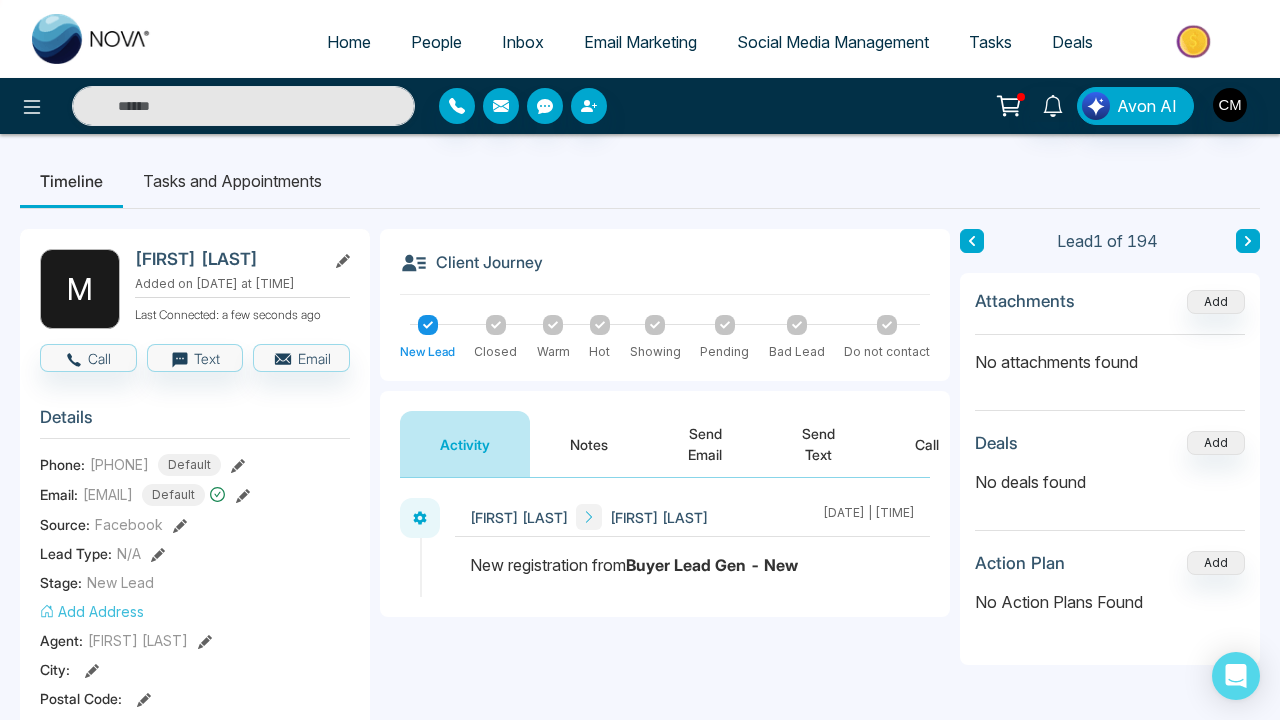 click on "Tasks and Appointments" at bounding box center (232, 181) 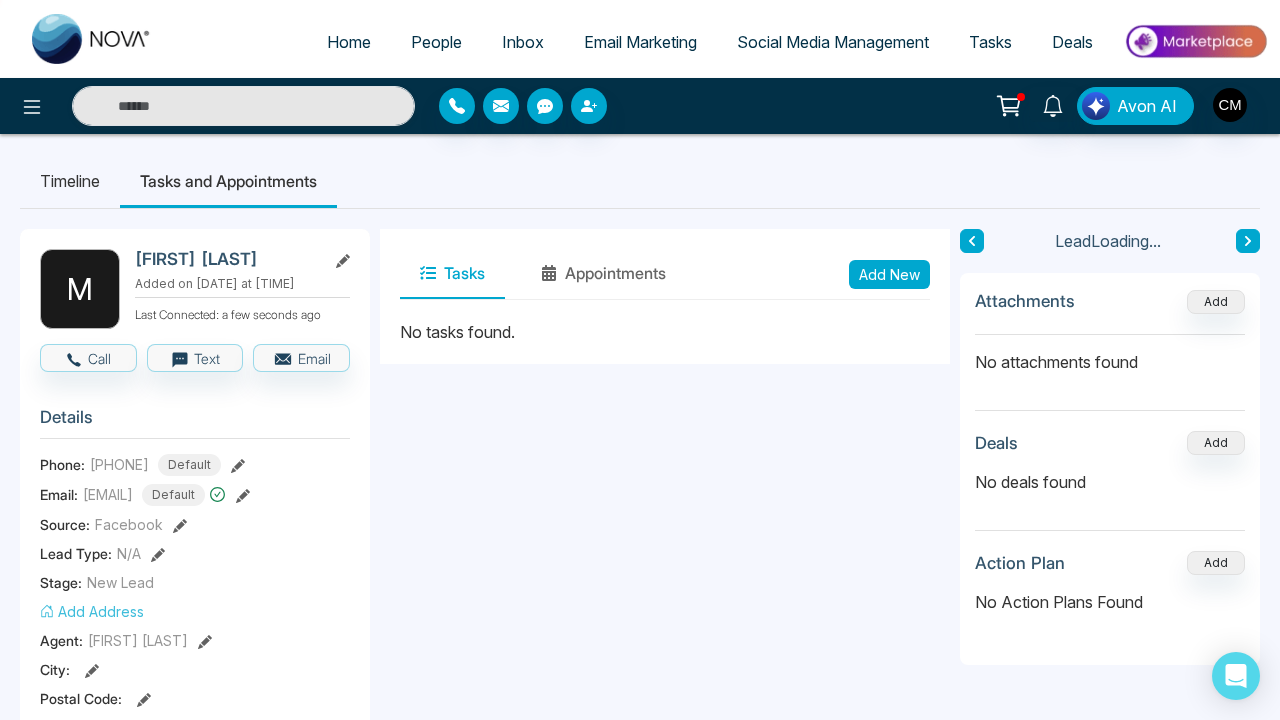 click on "Timeline" at bounding box center (70, 181) 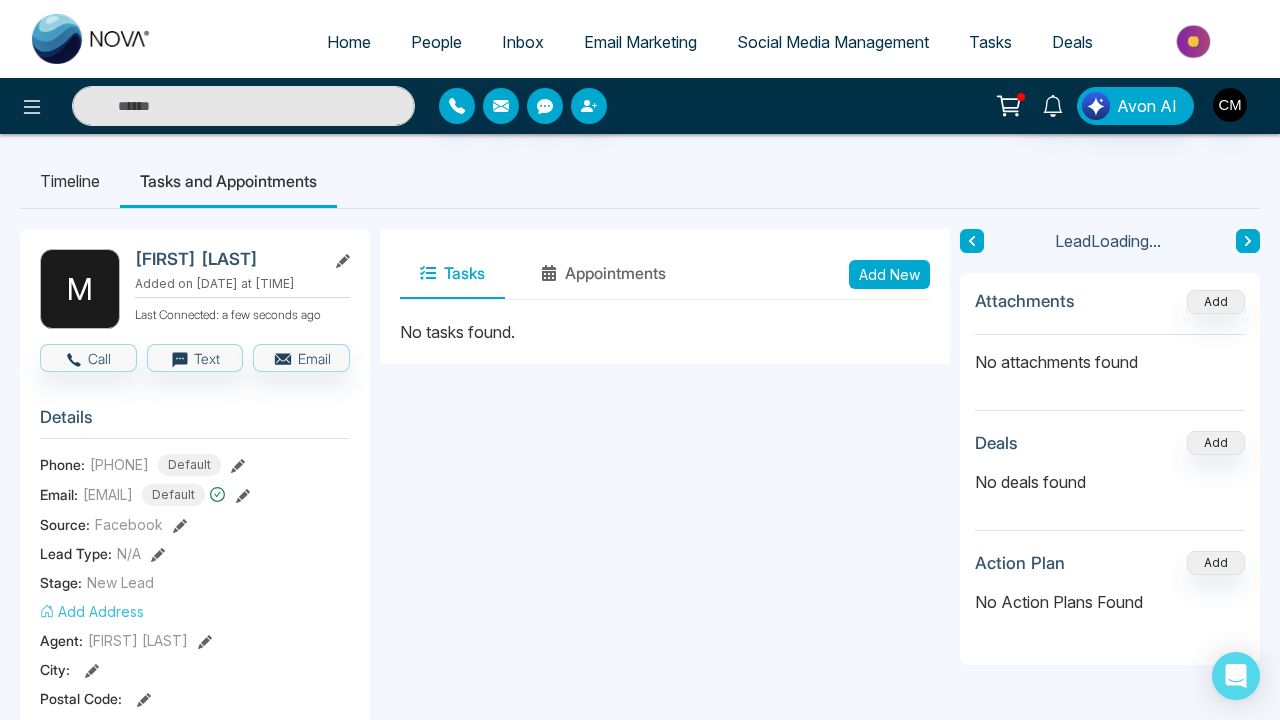 click on "Timeline" at bounding box center (70, 181) 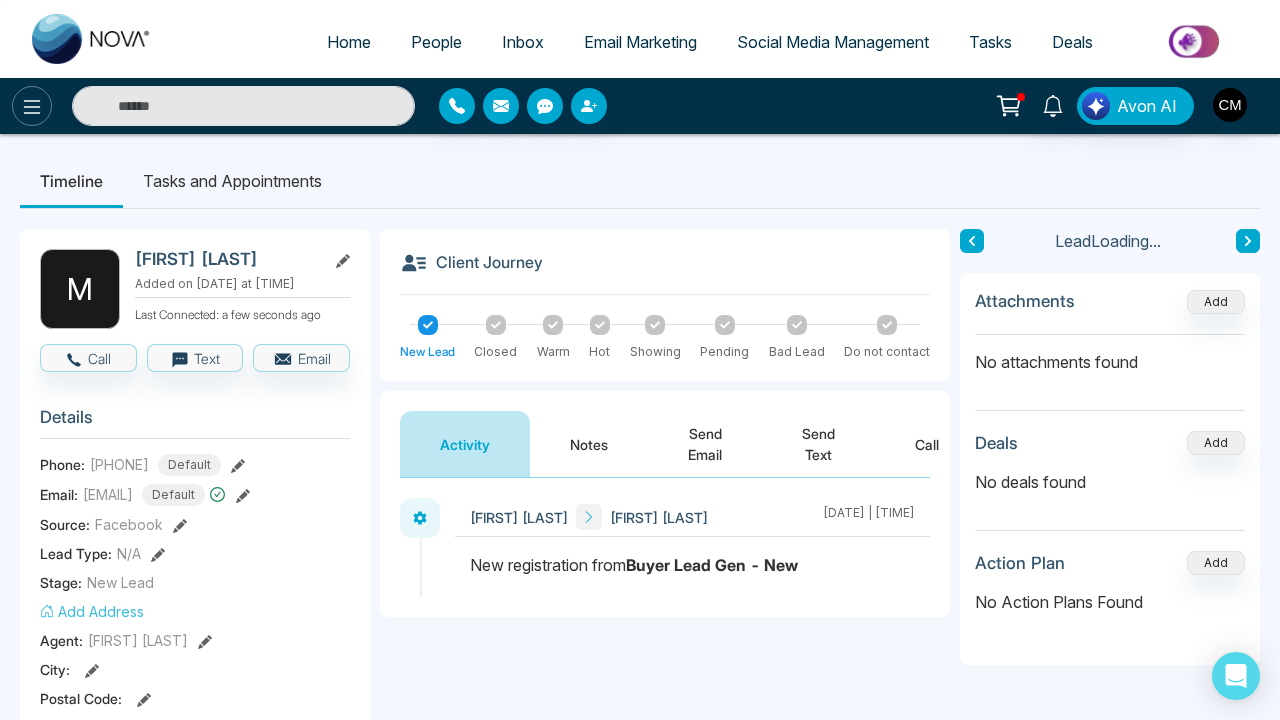 click 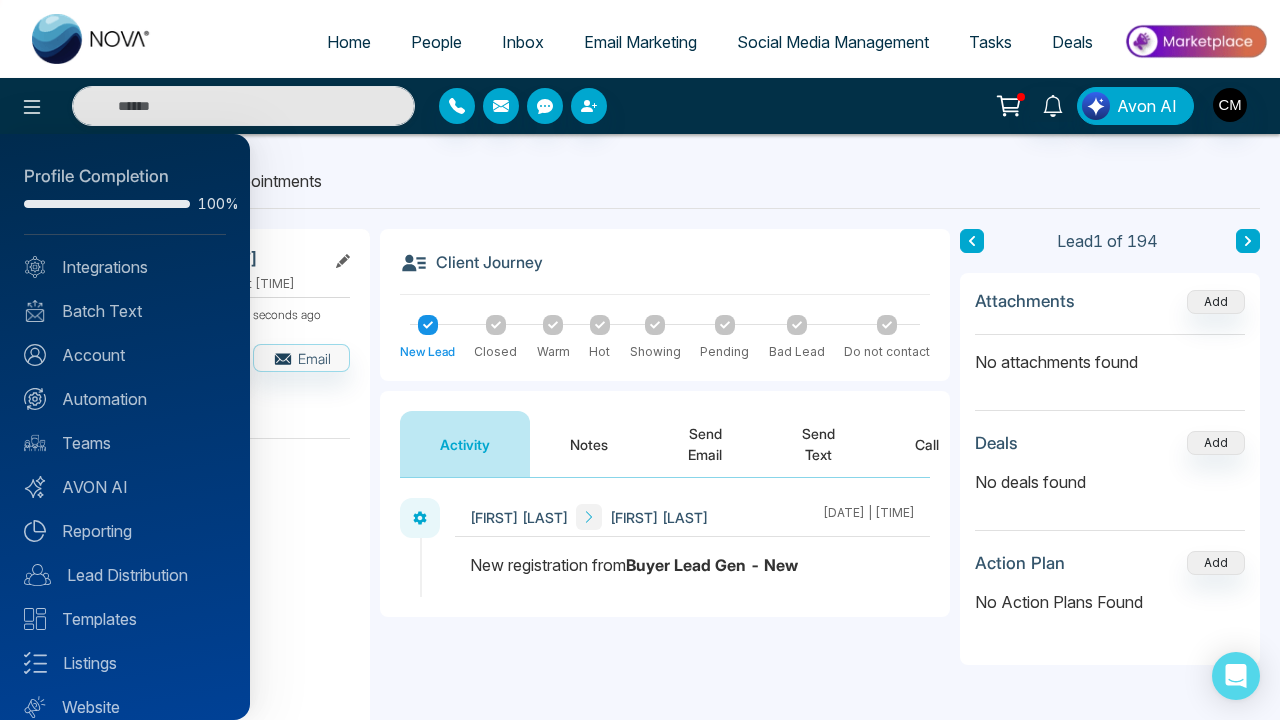 click at bounding box center (640, 360) 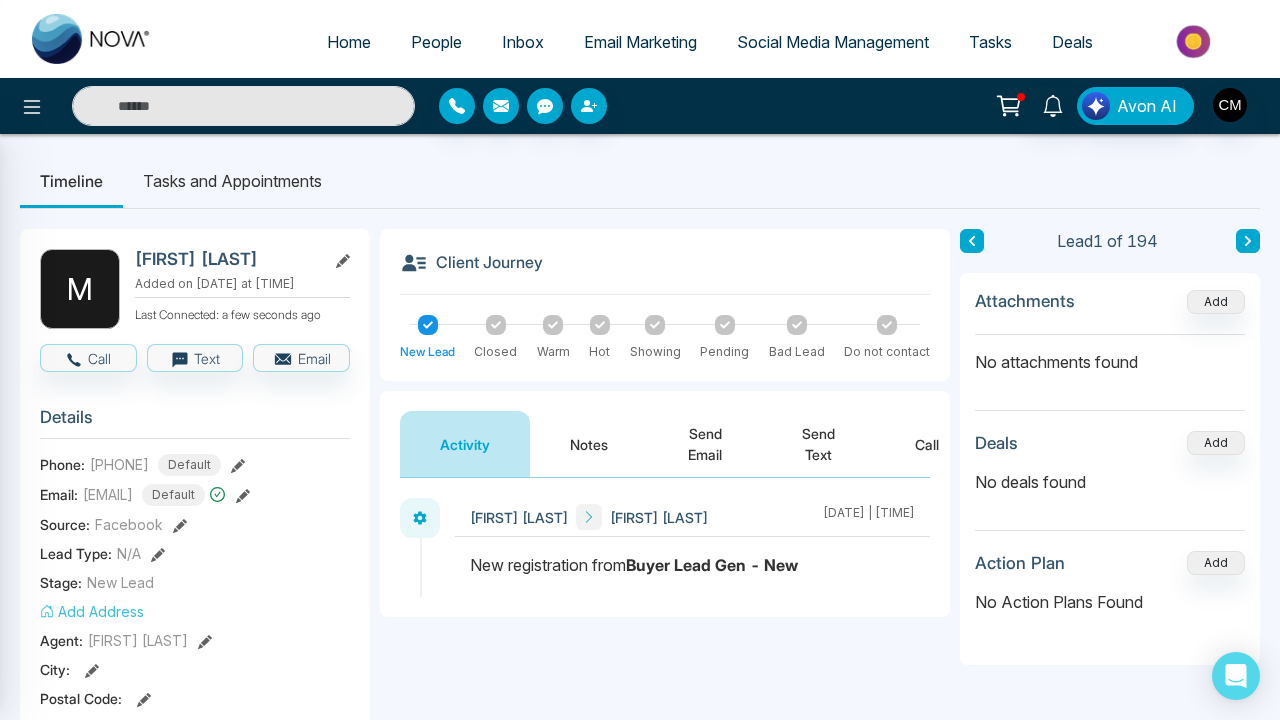 click at bounding box center [640, 360] 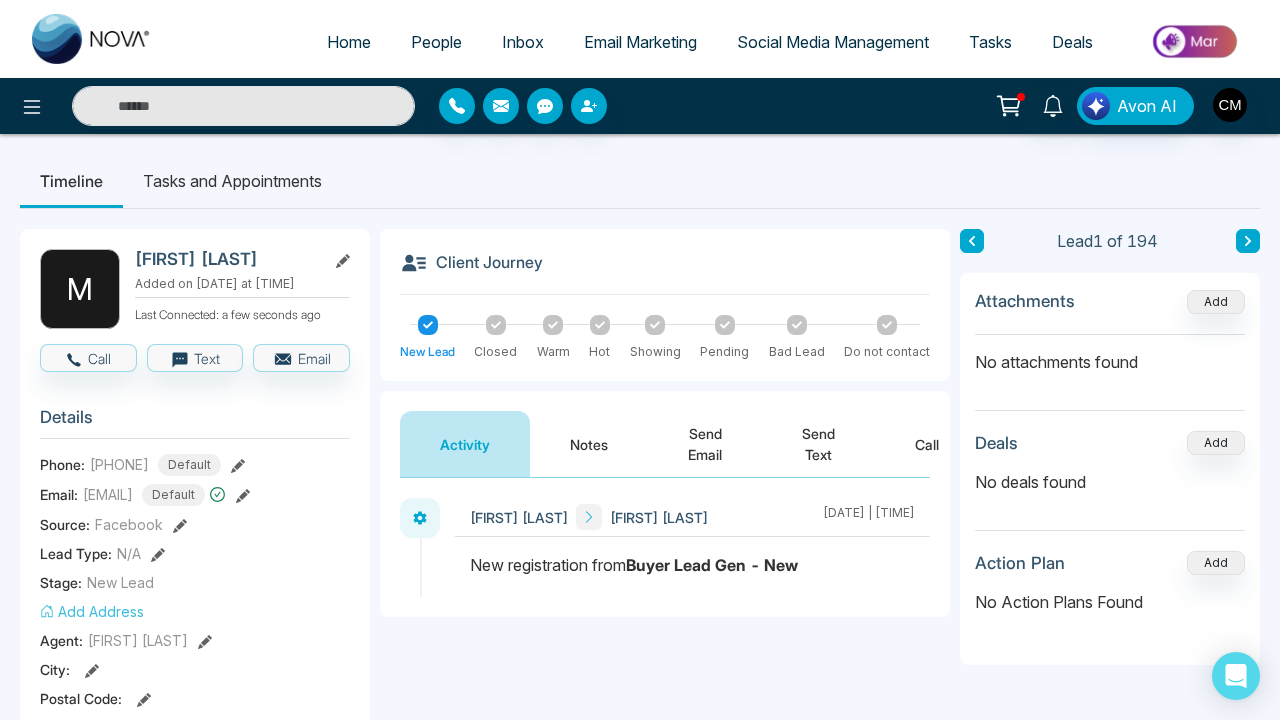 click on "People" at bounding box center (436, 42) 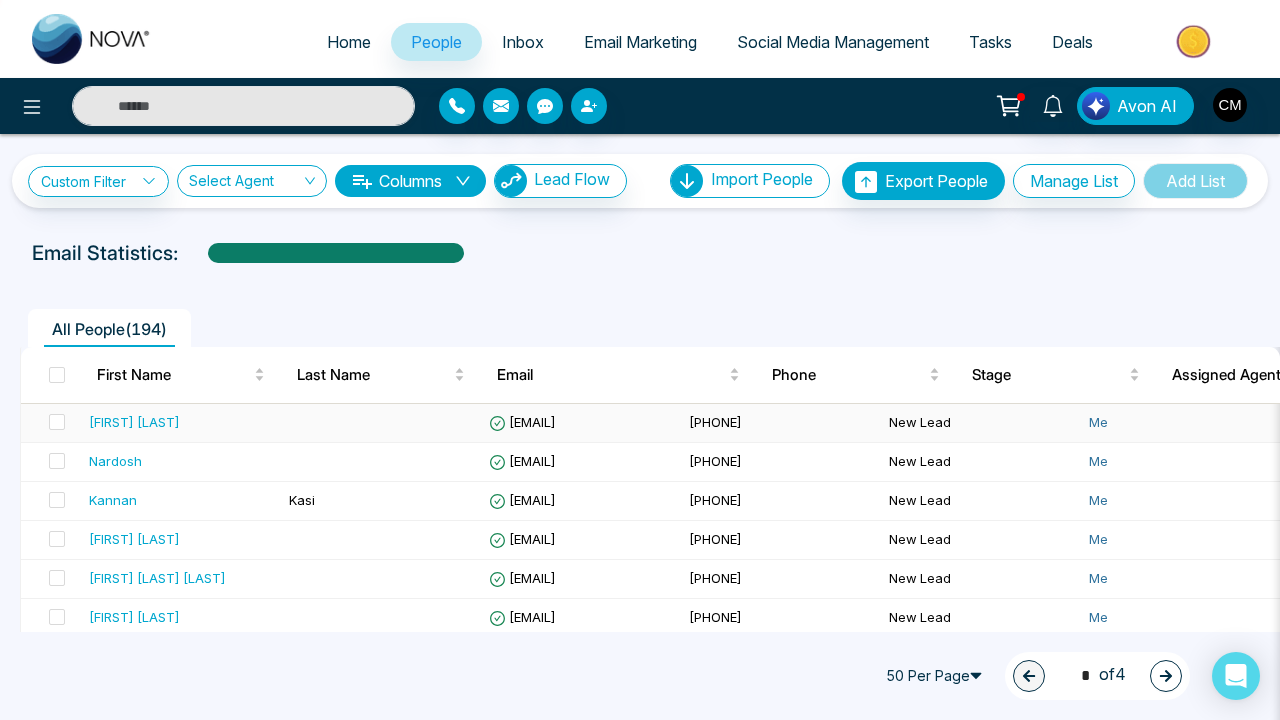 click on "[FIRST] [LAST]" at bounding box center [181, 422] 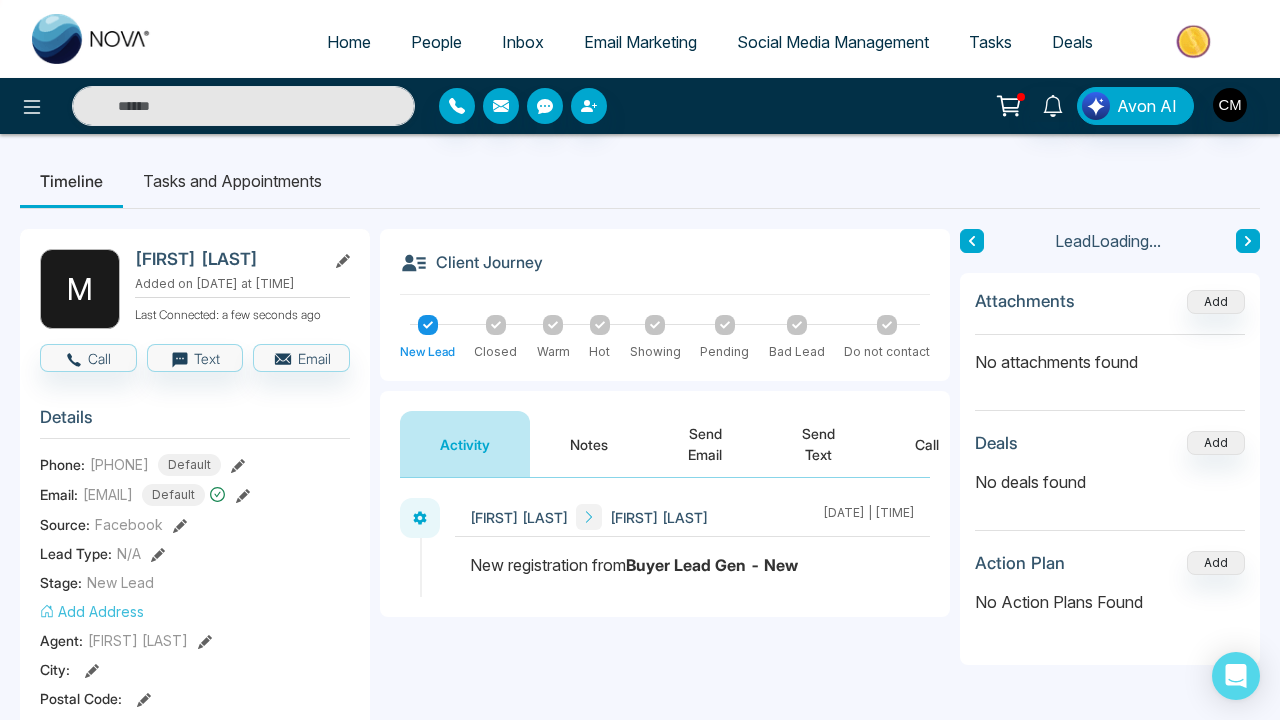 click 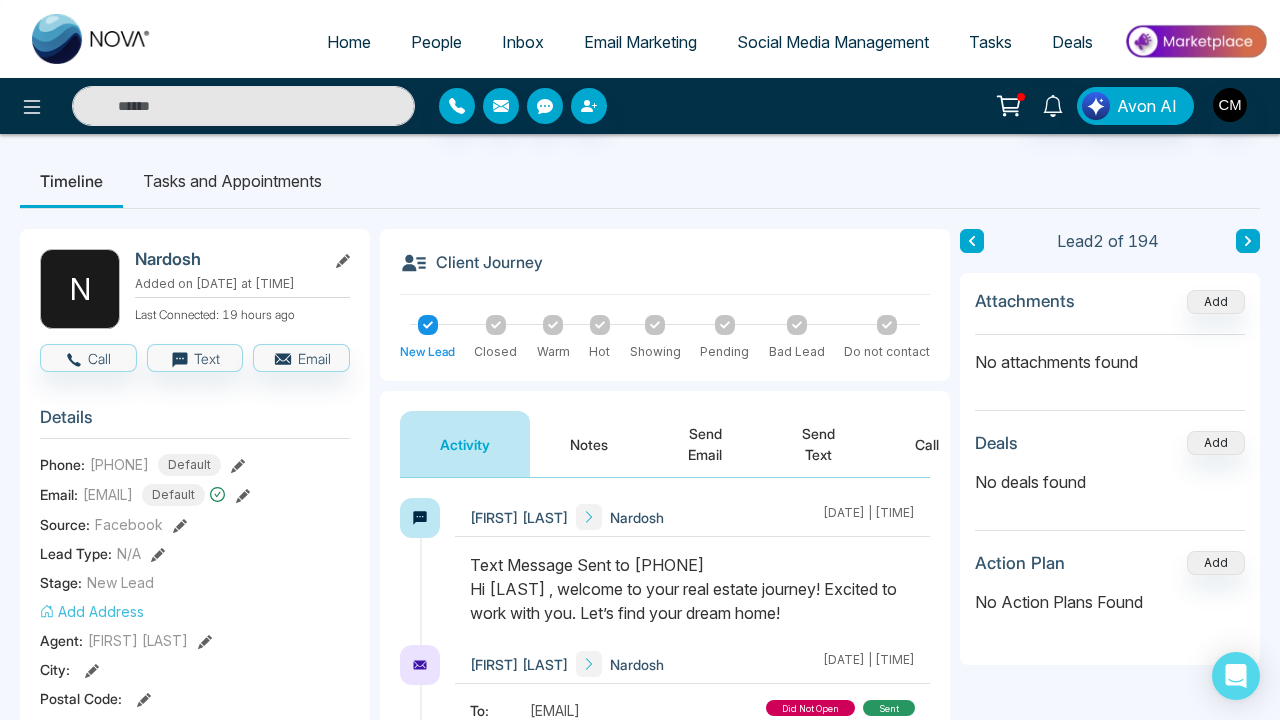 scroll, scrollTop: 66, scrollLeft: 0, axis: vertical 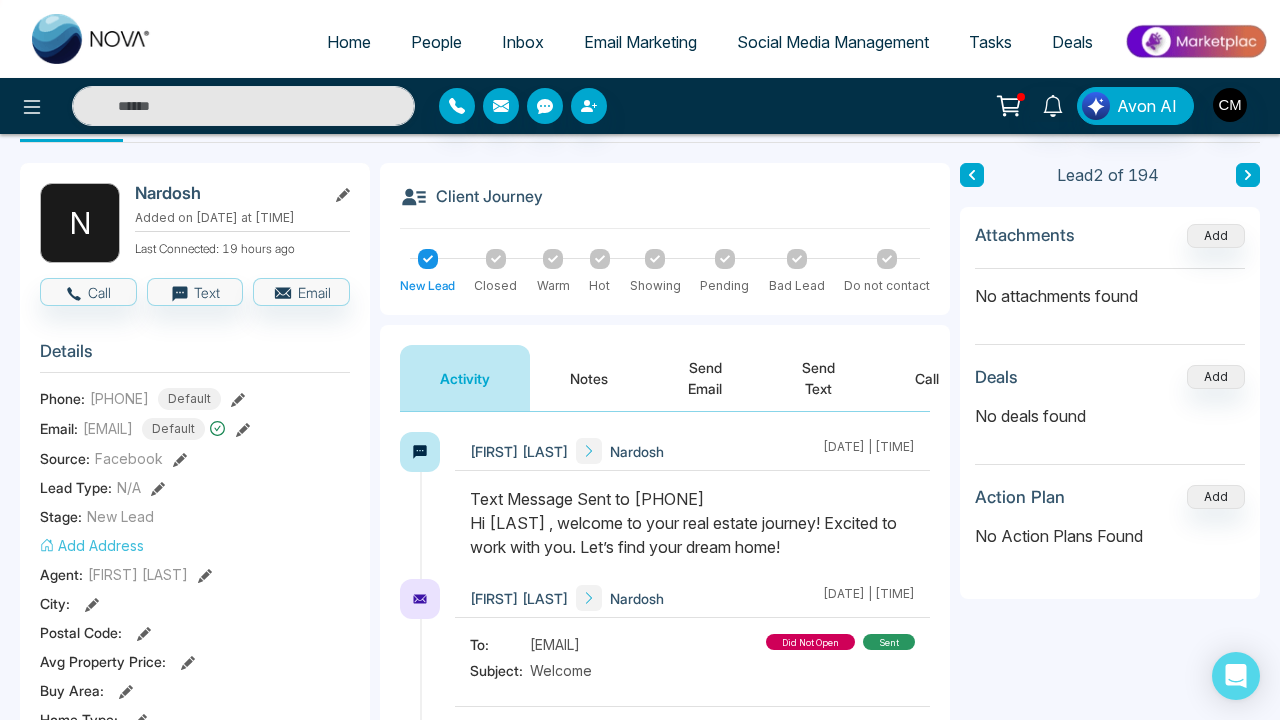 click on "Text Message Sent to [PHONE]  Hi  [LAST] , welcome to your real estate journey! Excited to work with you. Let’s find your dream home!" at bounding box center [692, 523] 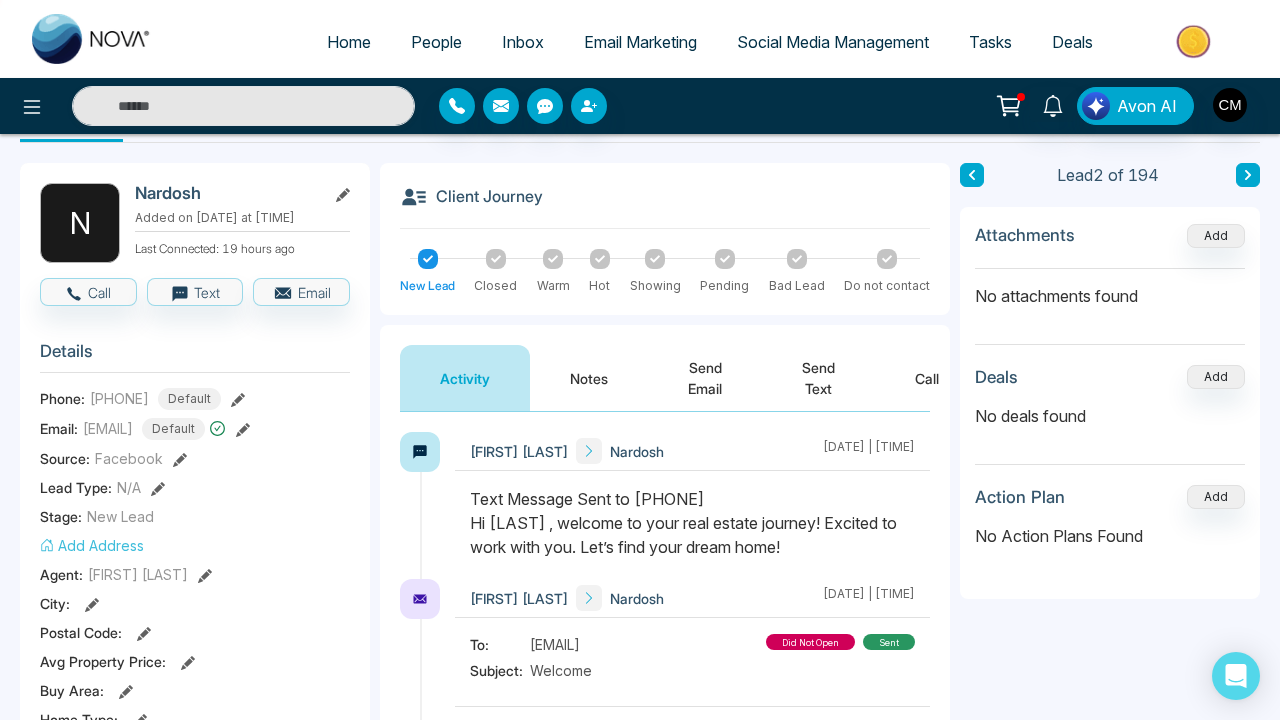 click on "Send Text" at bounding box center [818, 378] 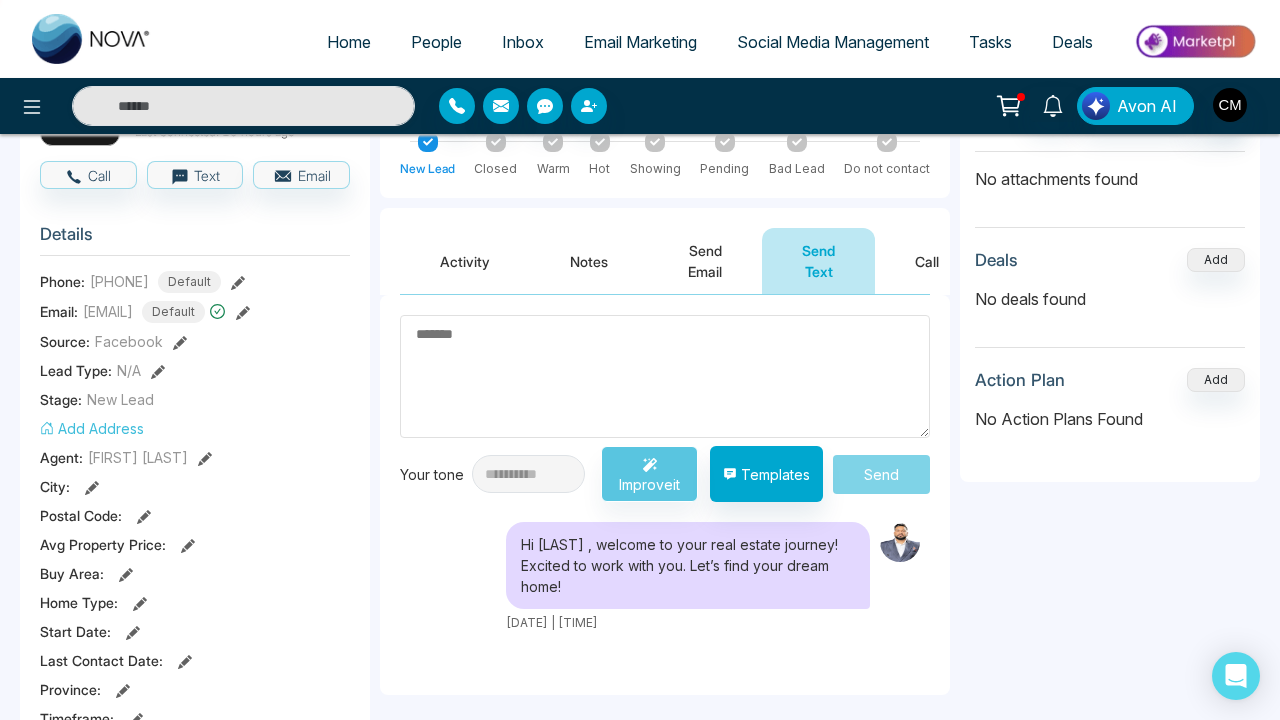 scroll, scrollTop: 179, scrollLeft: 0, axis: vertical 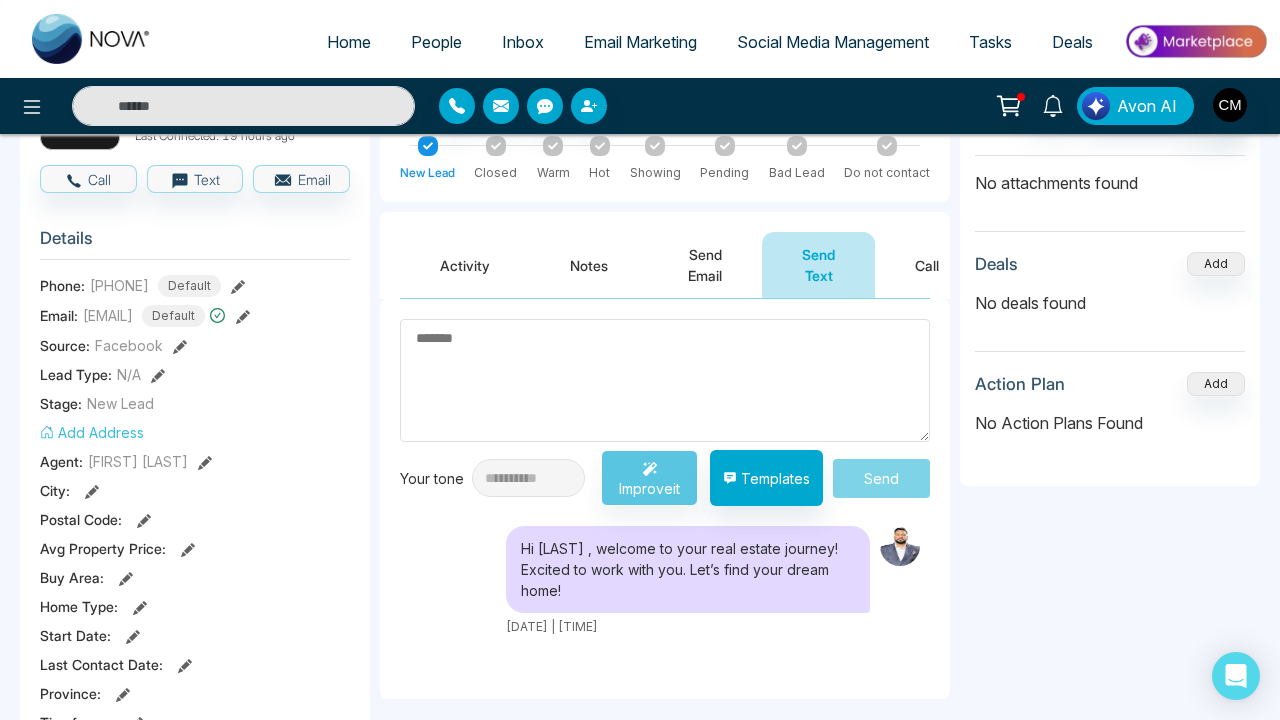 click at bounding box center [665, 380] 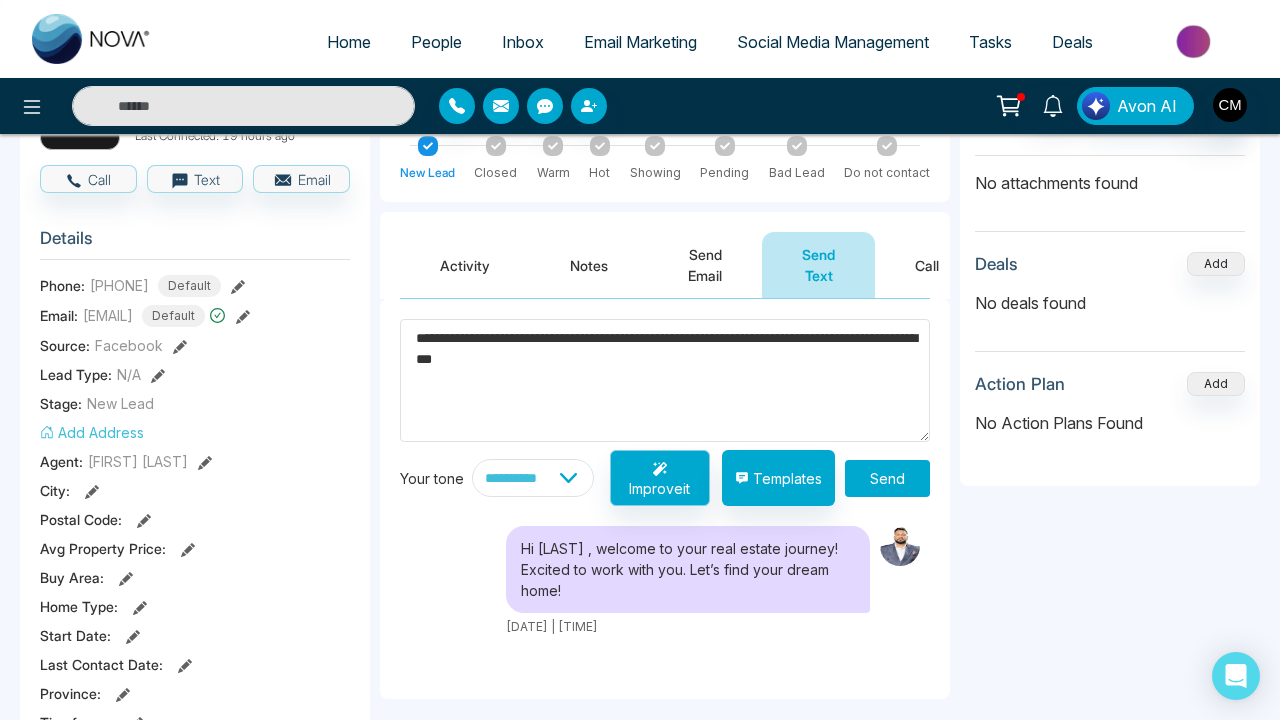 click on "Improve  it" at bounding box center (660, 478) 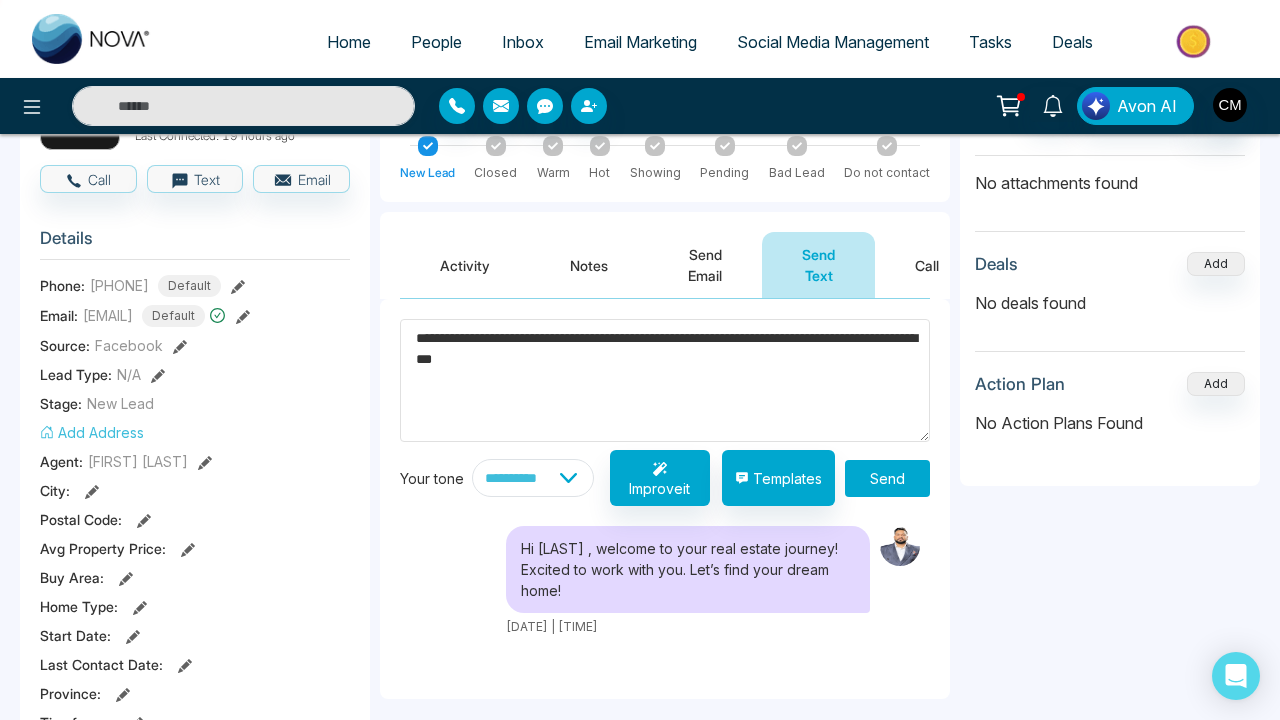 type on "**********" 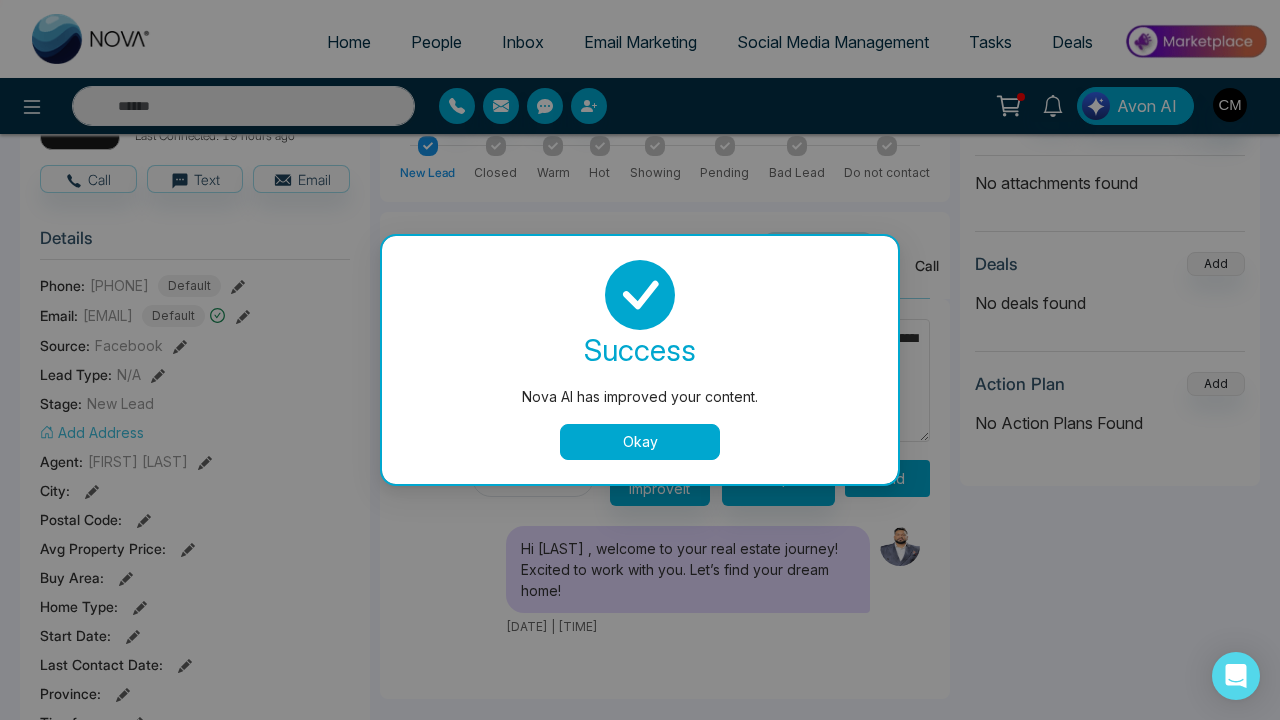 click on "Okay" at bounding box center [640, 442] 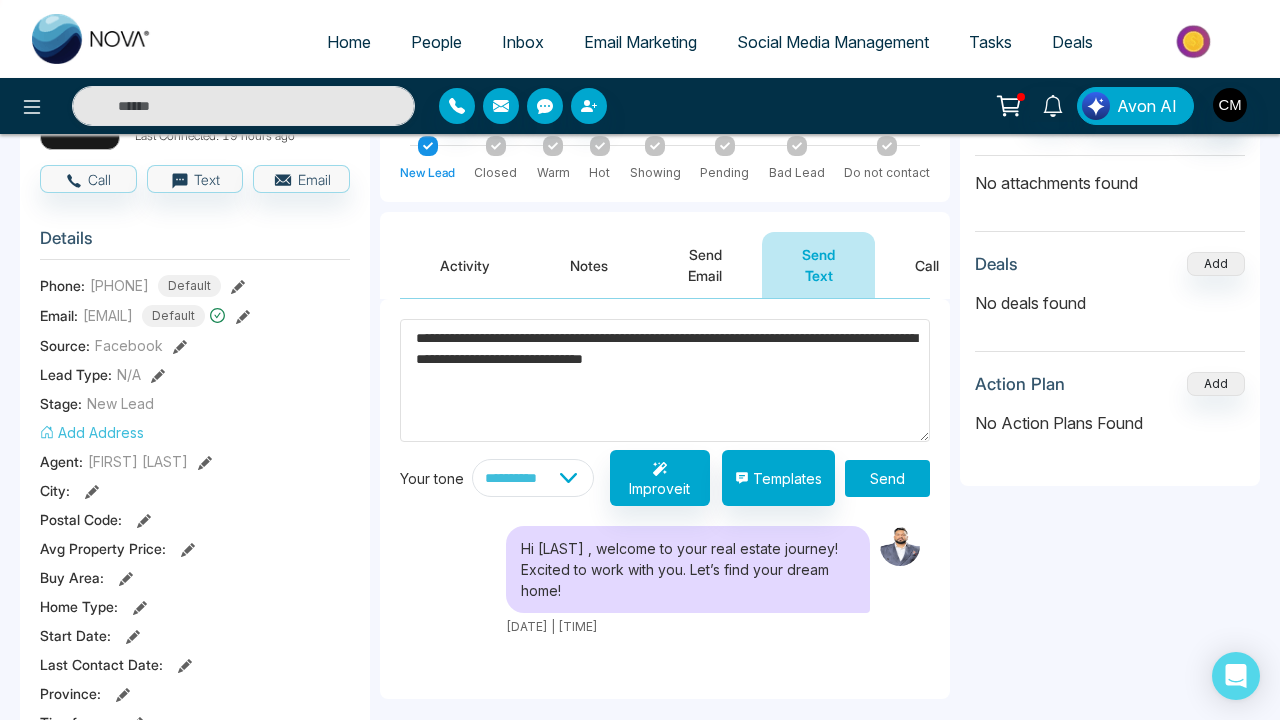click on "**********" at bounding box center [665, 380] 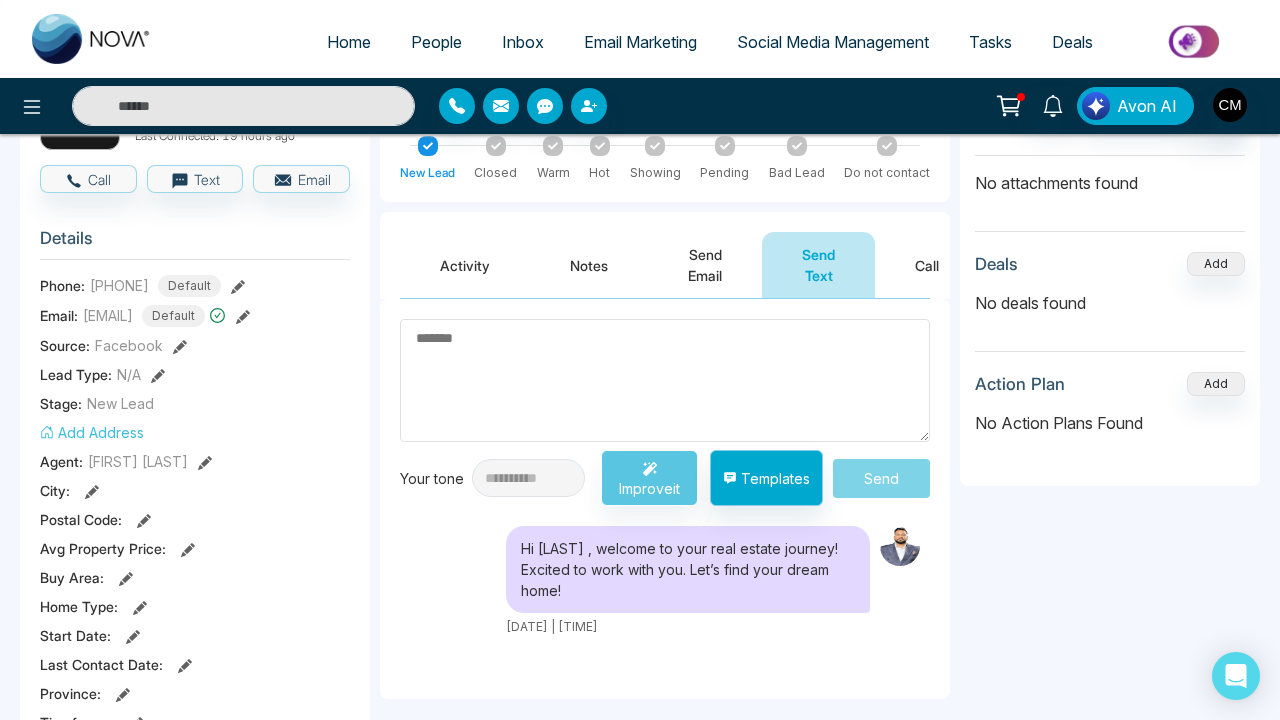 click on "Templates" at bounding box center (766, 478) 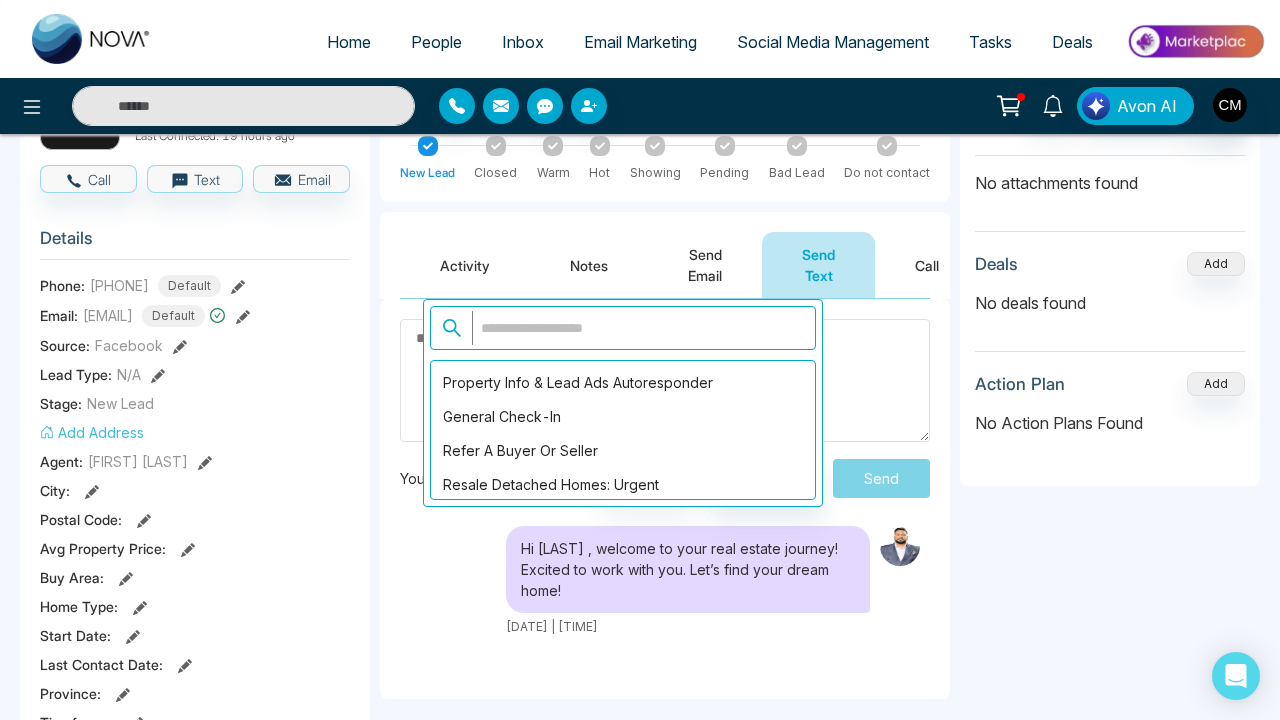 scroll, scrollTop: 192, scrollLeft: 0, axis: vertical 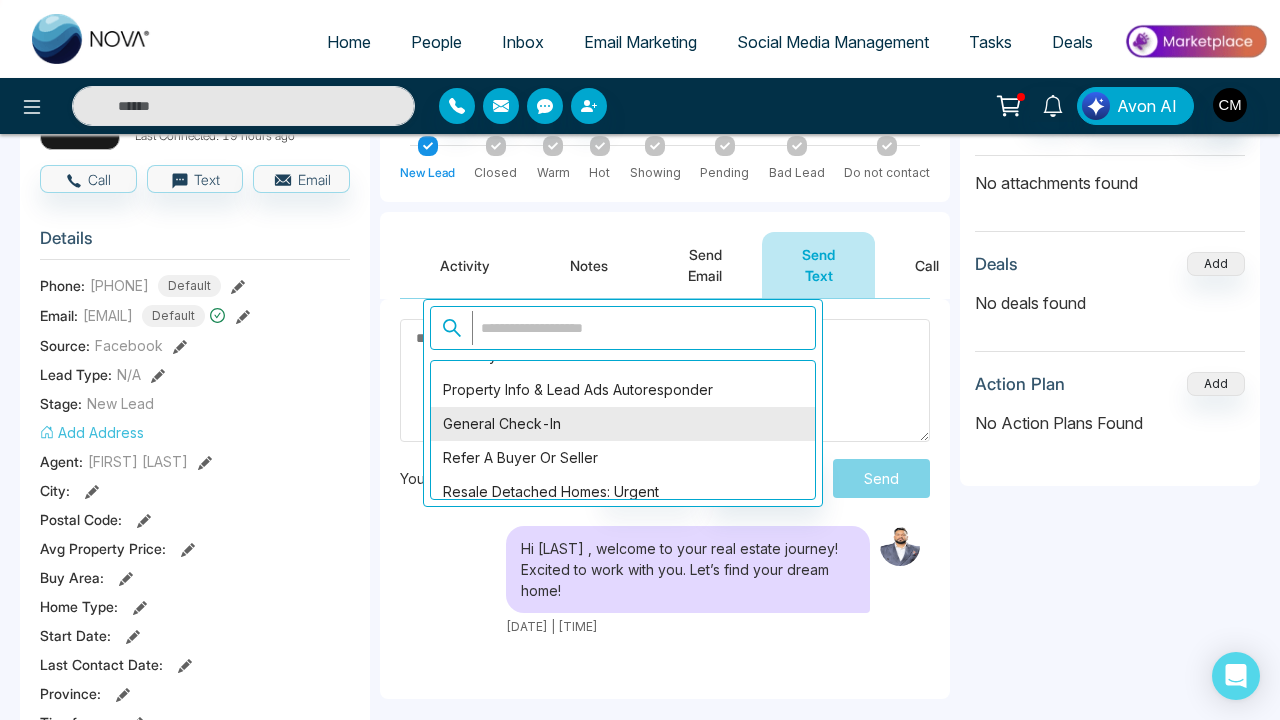 click on "General Check-In" at bounding box center (623, 424) 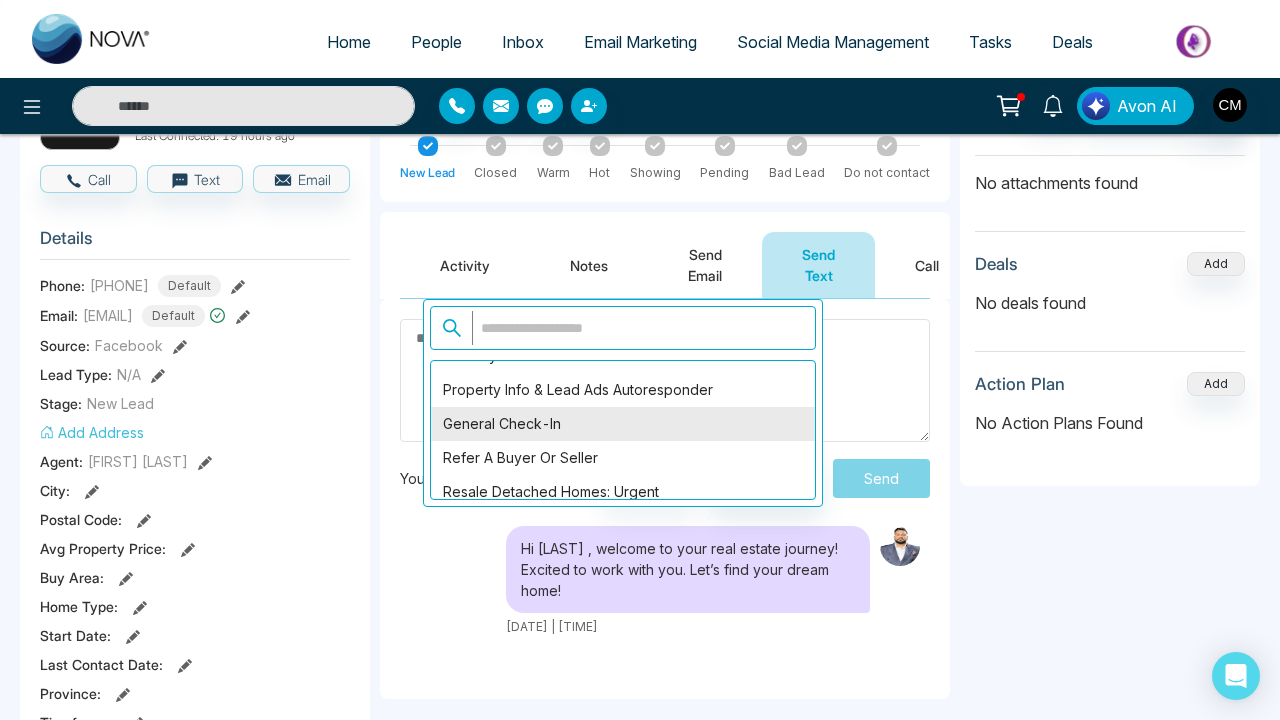 type on "**********" 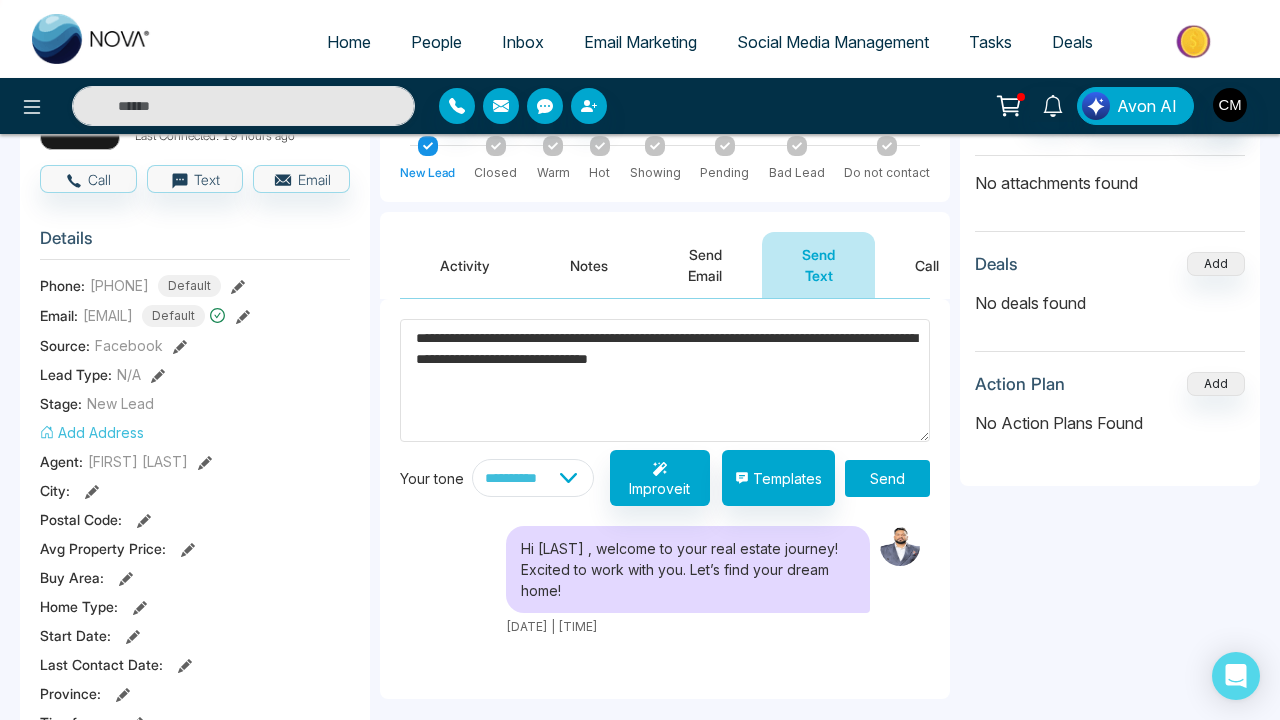 click on "**********" at bounding box center (665, 380) 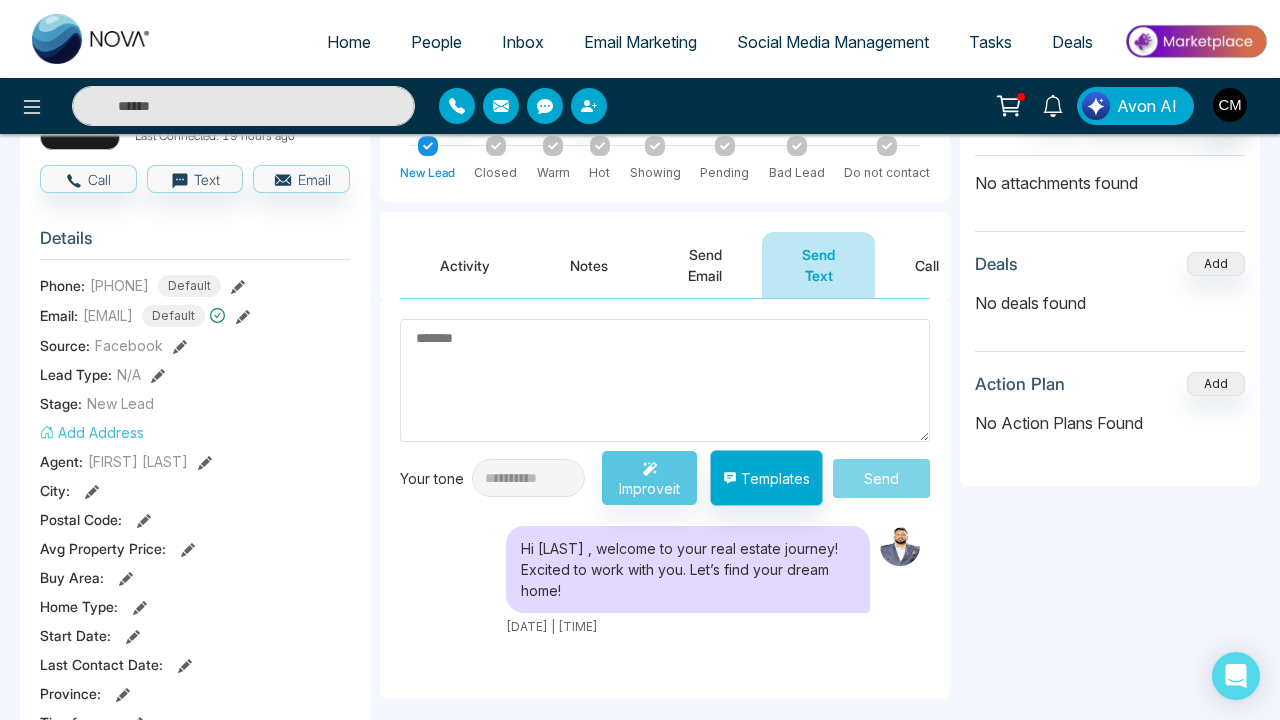 click on "Templates" at bounding box center (766, 478) 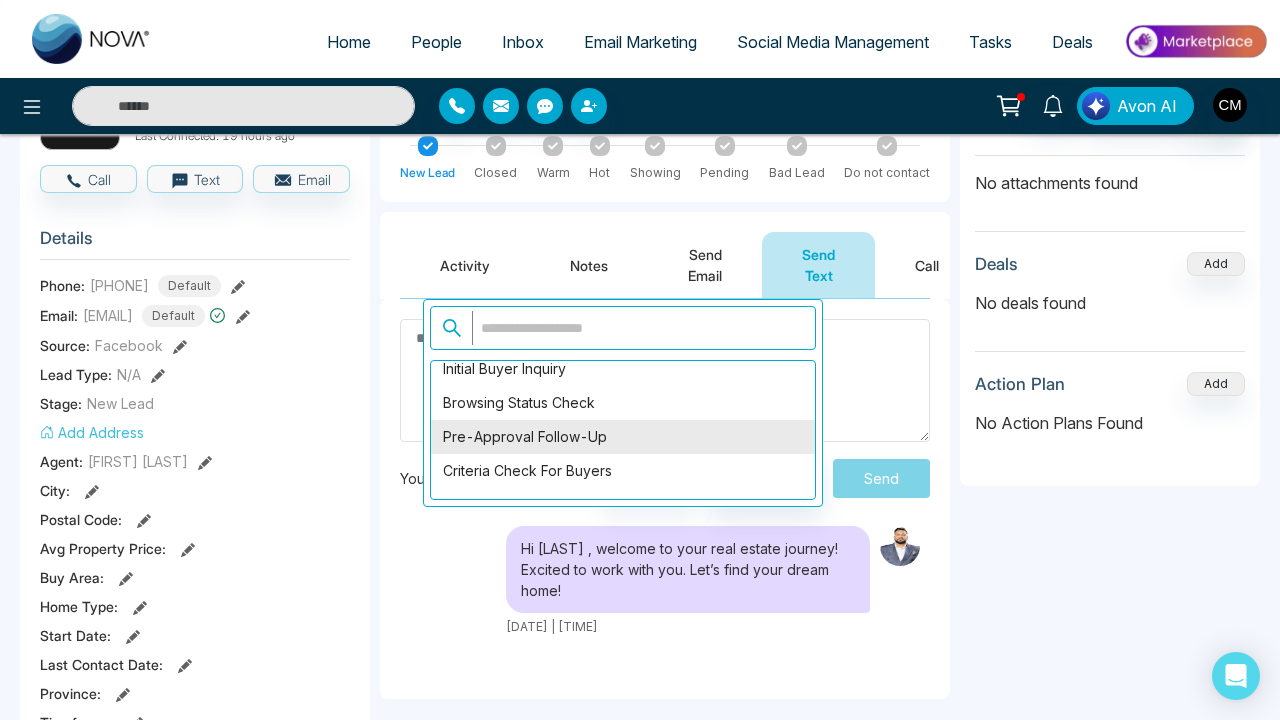 scroll, scrollTop: 1788, scrollLeft: 0, axis: vertical 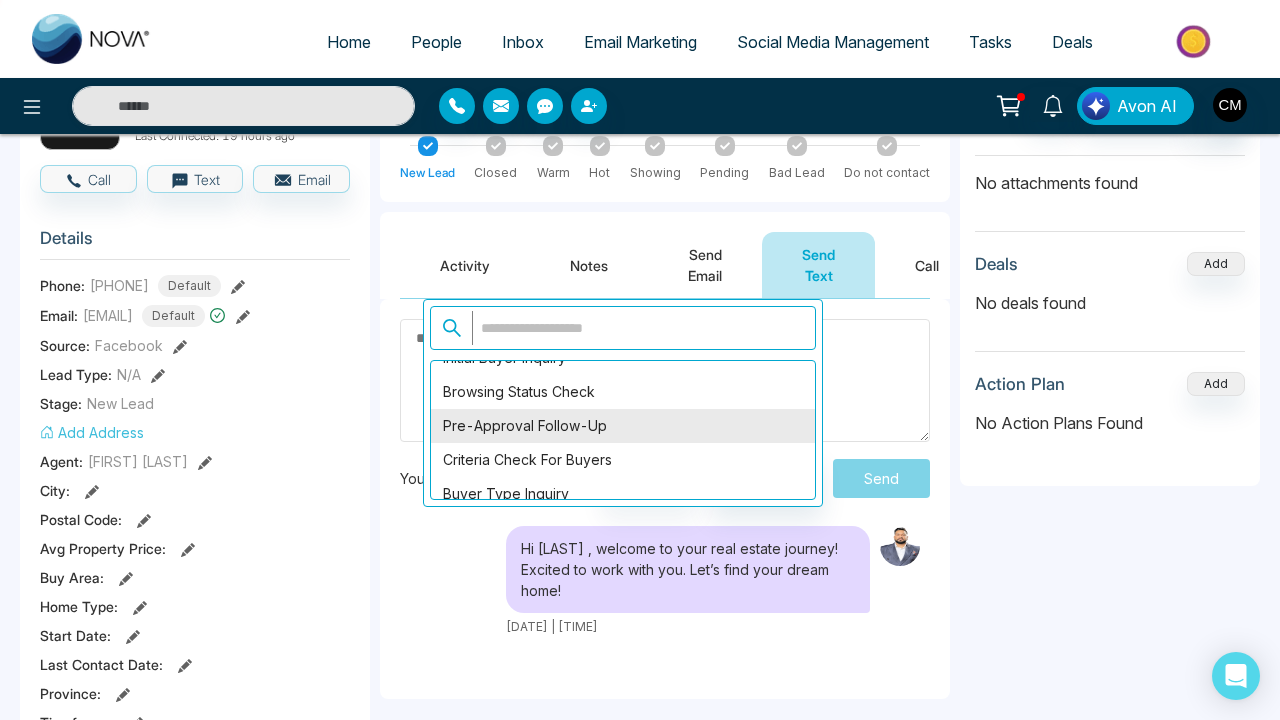 click on "Pre-Approval Follow-Up" at bounding box center [623, 426] 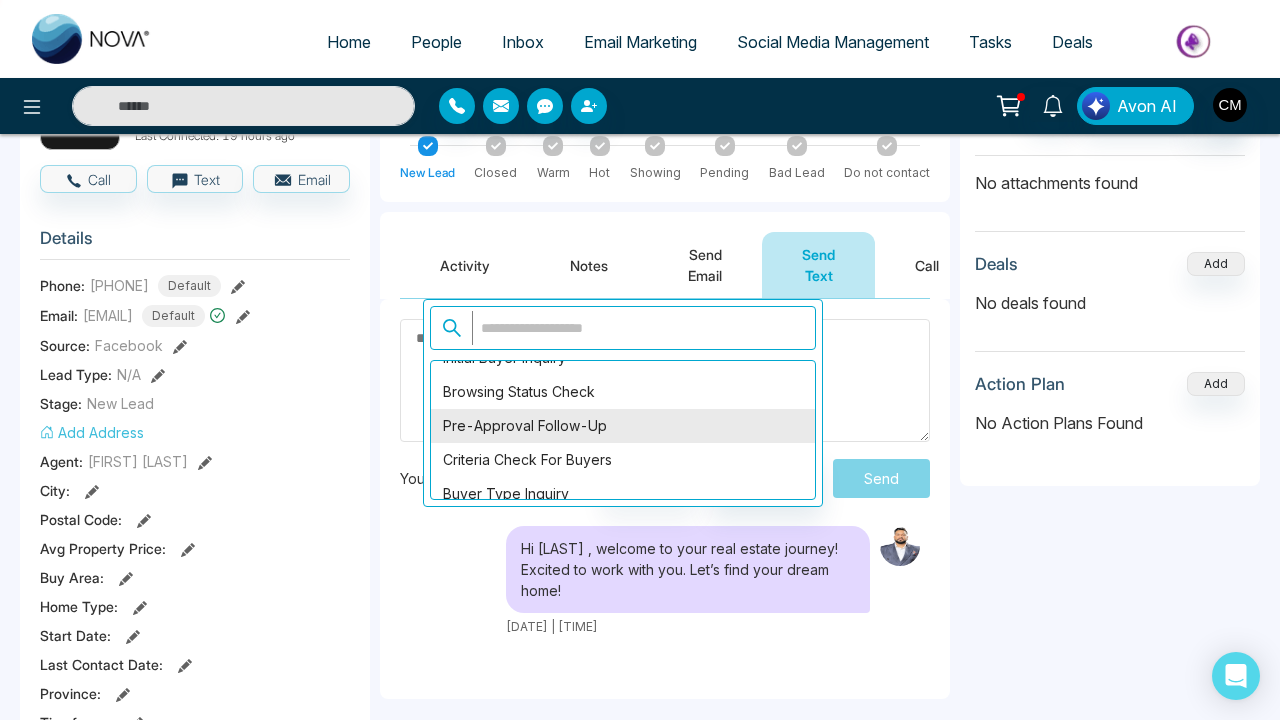 type on "**********" 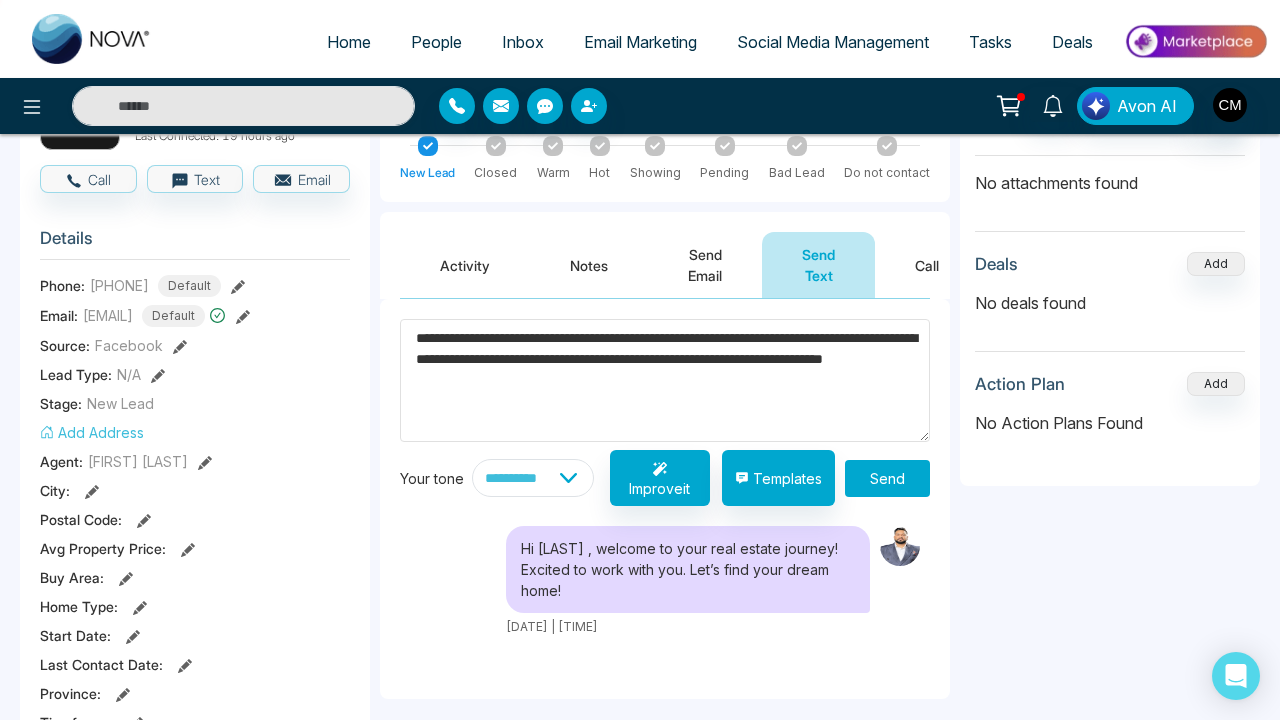 click on "**********" at bounding box center (665, 380) 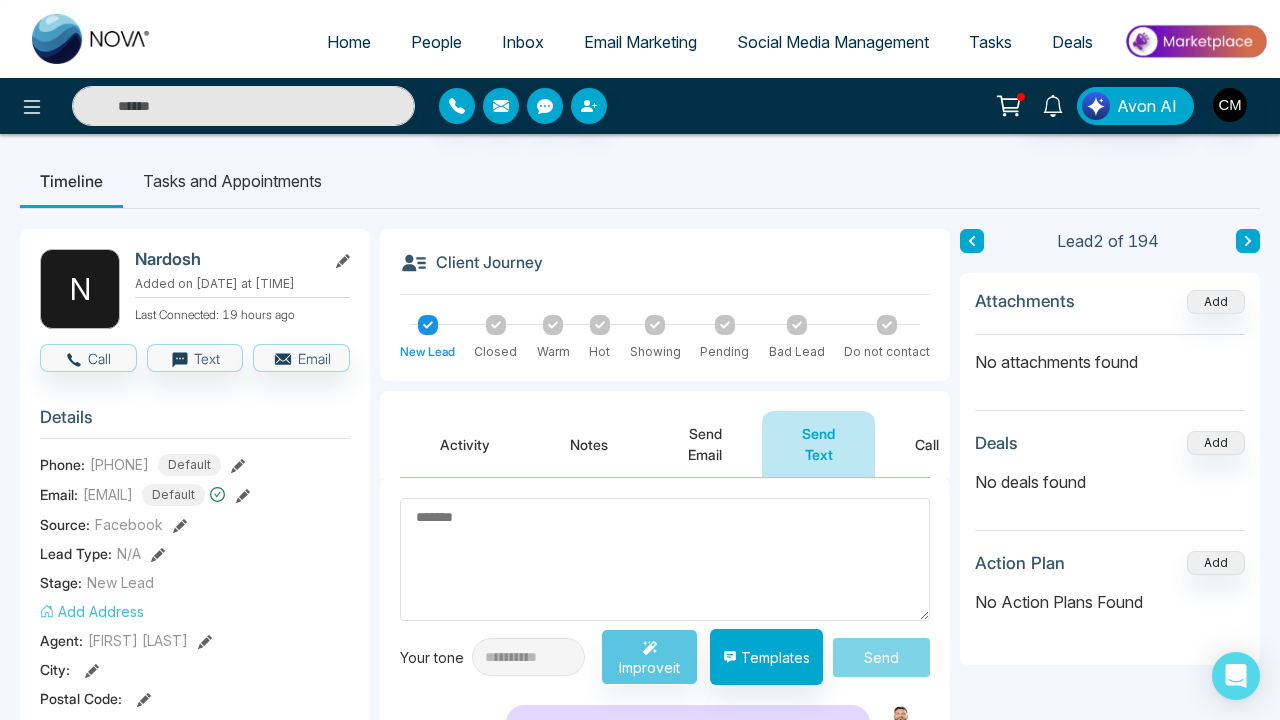 scroll, scrollTop: 0, scrollLeft: 0, axis: both 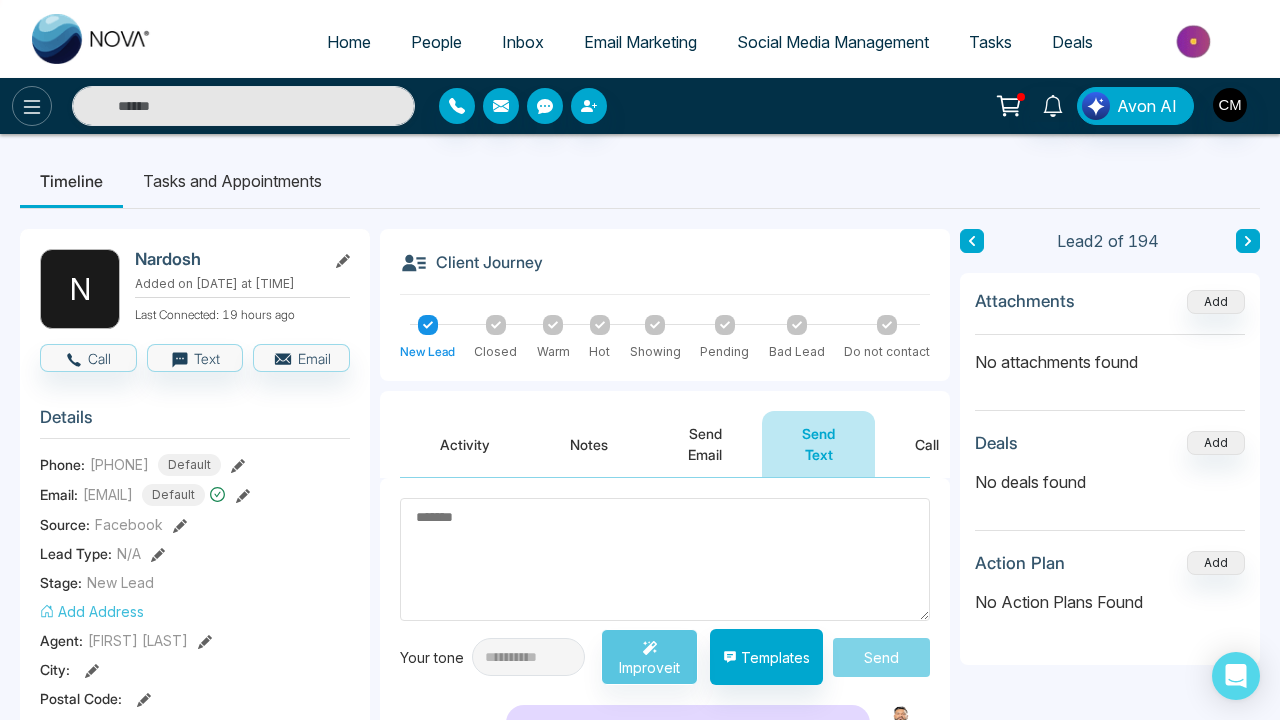 type 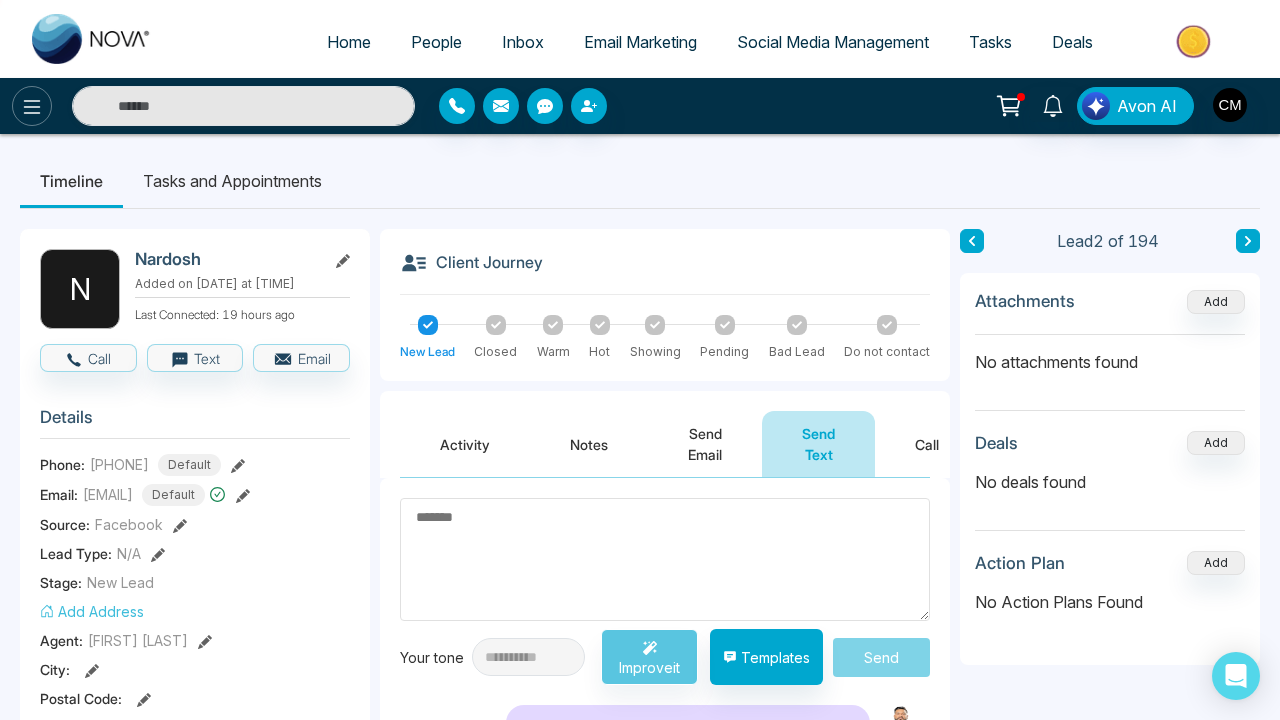 click at bounding box center [32, 106] 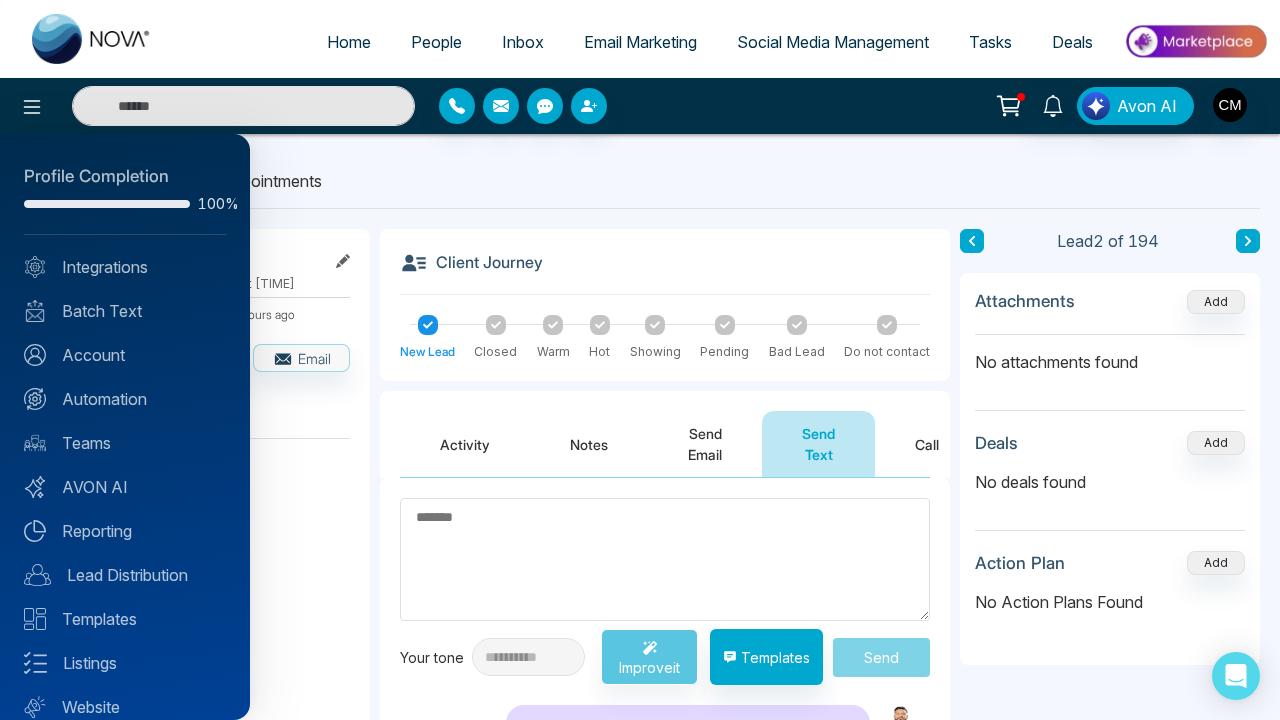 click at bounding box center [640, 360] 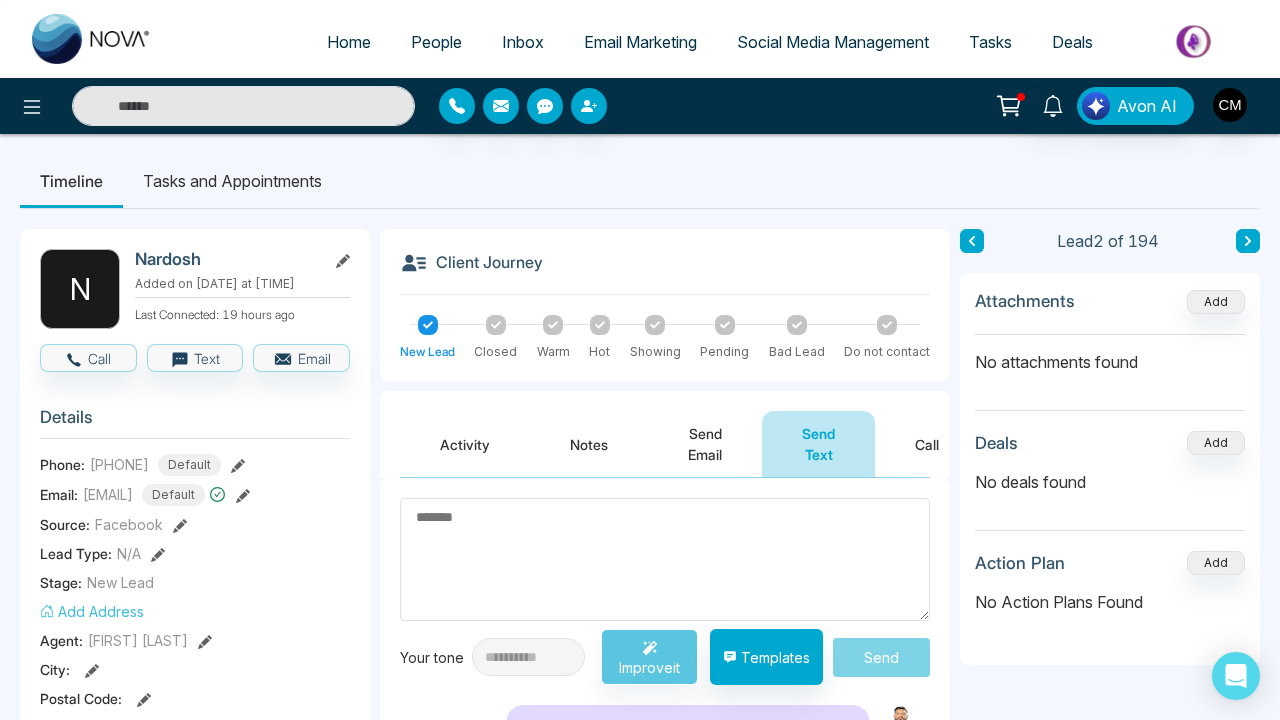 click on "People" at bounding box center (436, 42) 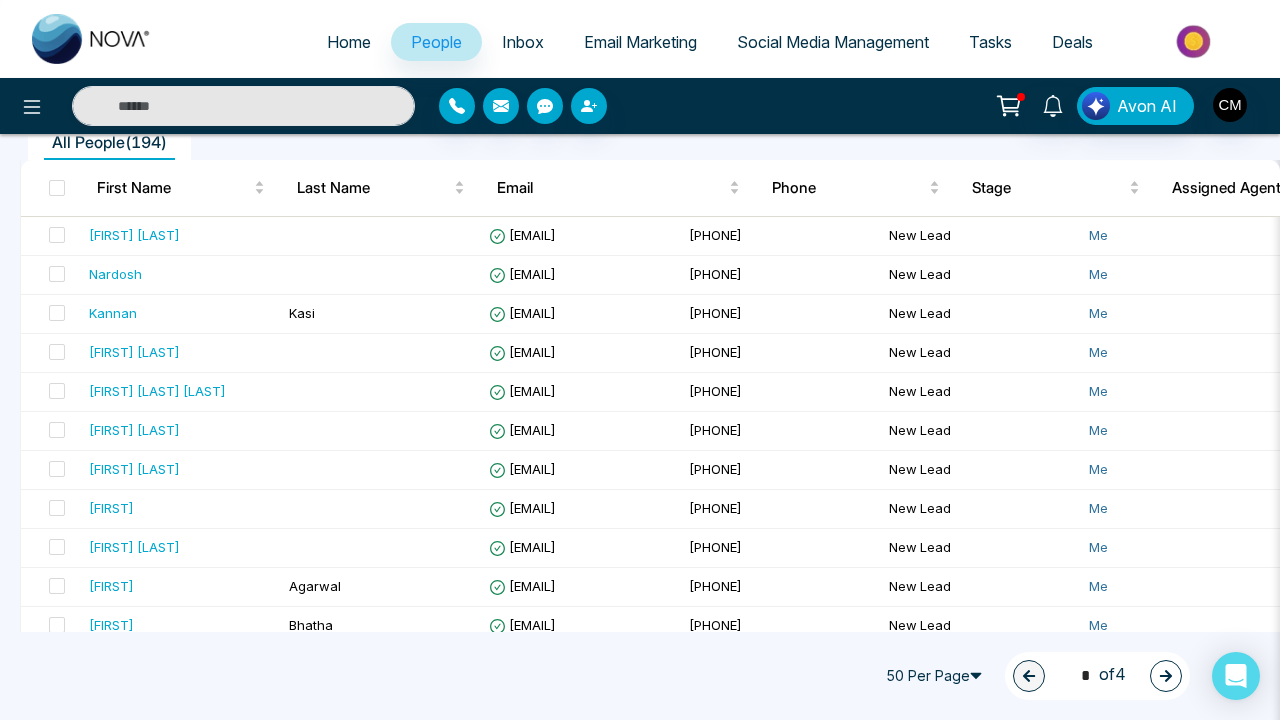 scroll, scrollTop: 240, scrollLeft: 0, axis: vertical 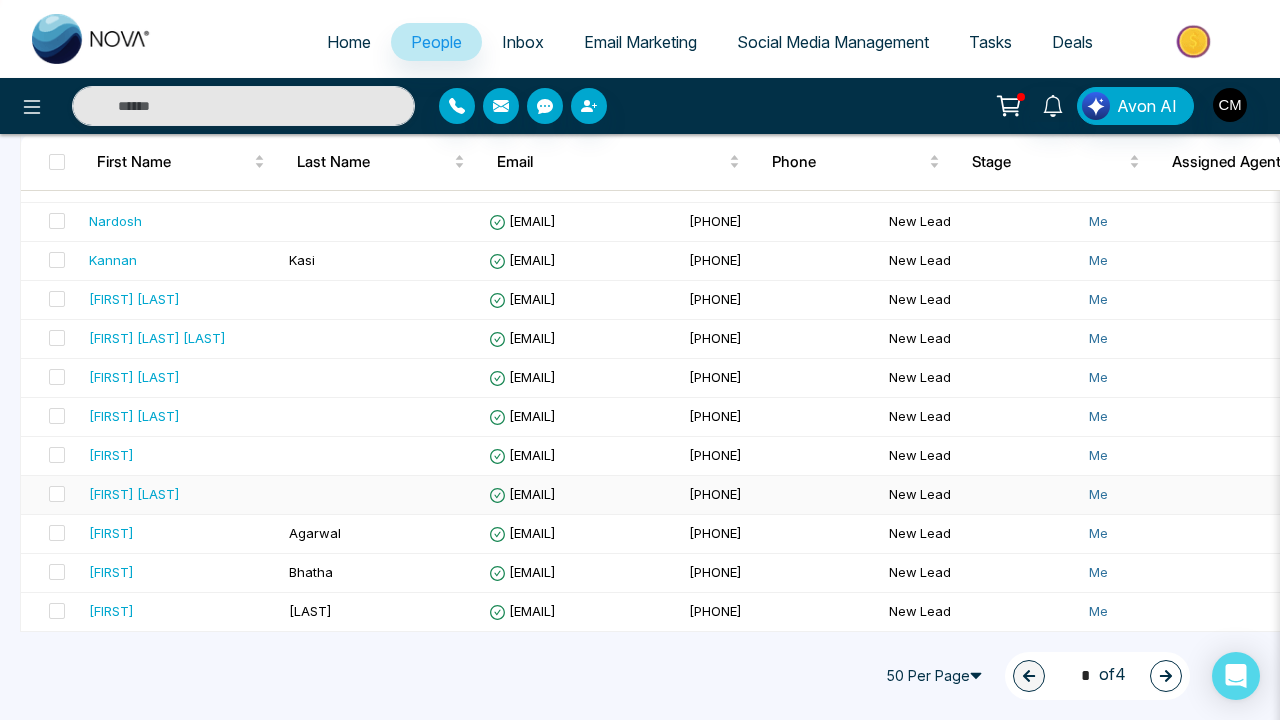 click on "[FIRST] [LAST]" at bounding box center (134, 494) 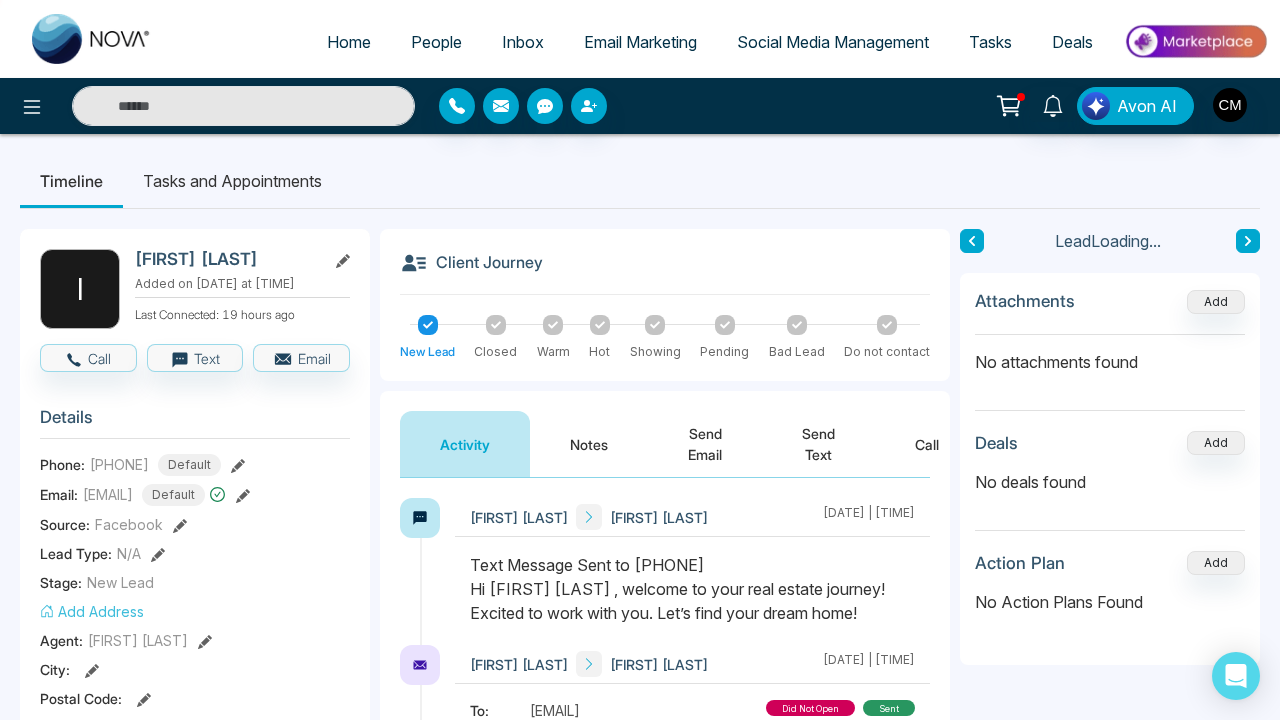 scroll, scrollTop: 27, scrollLeft: 0, axis: vertical 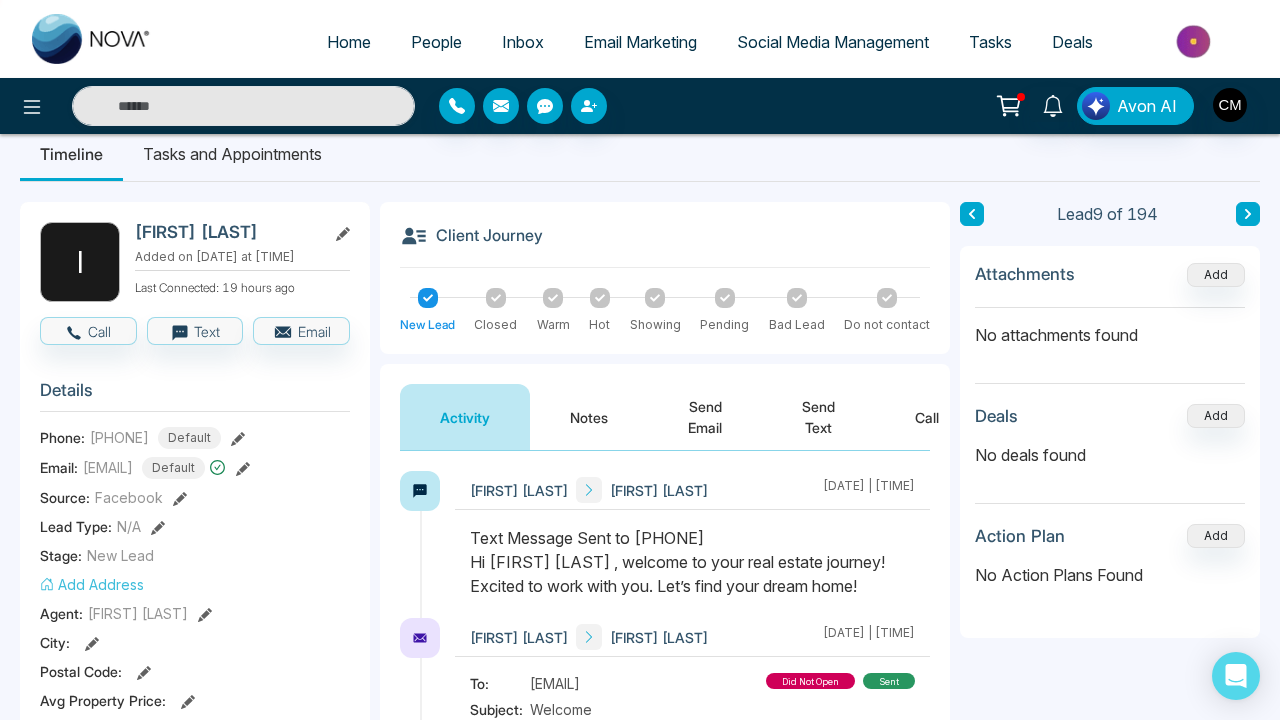 click on "Text Message Sent to [PHONE]  Hi  [FIRST] [LAST] , welcome to your real estate journey! Excited to work with you. Let’s find your dream home!" at bounding box center (692, 562) 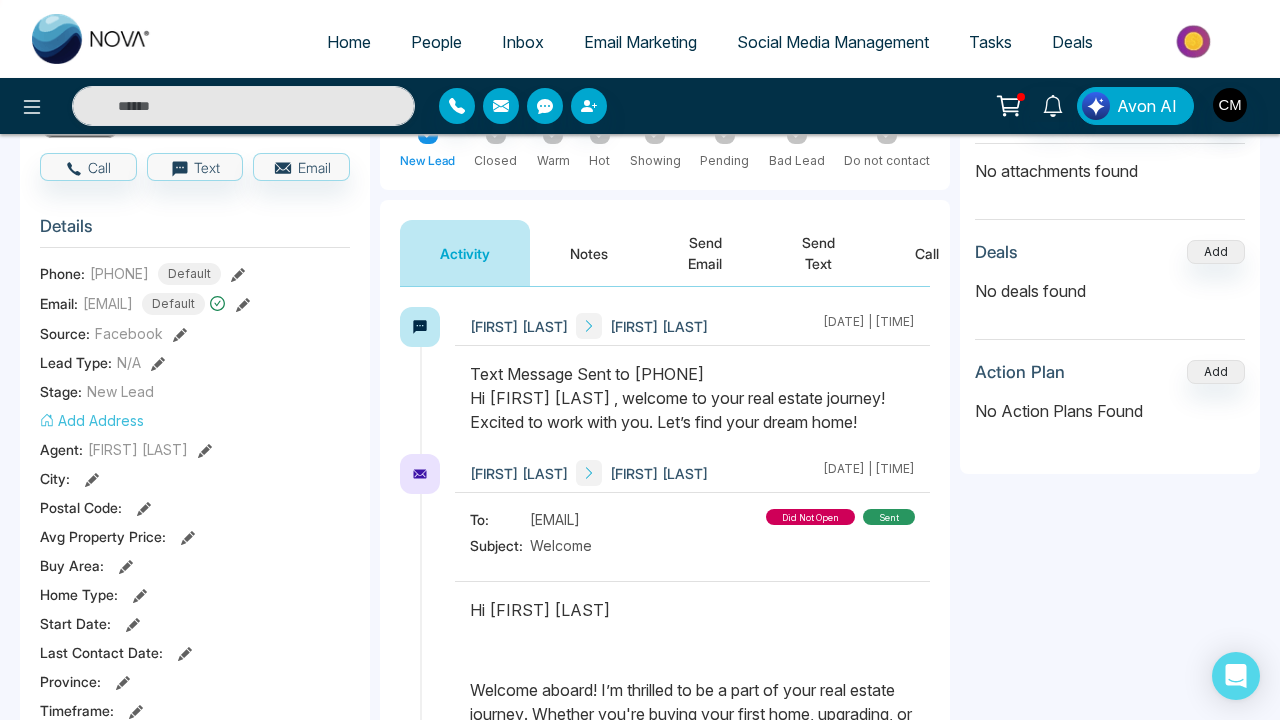 scroll, scrollTop: 211, scrollLeft: 0, axis: vertical 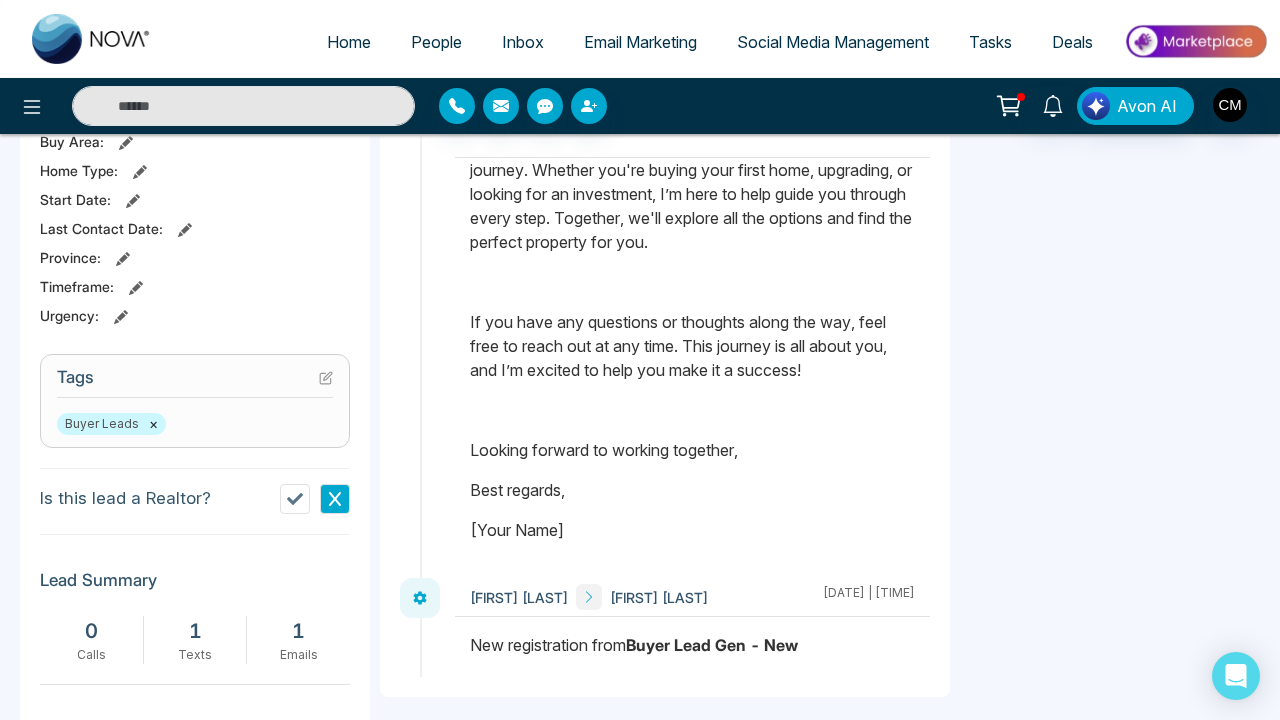 click 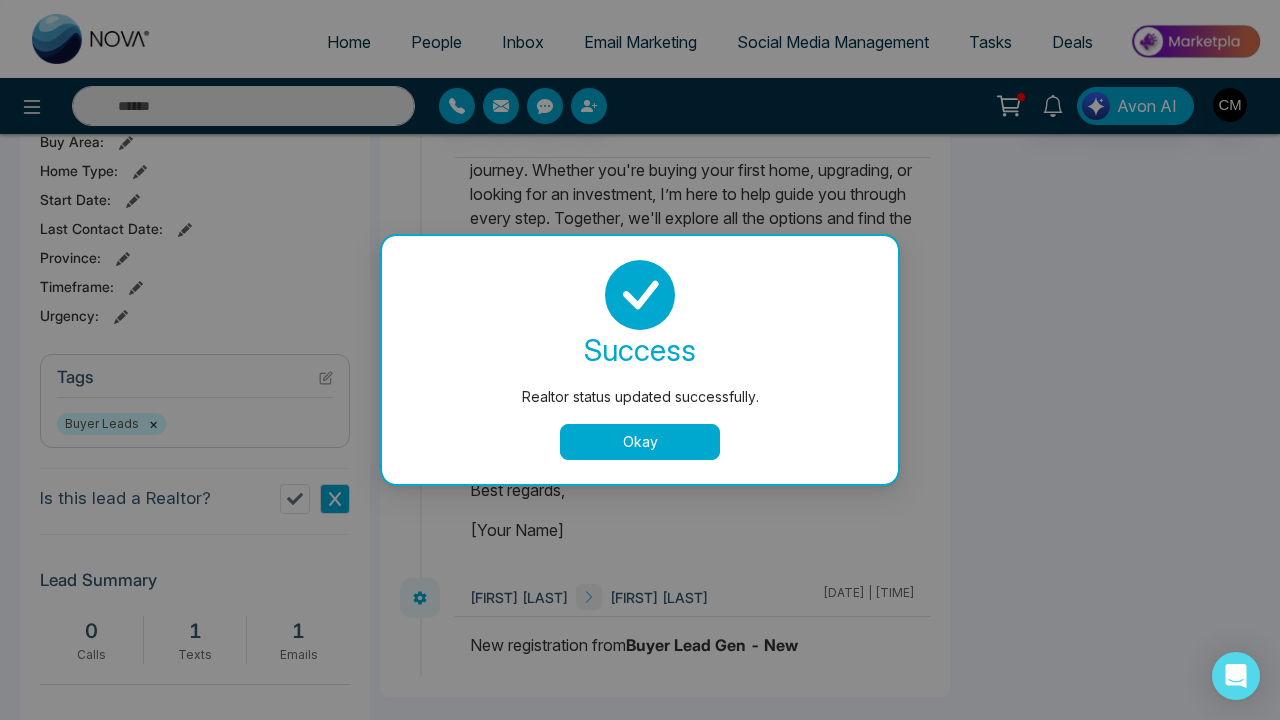 click on "Okay" at bounding box center [640, 442] 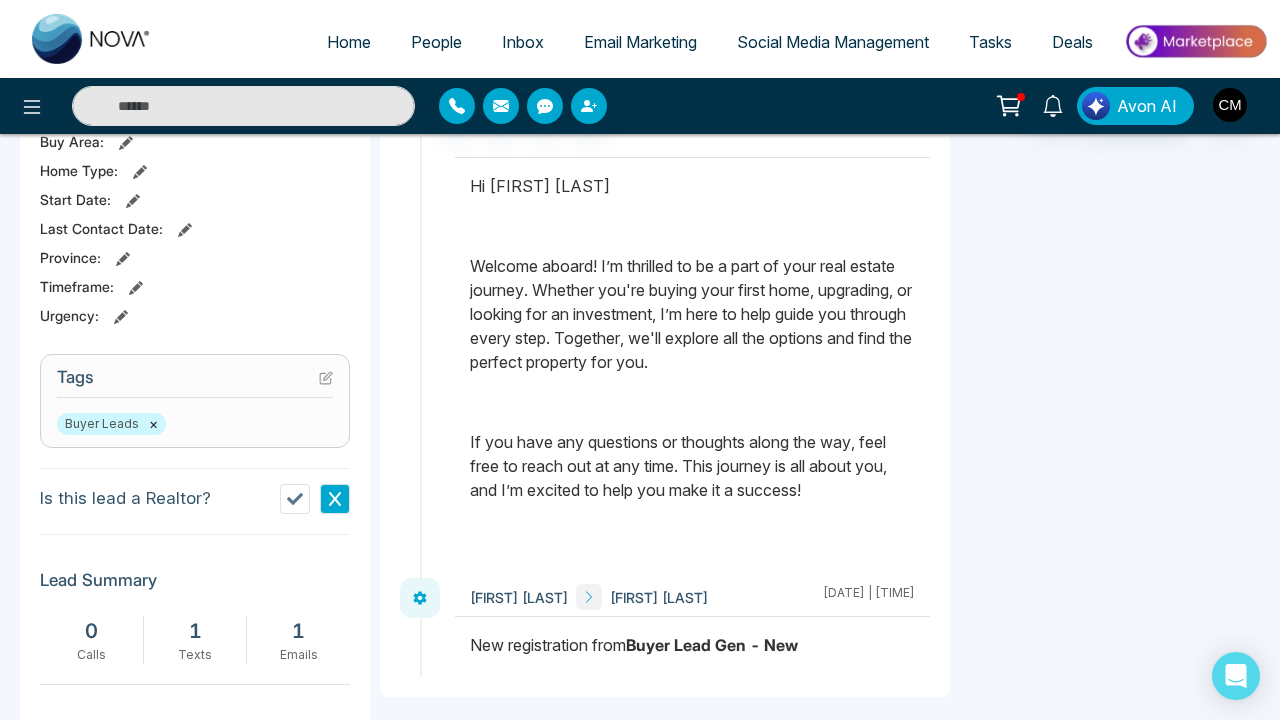 scroll, scrollTop: 0, scrollLeft: 0, axis: both 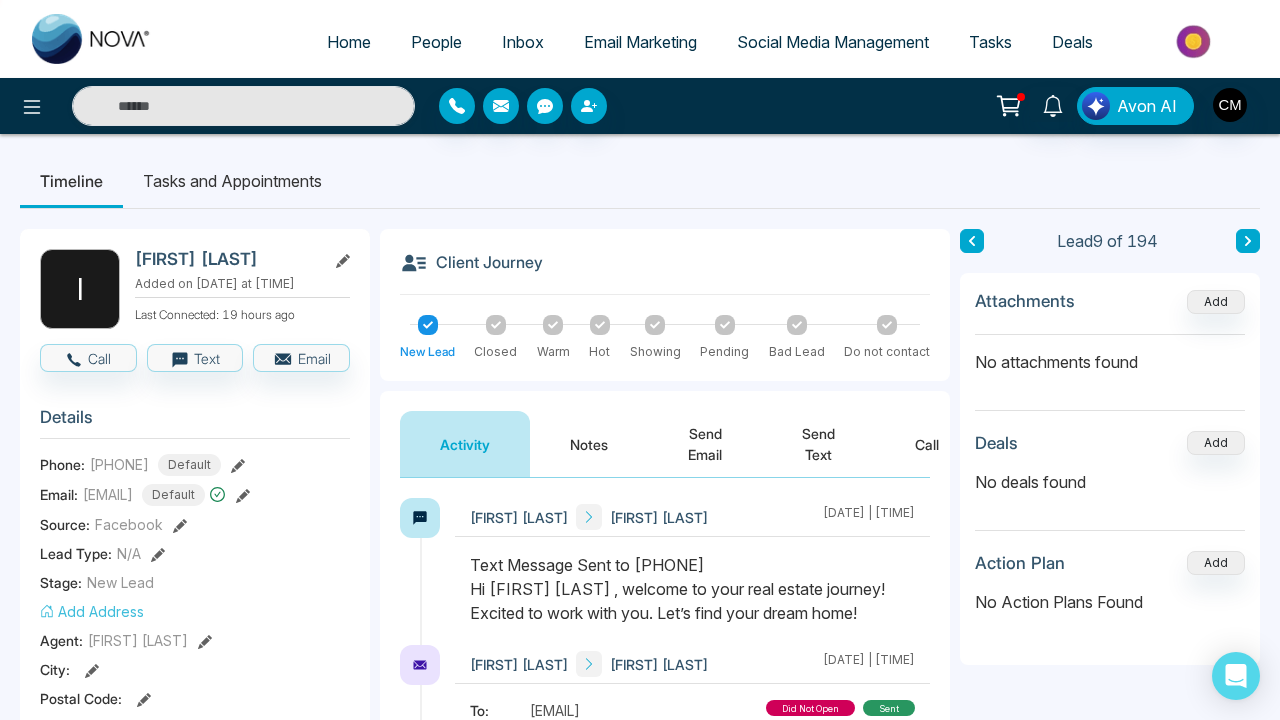 click on "Call" at bounding box center (927, 444) 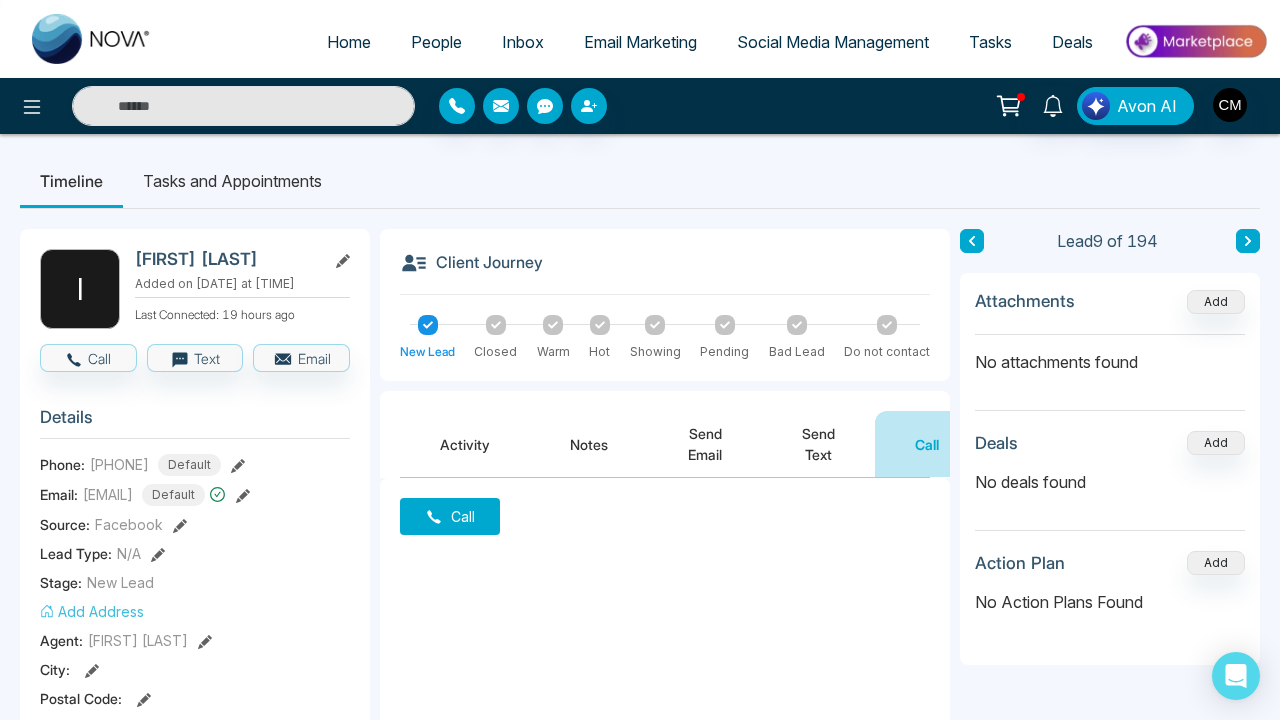 click on "Call" at bounding box center [450, 516] 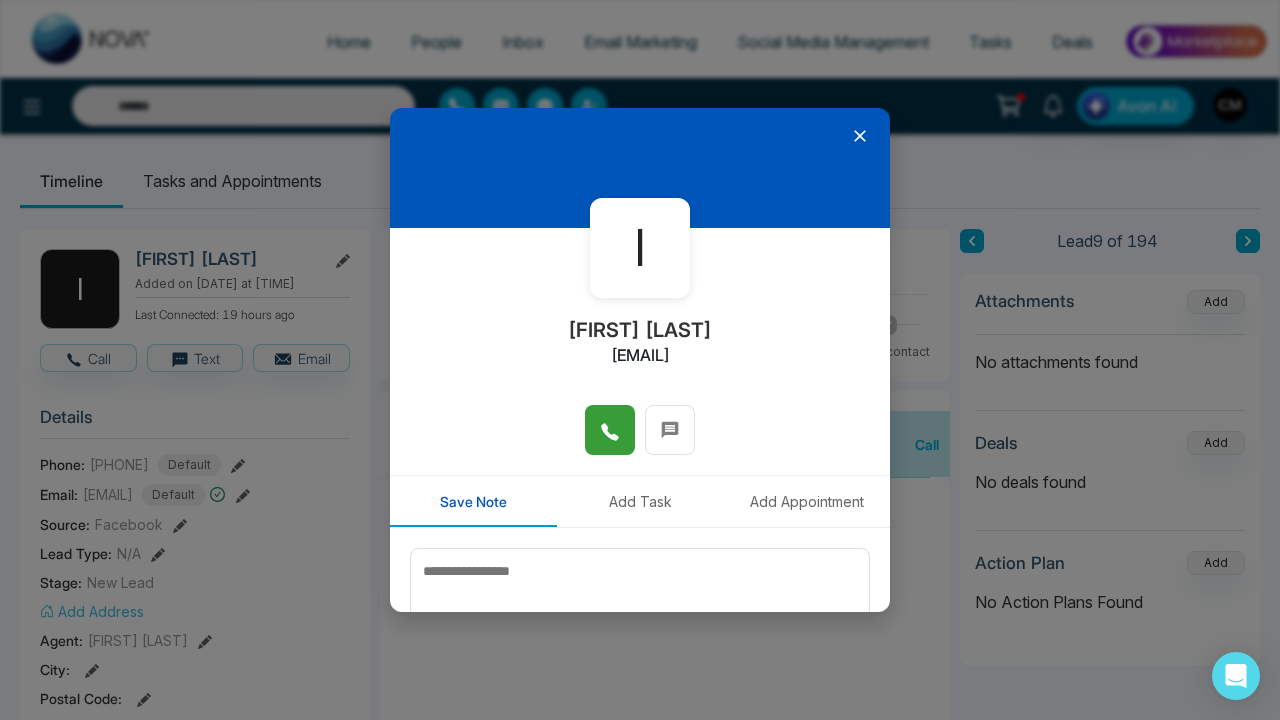 click 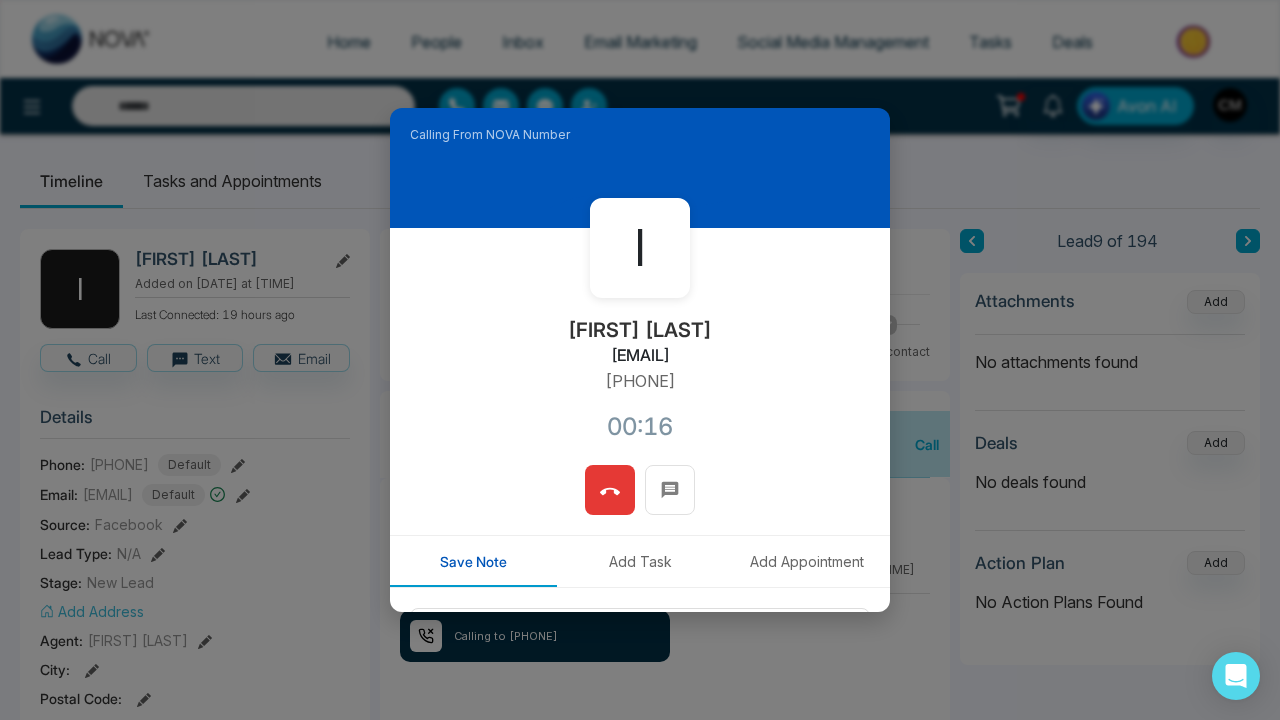click at bounding box center [610, 490] 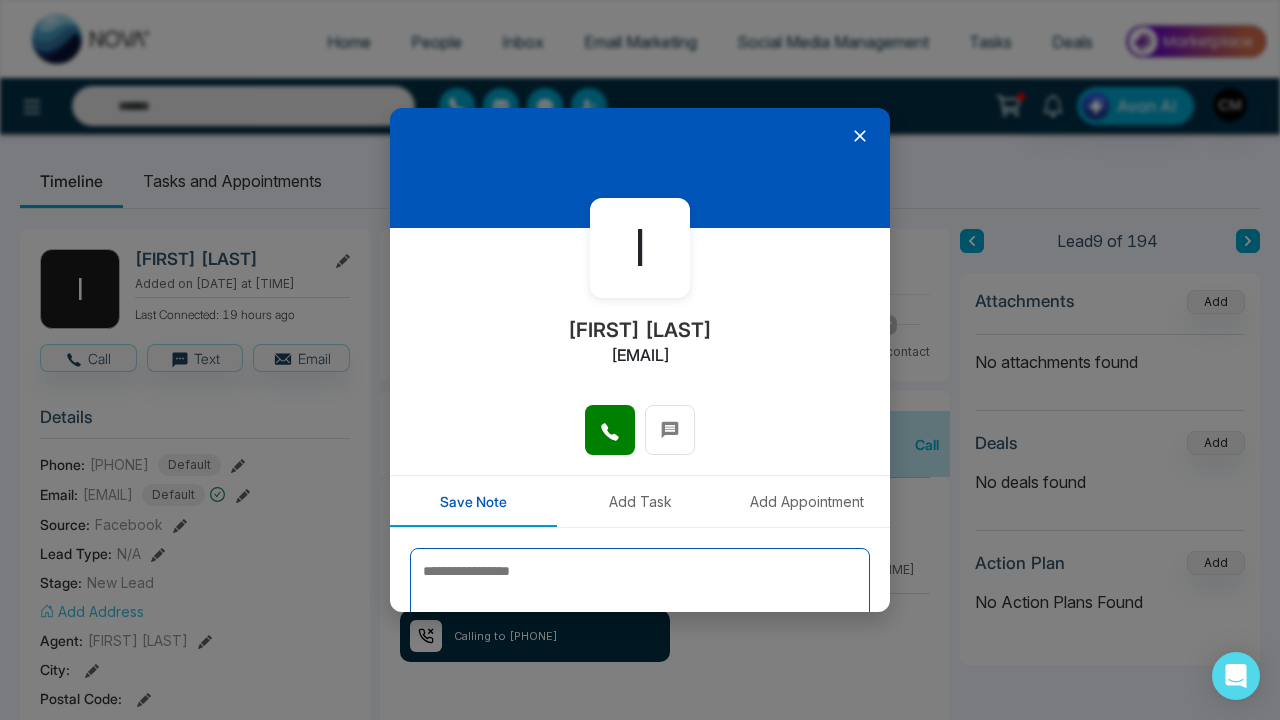 click at bounding box center (640, 598) 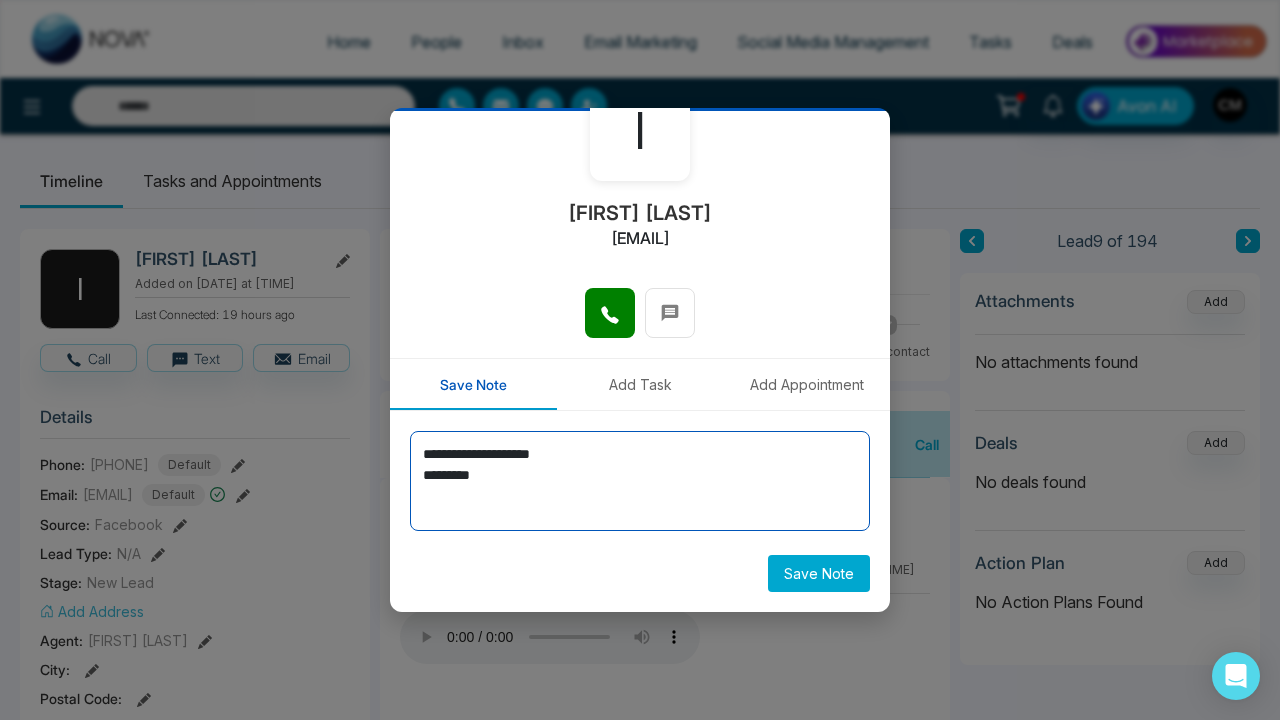 scroll, scrollTop: 117, scrollLeft: 0, axis: vertical 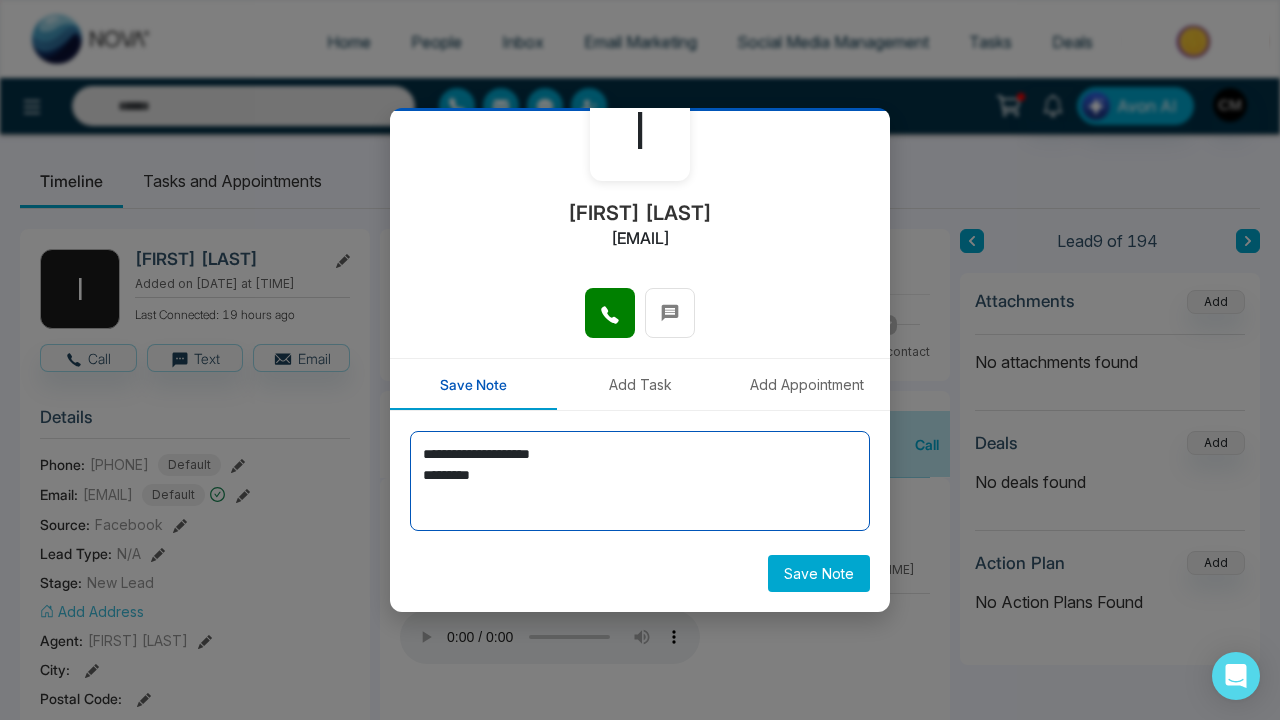type on "**********" 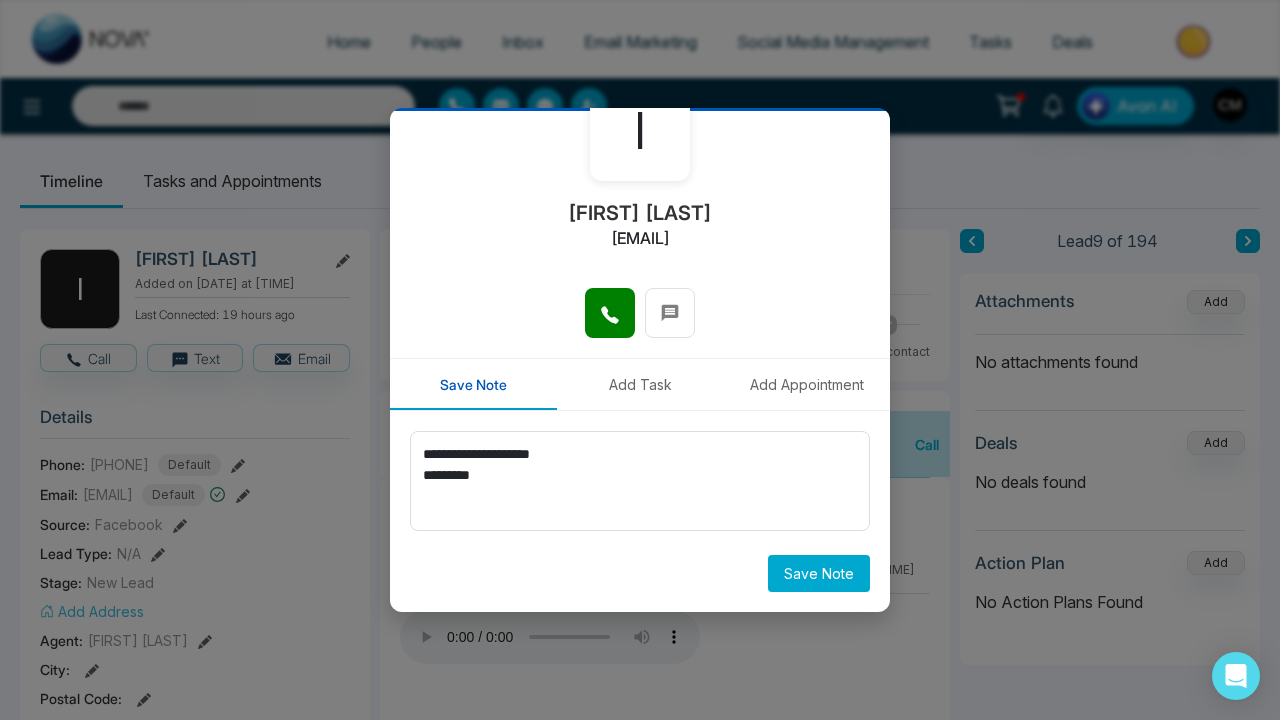 click on "Save Note" at bounding box center (819, 573) 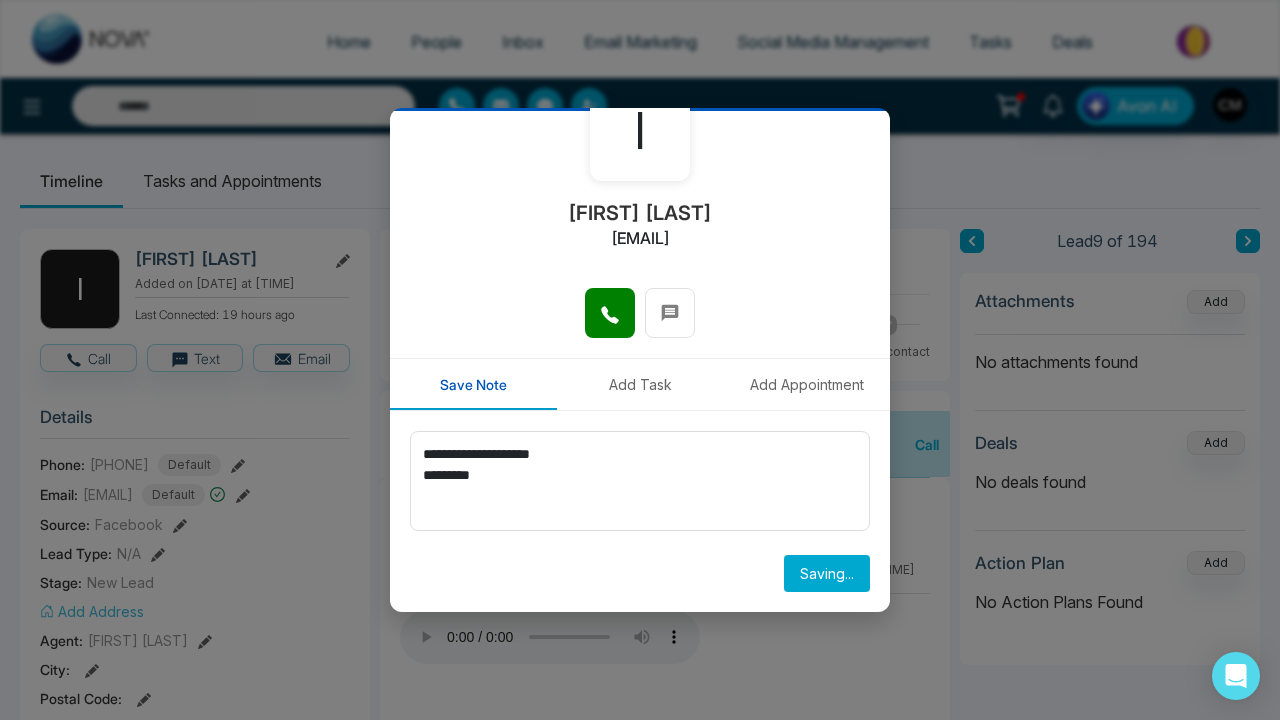 type 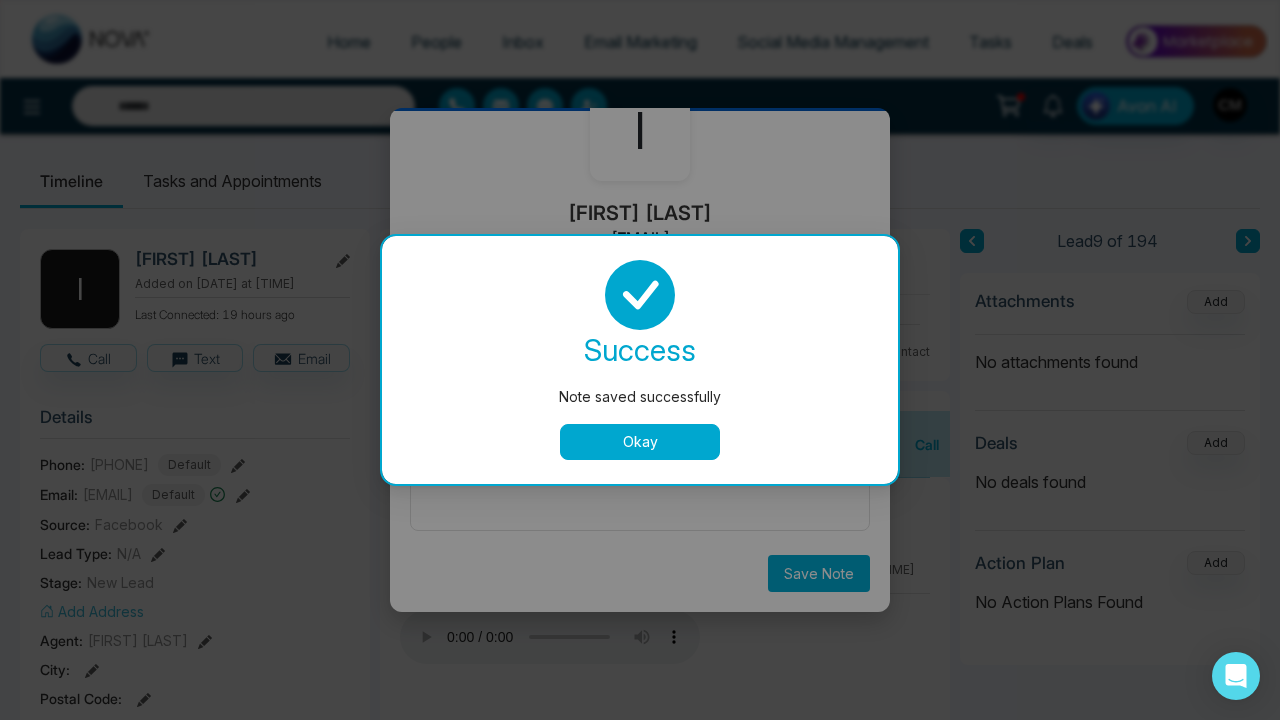 click on "Okay" at bounding box center [640, 442] 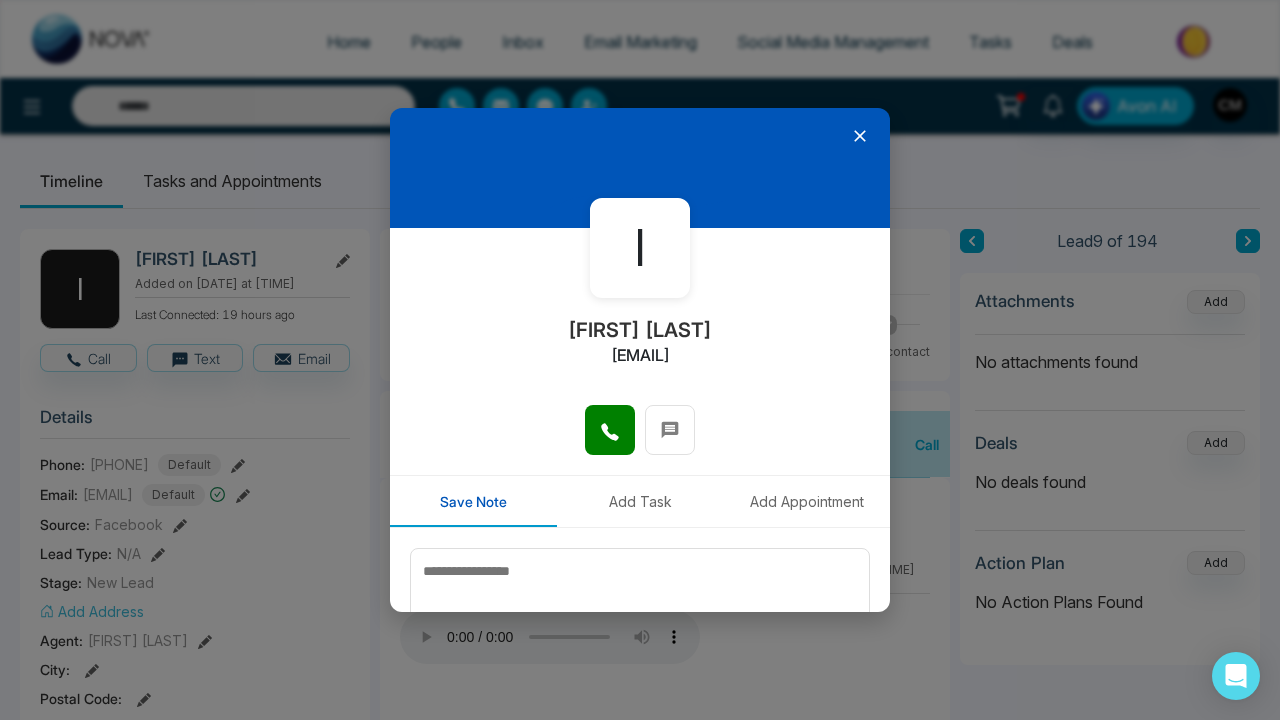 scroll, scrollTop: 0, scrollLeft: 0, axis: both 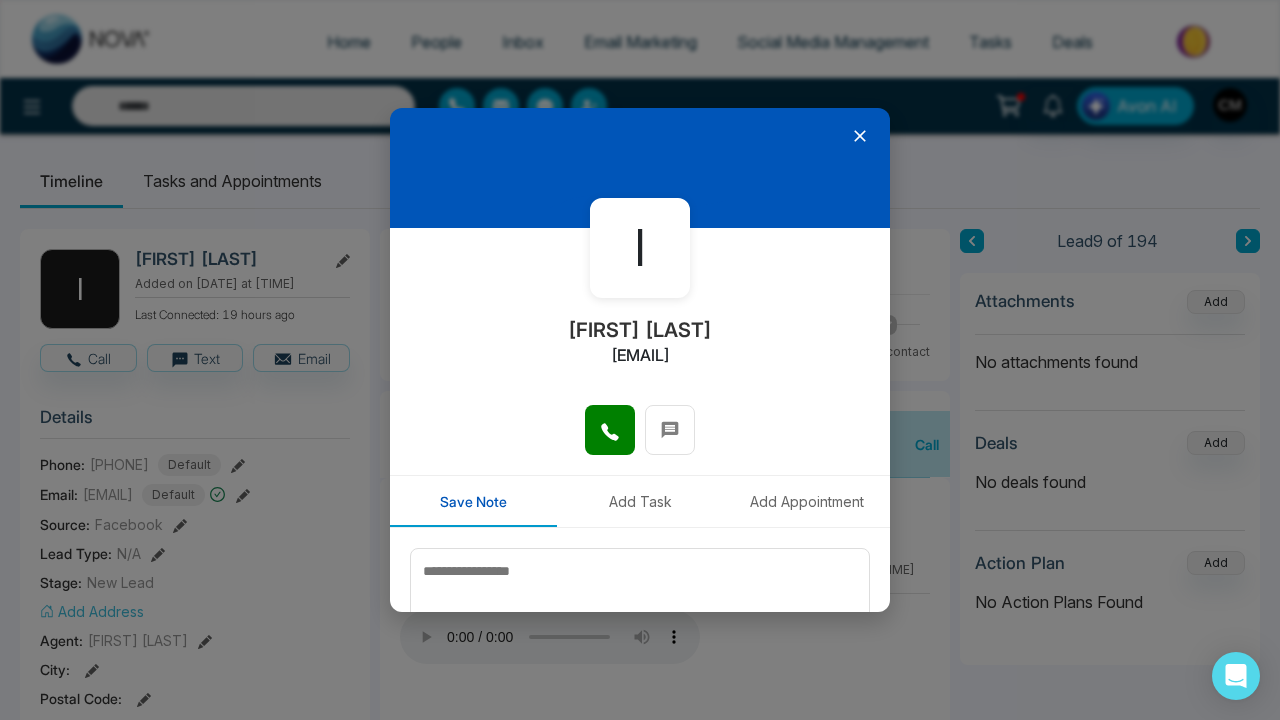 click at bounding box center [640, 168] 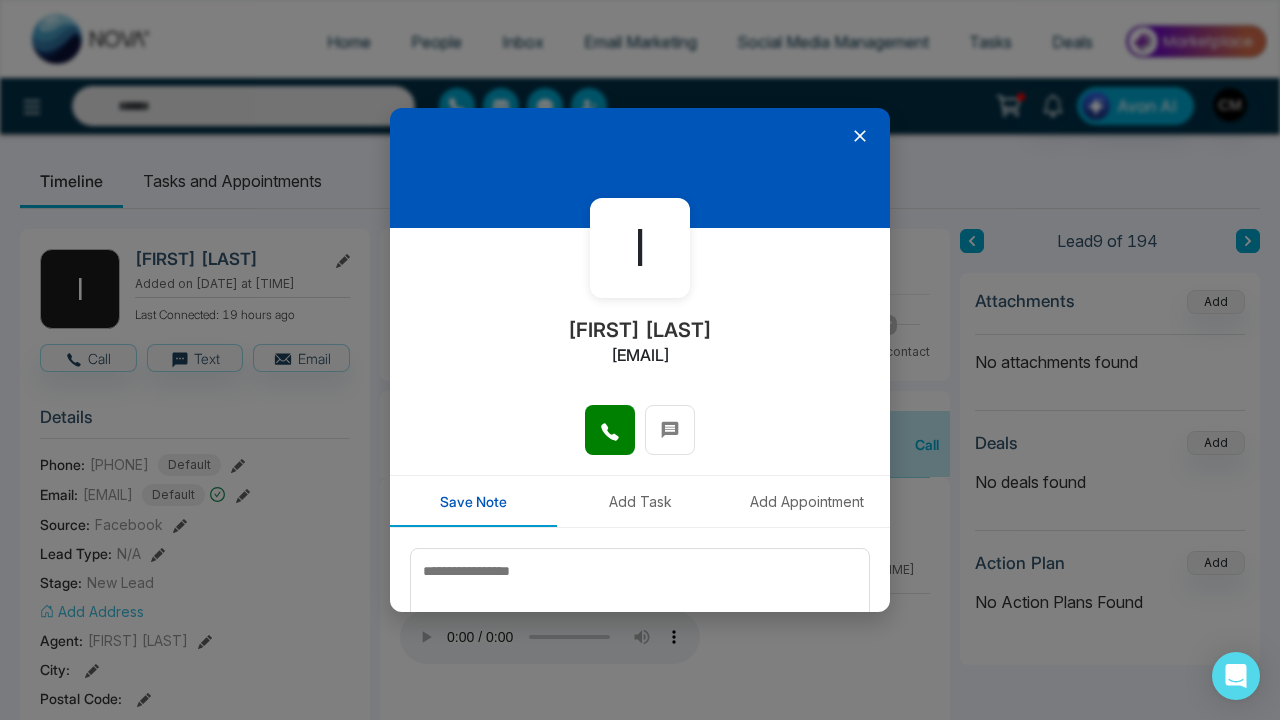 click 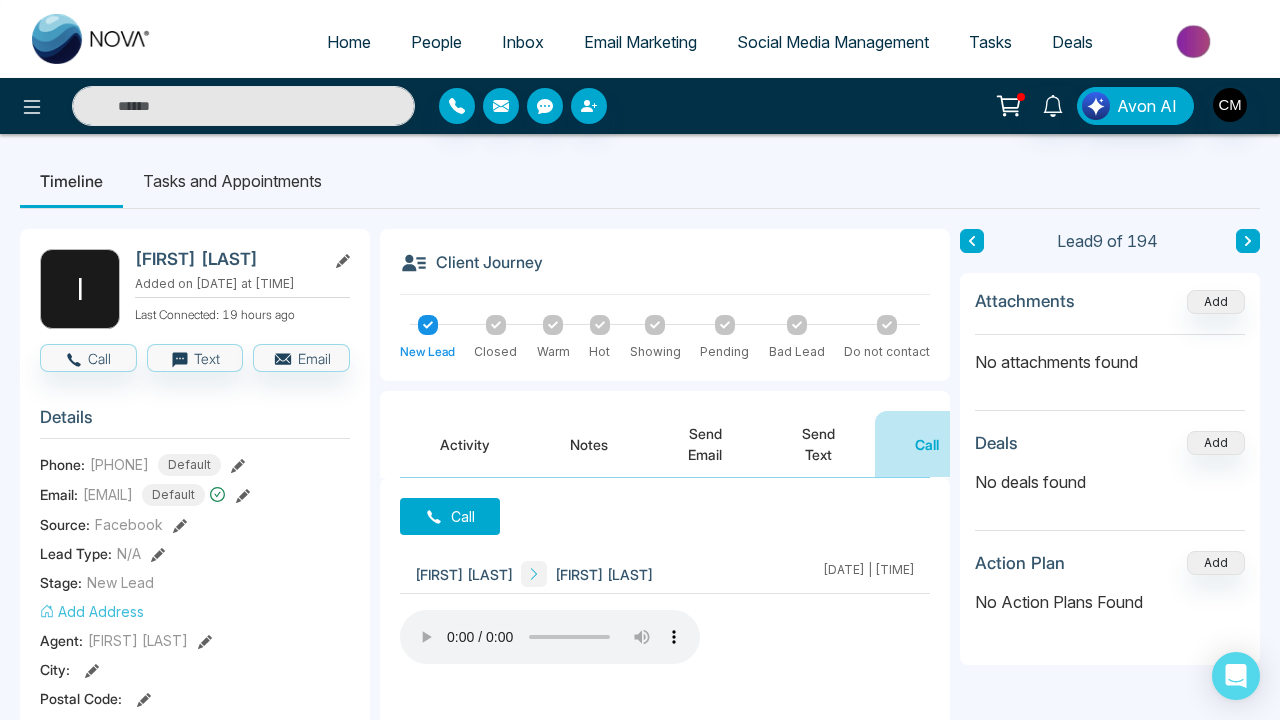 click at bounding box center [550, 637] 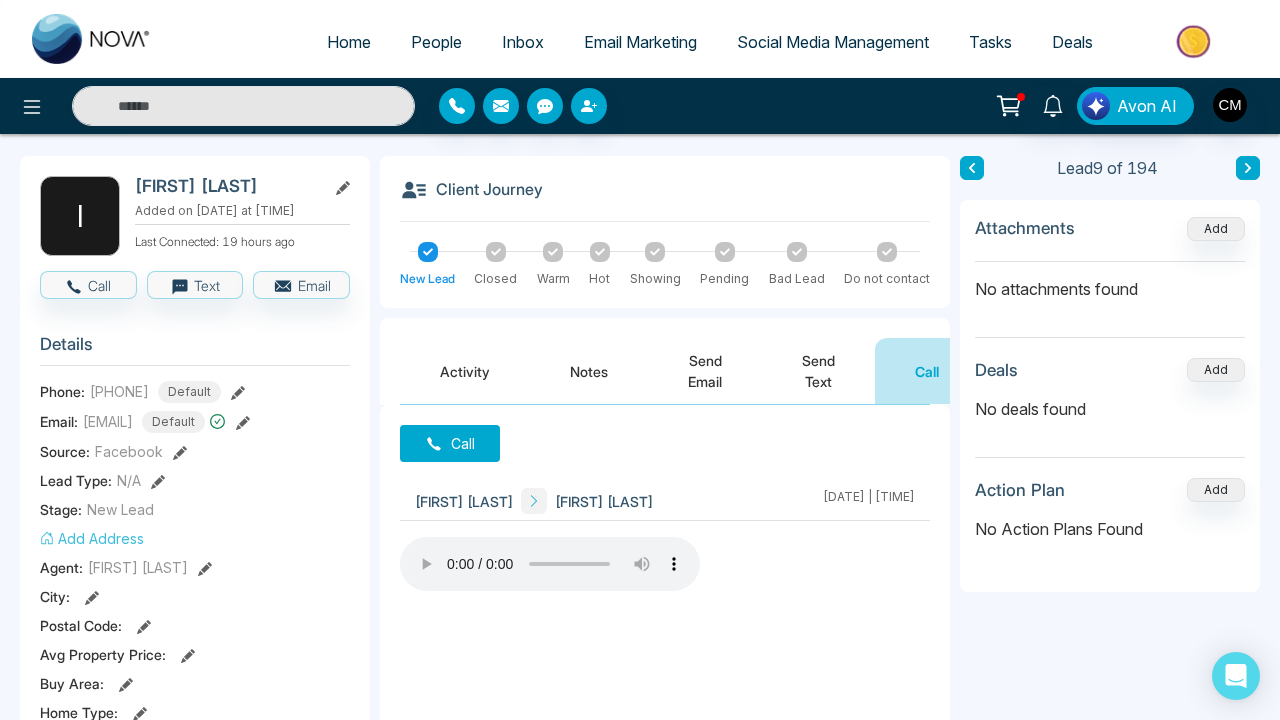 scroll, scrollTop: 62, scrollLeft: 0, axis: vertical 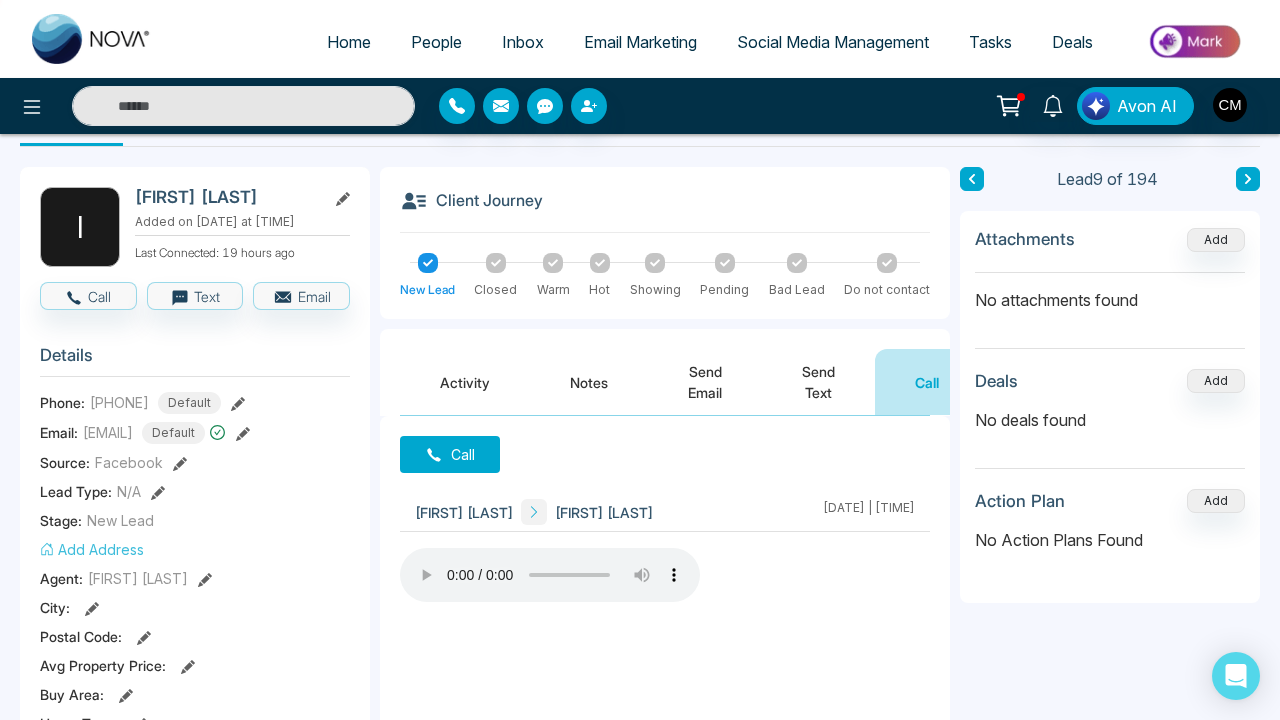 click on "Notes" at bounding box center (589, 382) 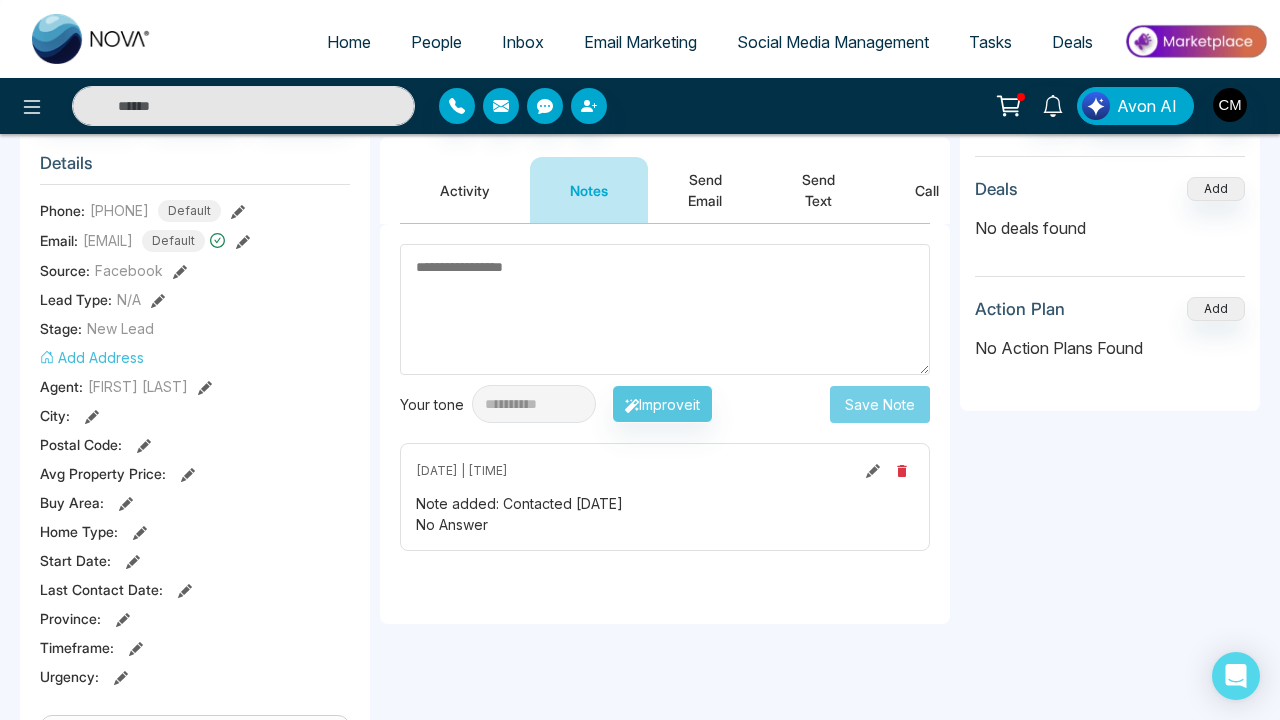 scroll, scrollTop: 258, scrollLeft: 0, axis: vertical 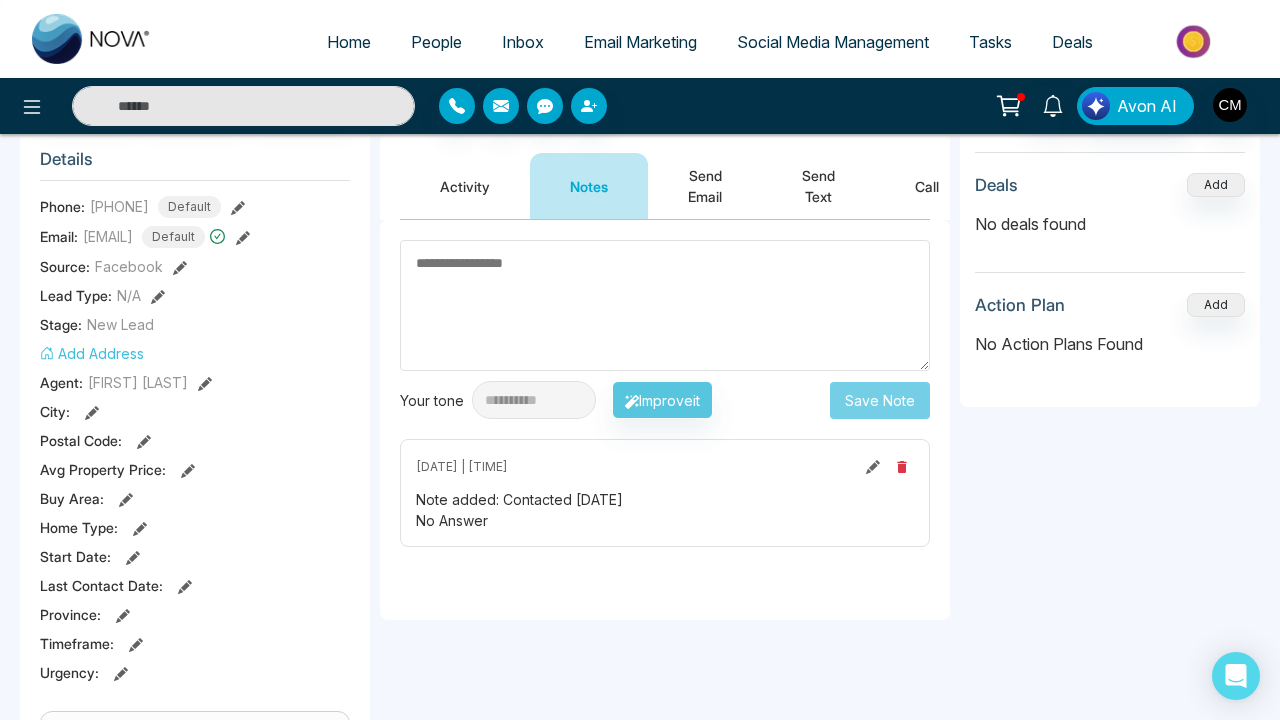 click 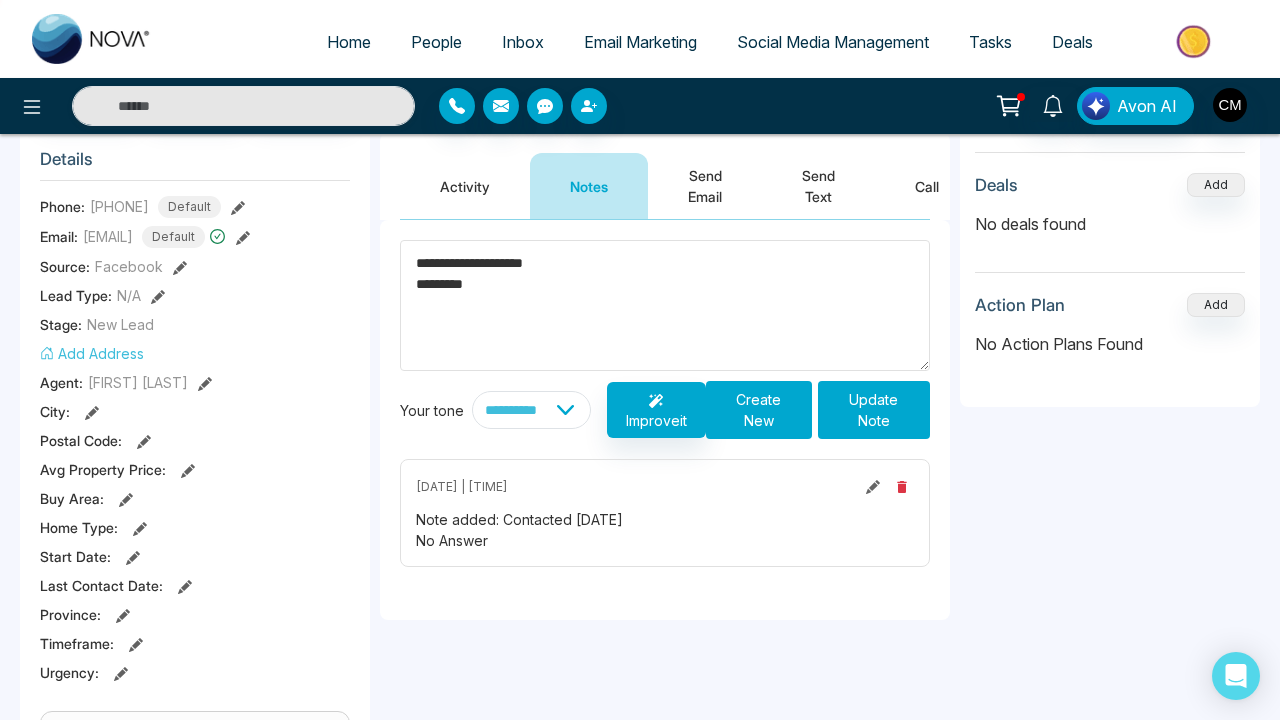 scroll, scrollTop: 0, scrollLeft: 0, axis: both 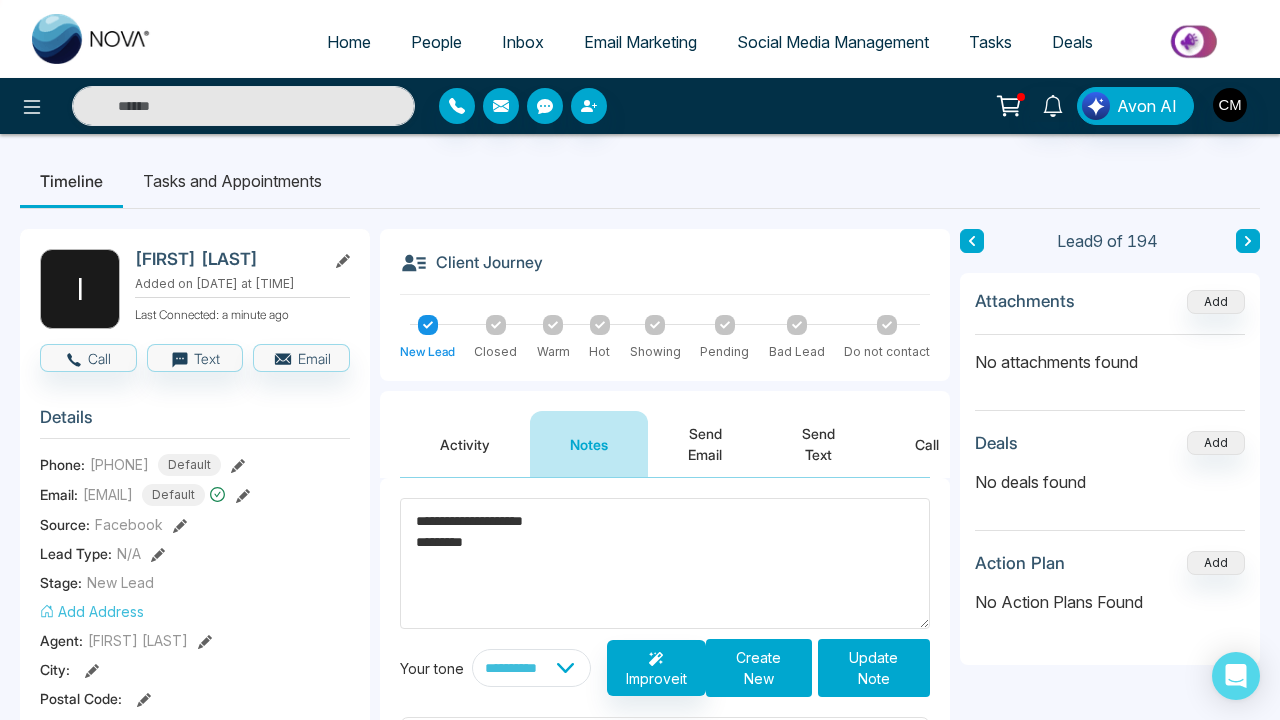 drag, startPoint x: 572, startPoint y: 519, endPoint x: 358, endPoint y: 519, distance: 214 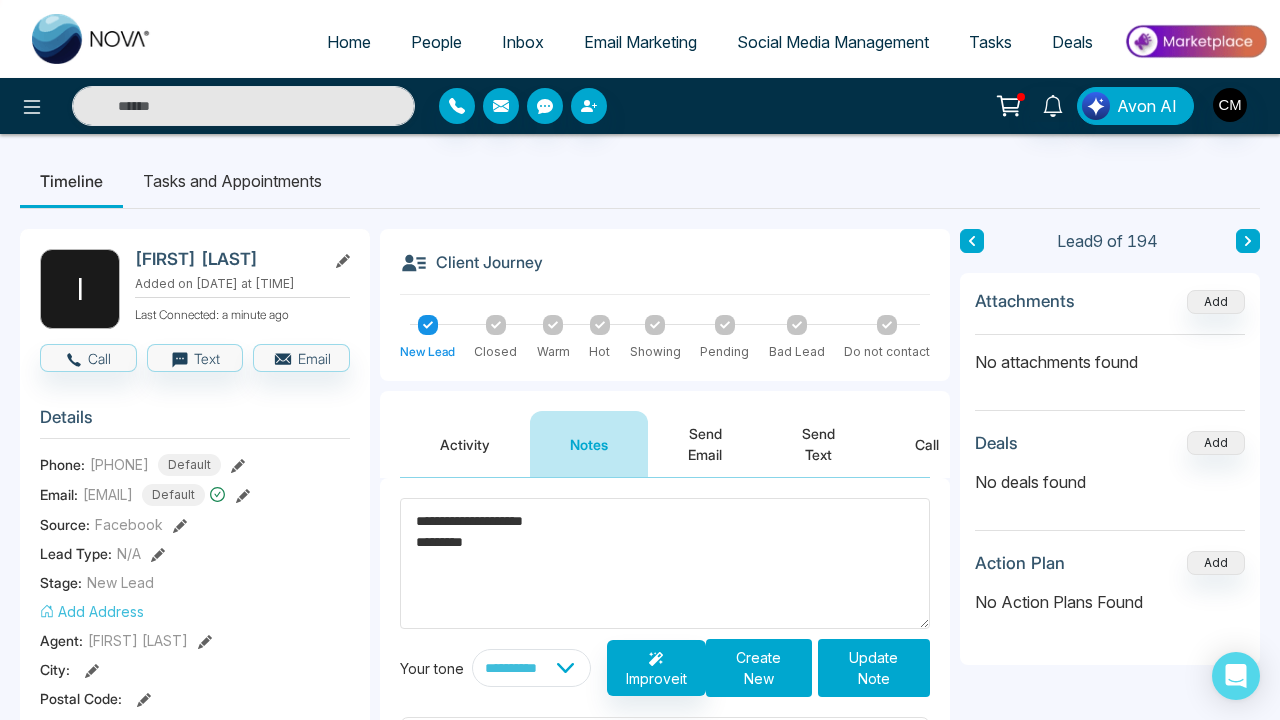 click on "**********" at bounding box center [640, 949] 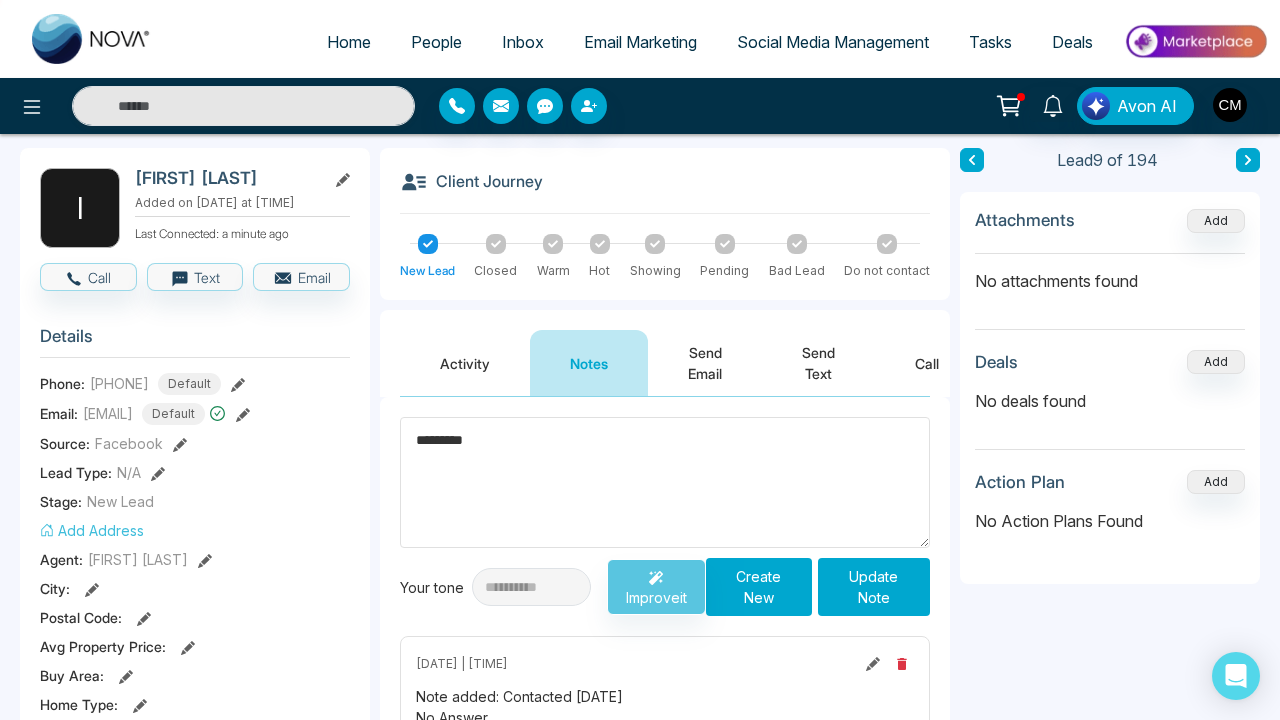 scroll, scrollTop: 160, scrollLeft: 0, axis: vertical 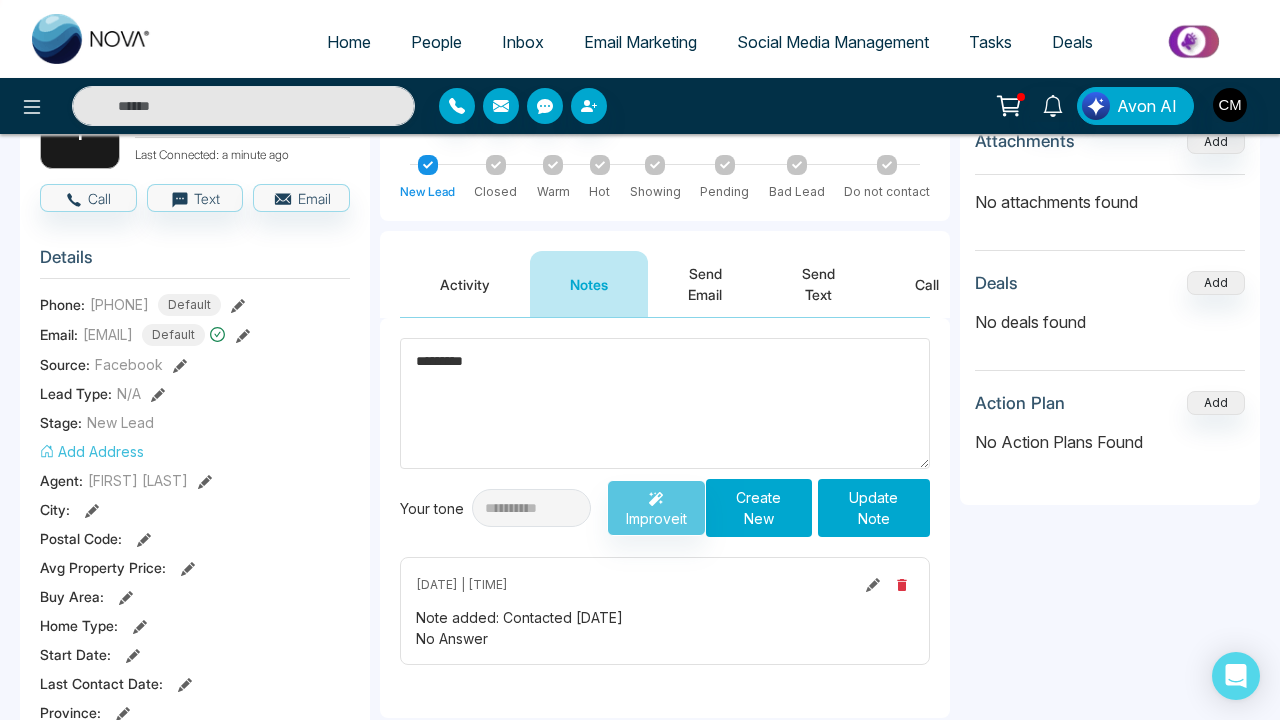 type on "*********" 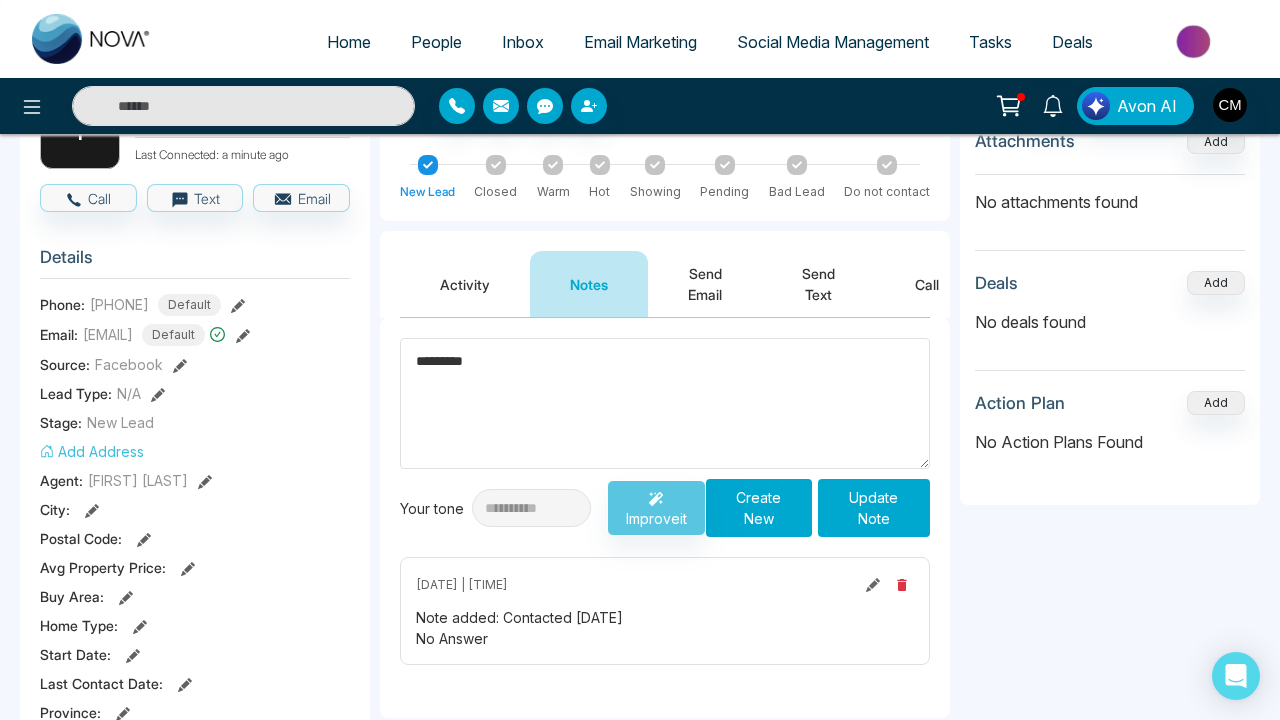 click on "Update Note" at bounding box center (874, 508) 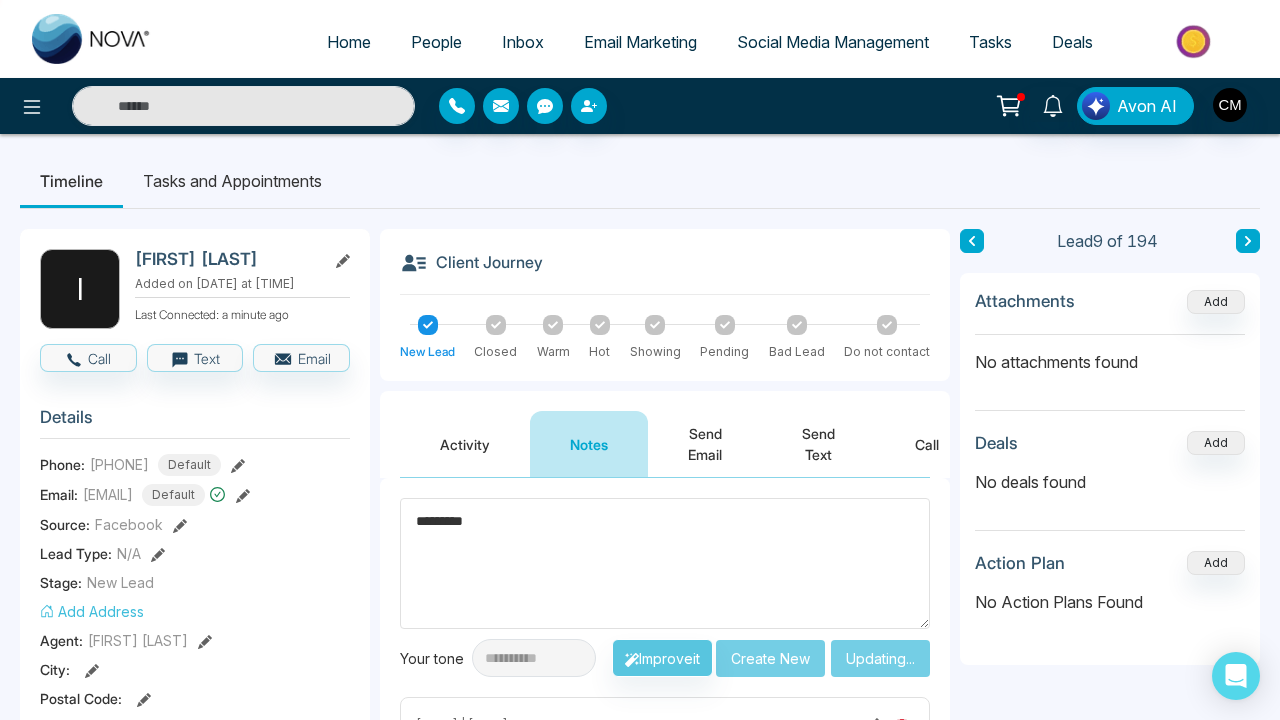 scroll, scrollTop: 0, scrollLeft: 0, axis: both 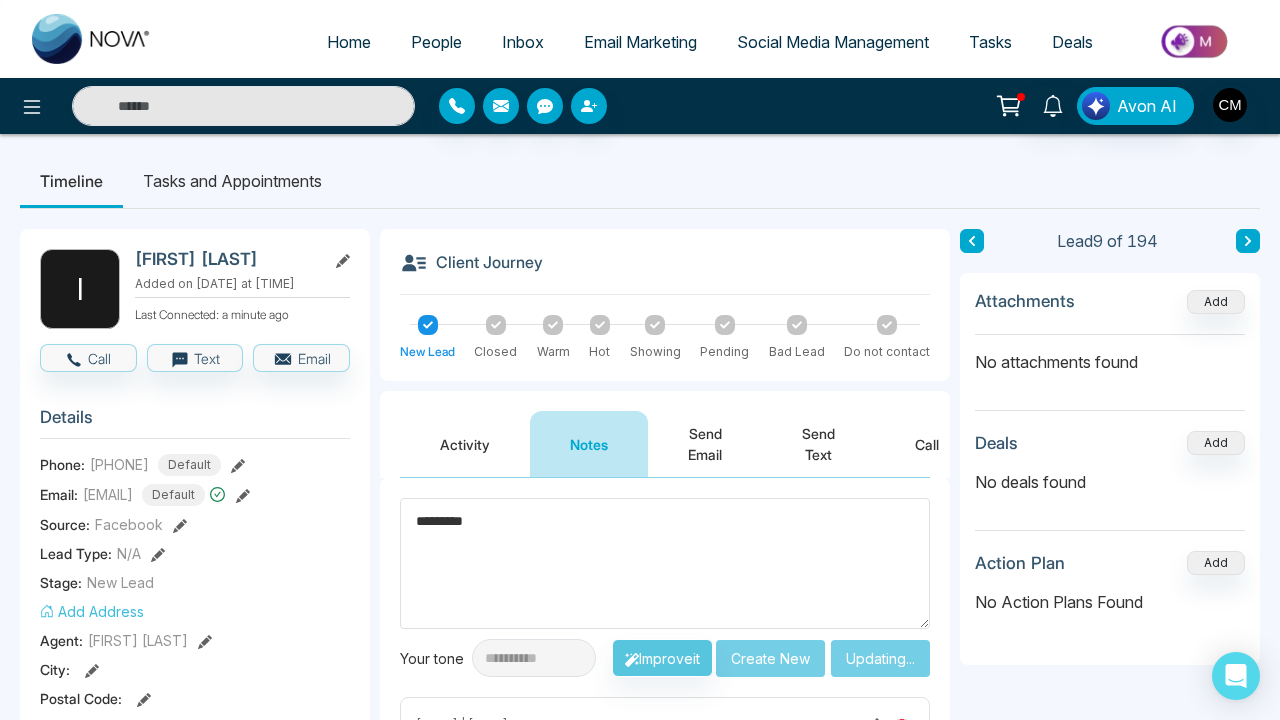 click at bounding box center (972, 241) 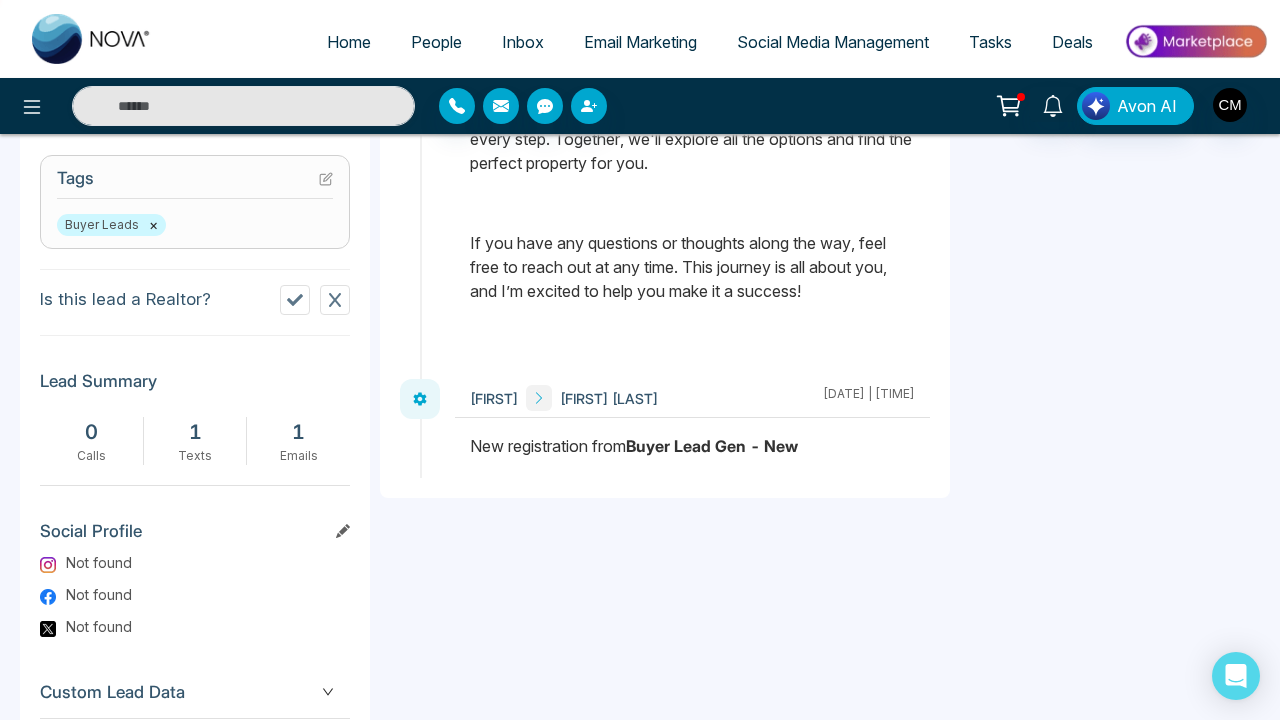scroll, scrollTop: 913, scrollLeft: 0, axis: vertical 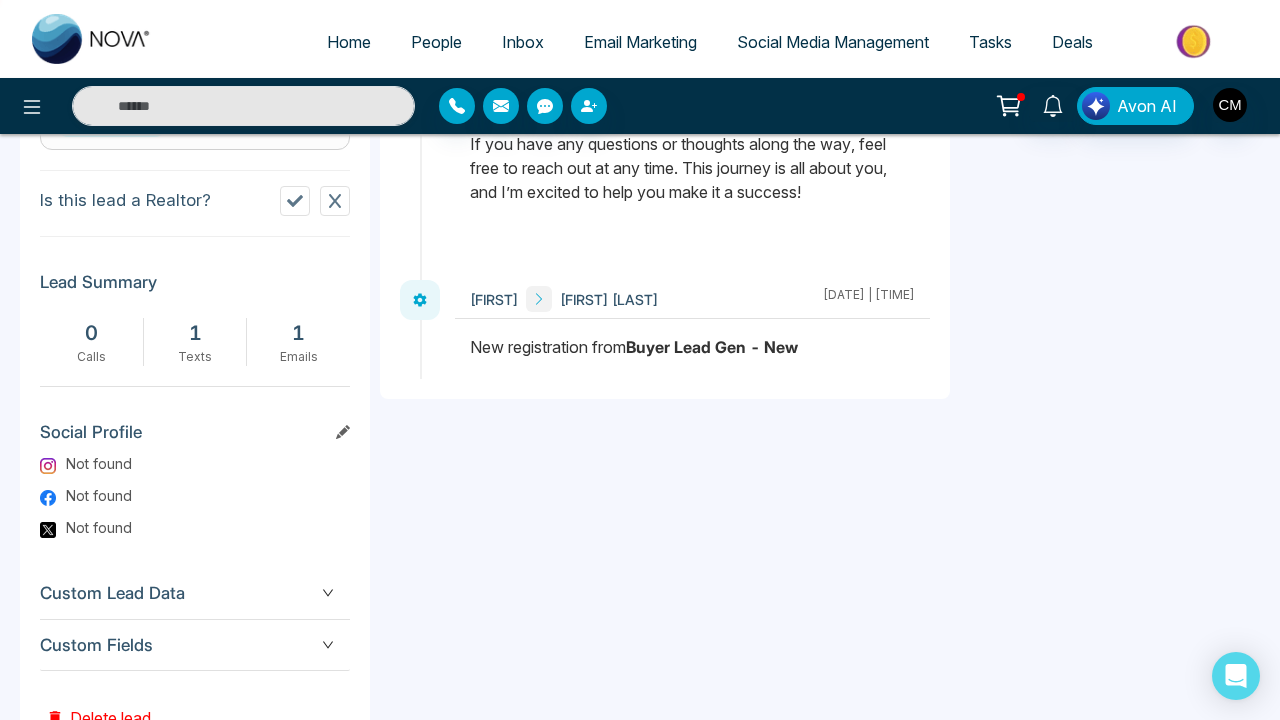 click at bounding box center (335, 201) 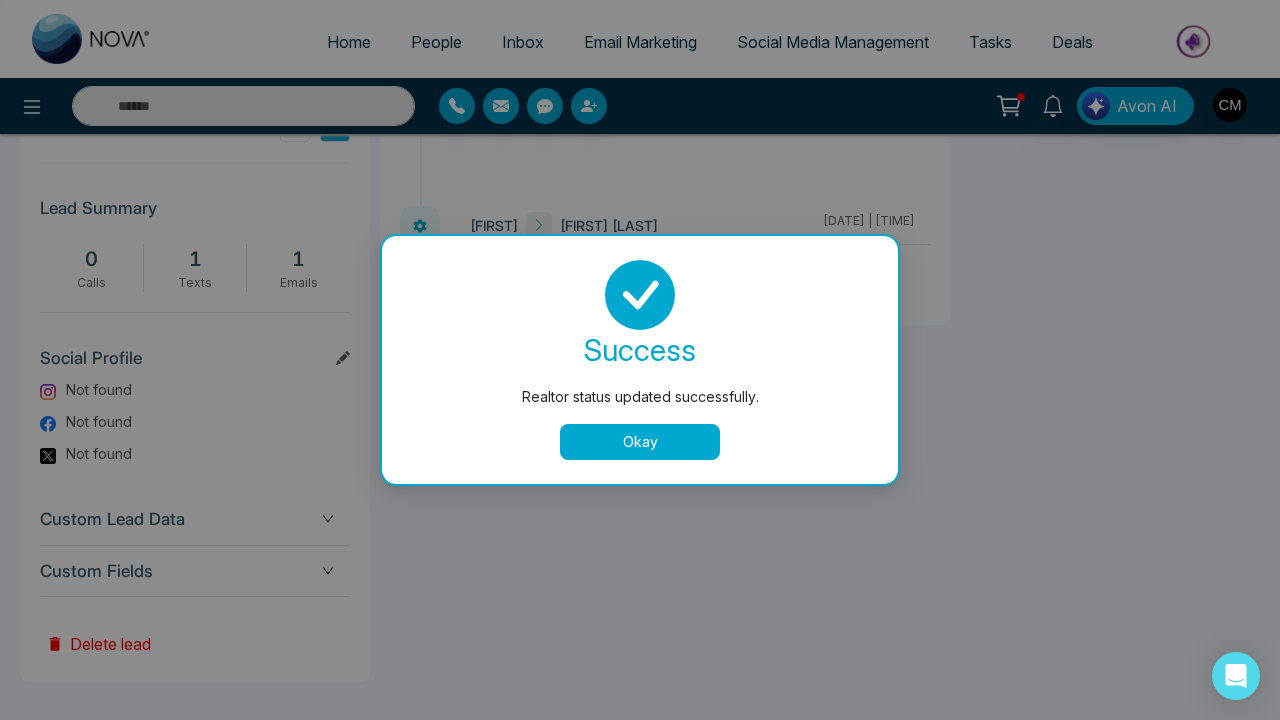 click on "Realtor status updated successfully. success Realtor status updated successfully.   Okay" at bounding box center (640, 360) 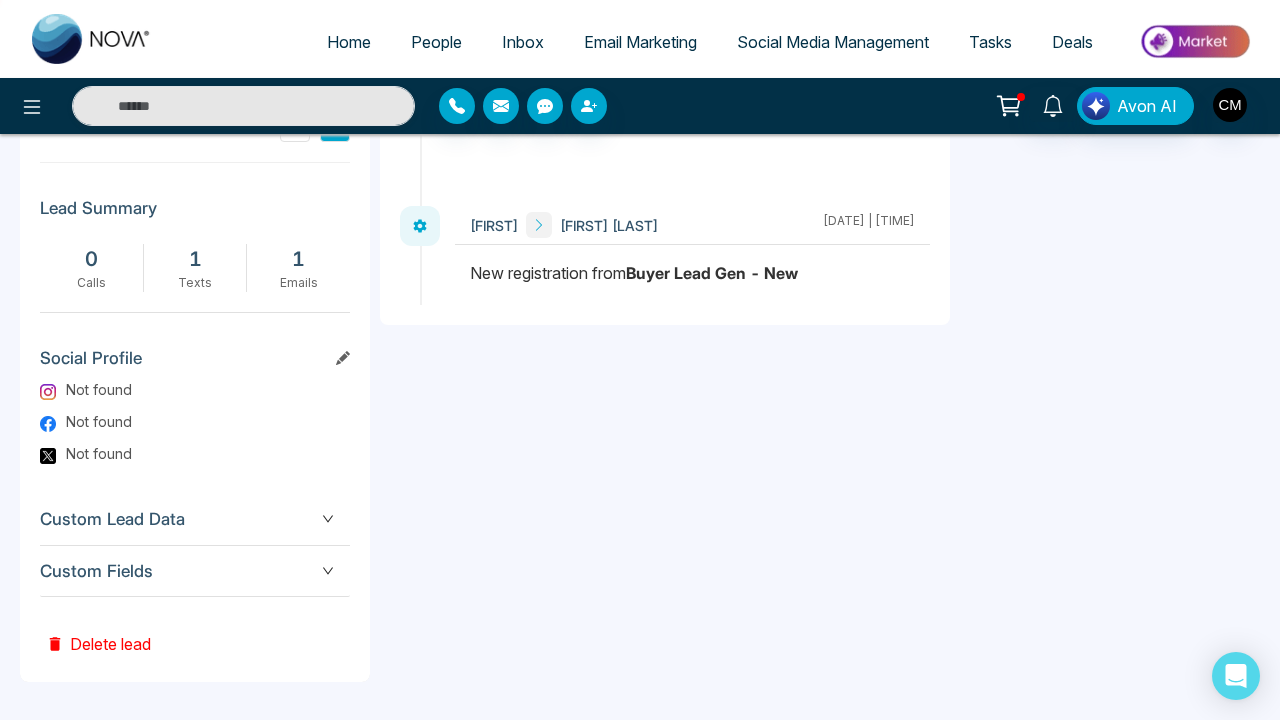 scroll, scrollTop: 985, scrollLeft: 0, axis: vertical 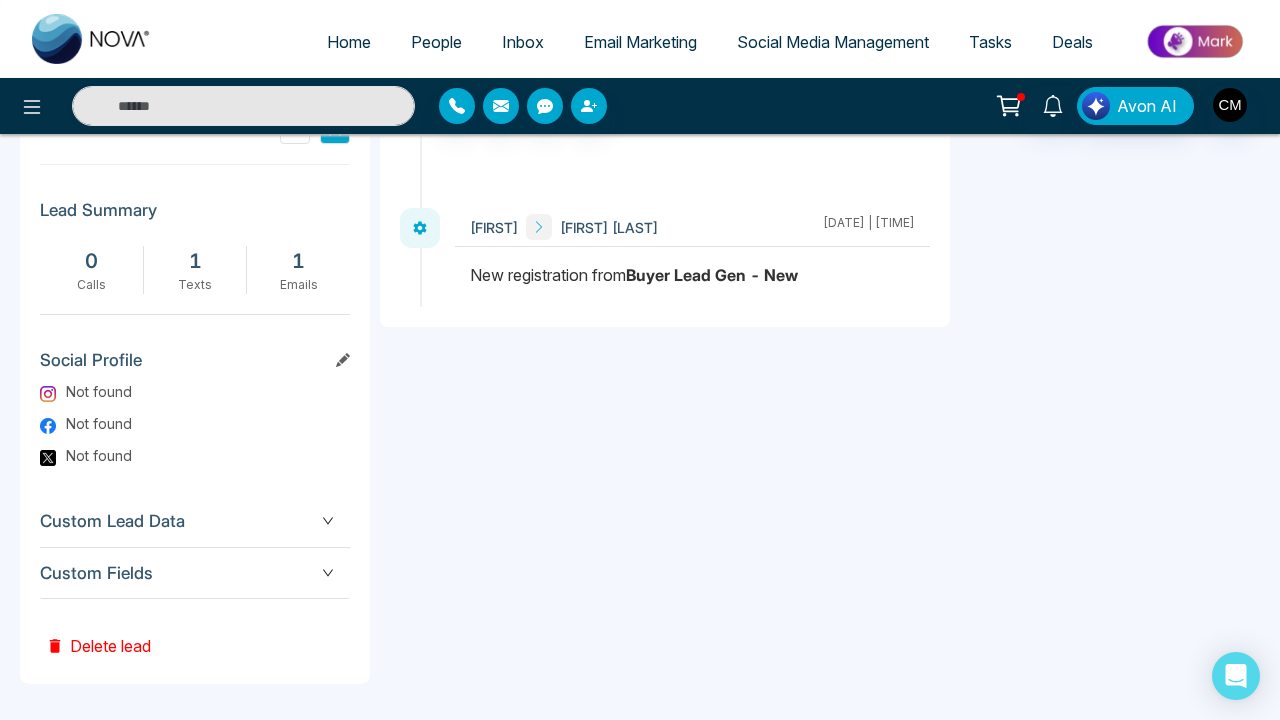 click on "Custom Lead Data" at bounding box center (195, 521) 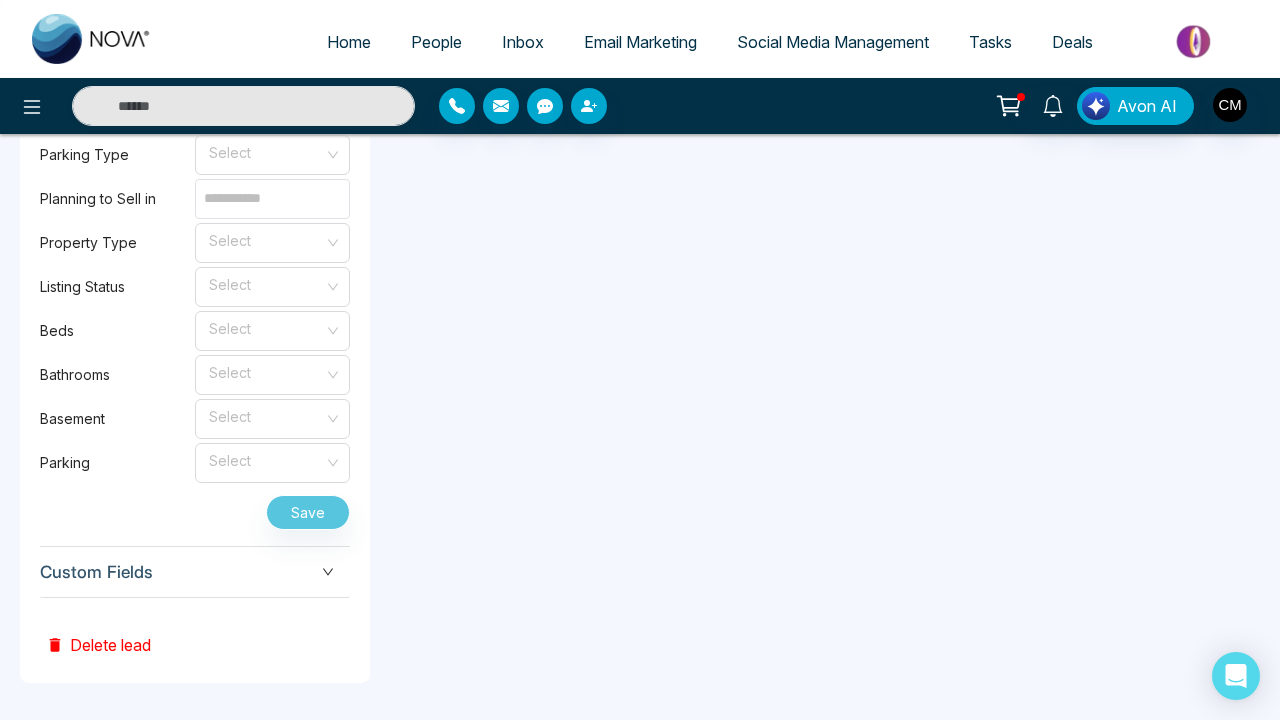 click on "Custom Fields" at bounding box center [195, 572] 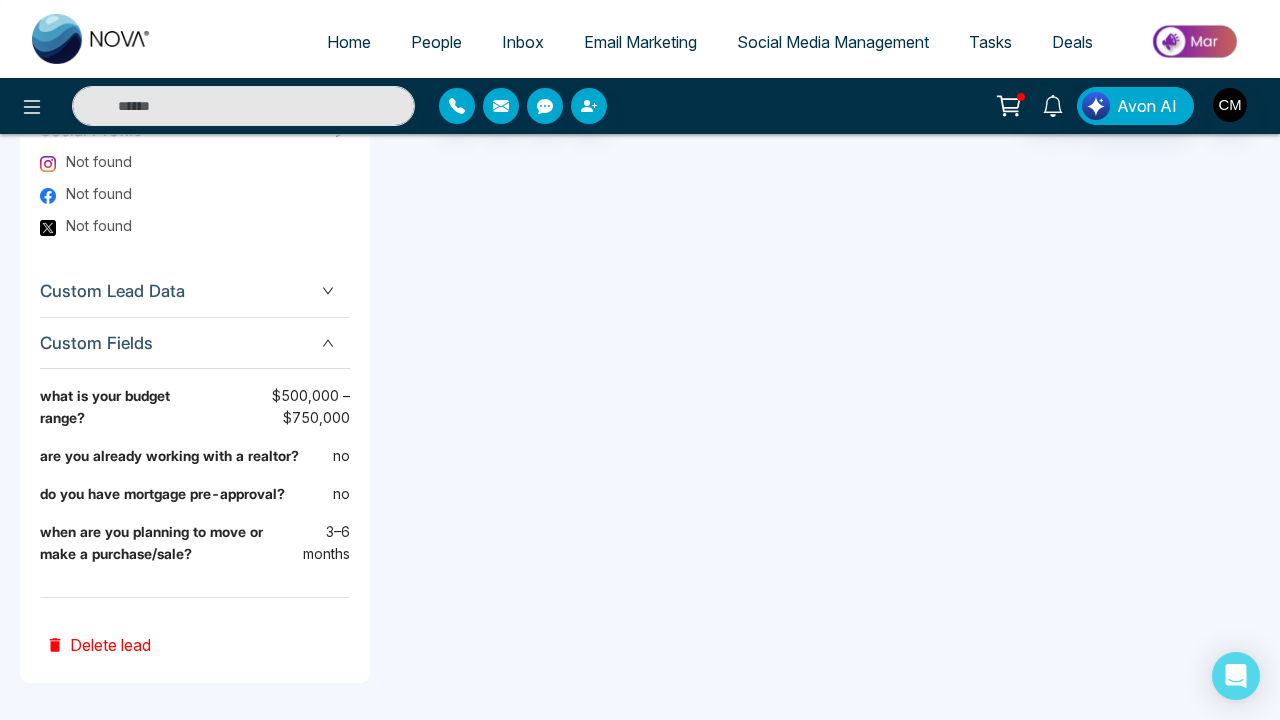 scroll, scrollTop: 1214, scrollLeft: 0, axis: vertical 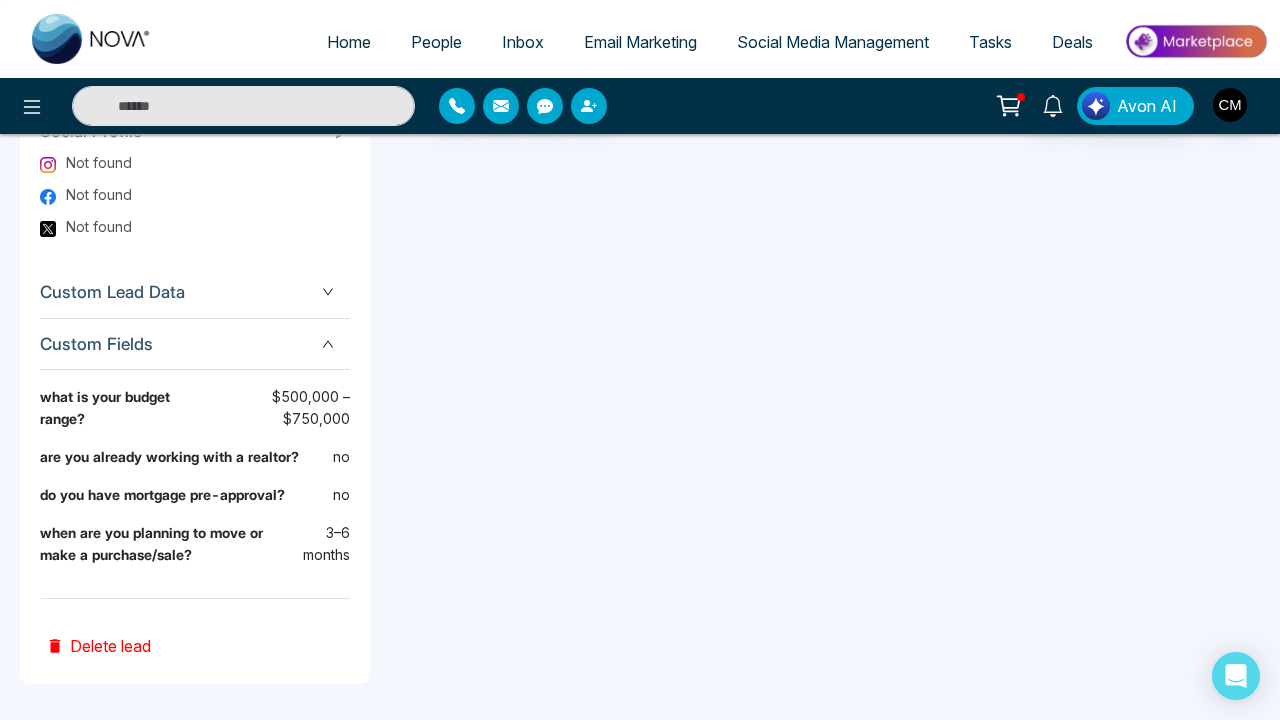 click on "Home People Inbox Email Marketing Social Media Management Tasks Deals" at bounding box center [640, 39] 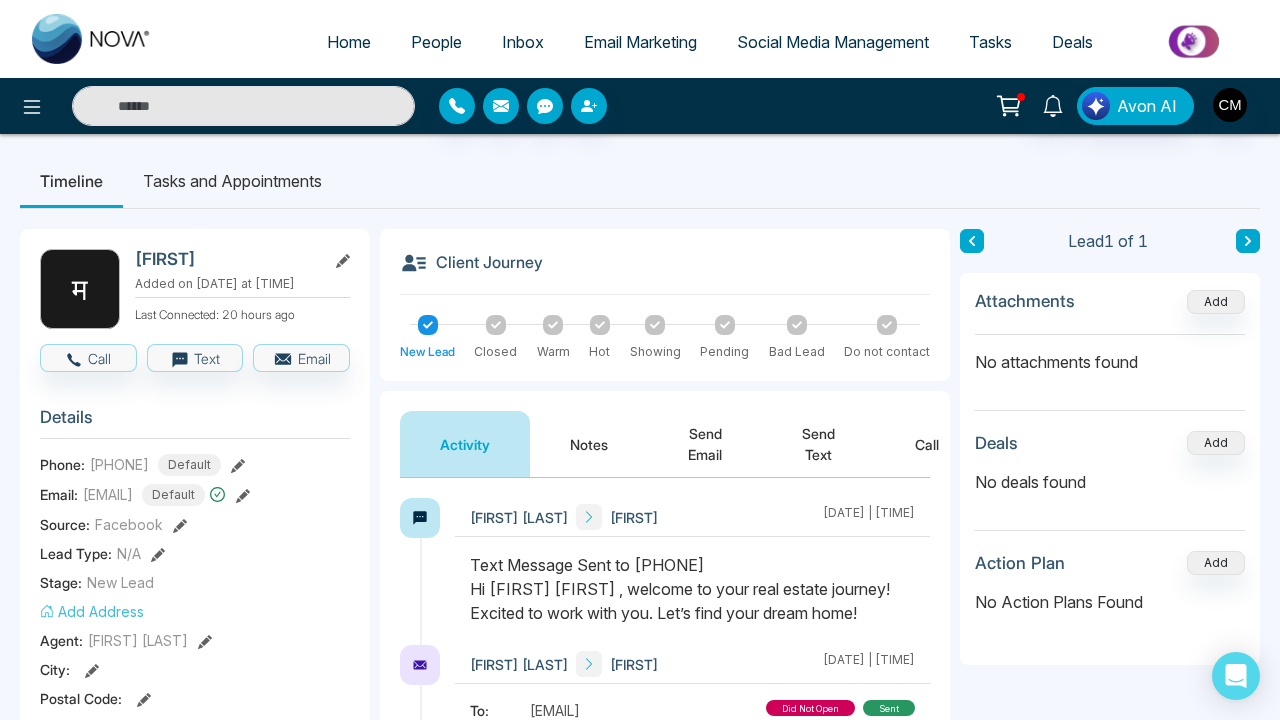 scroll, scrollTop: 0, scrollLeft: 0, axis: both 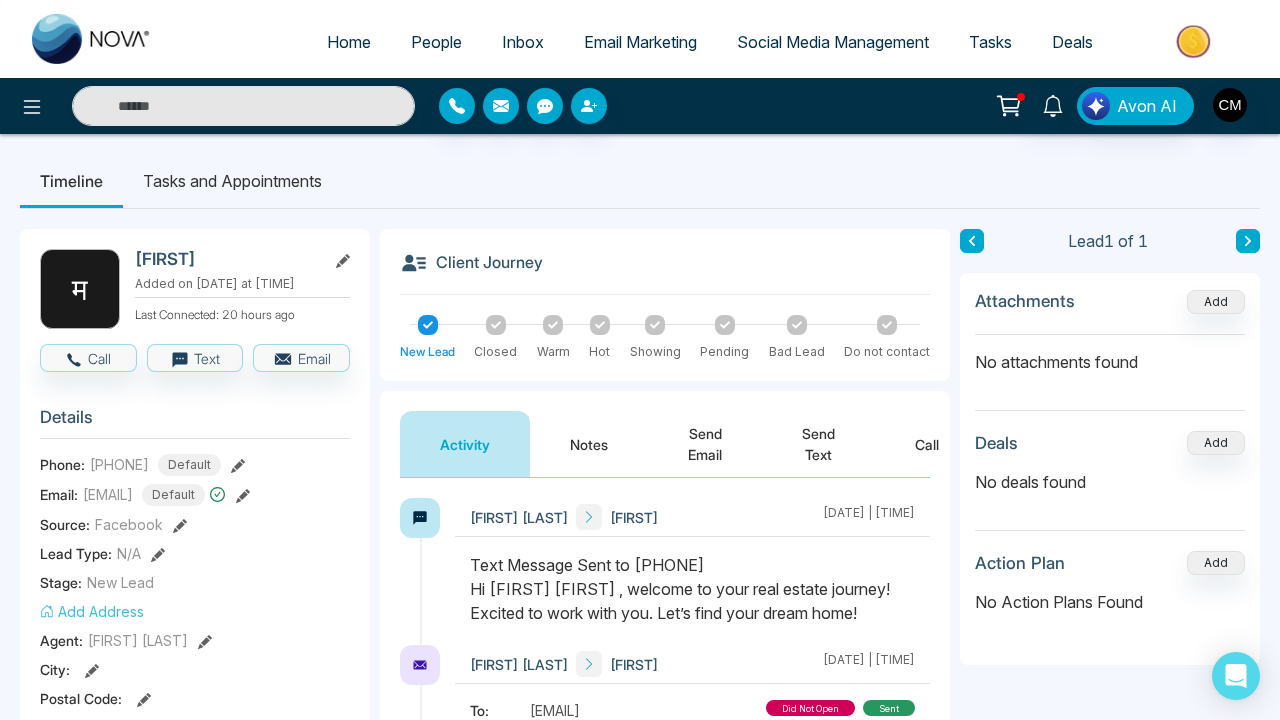 click on "Call" at bounding box center (927, 444) 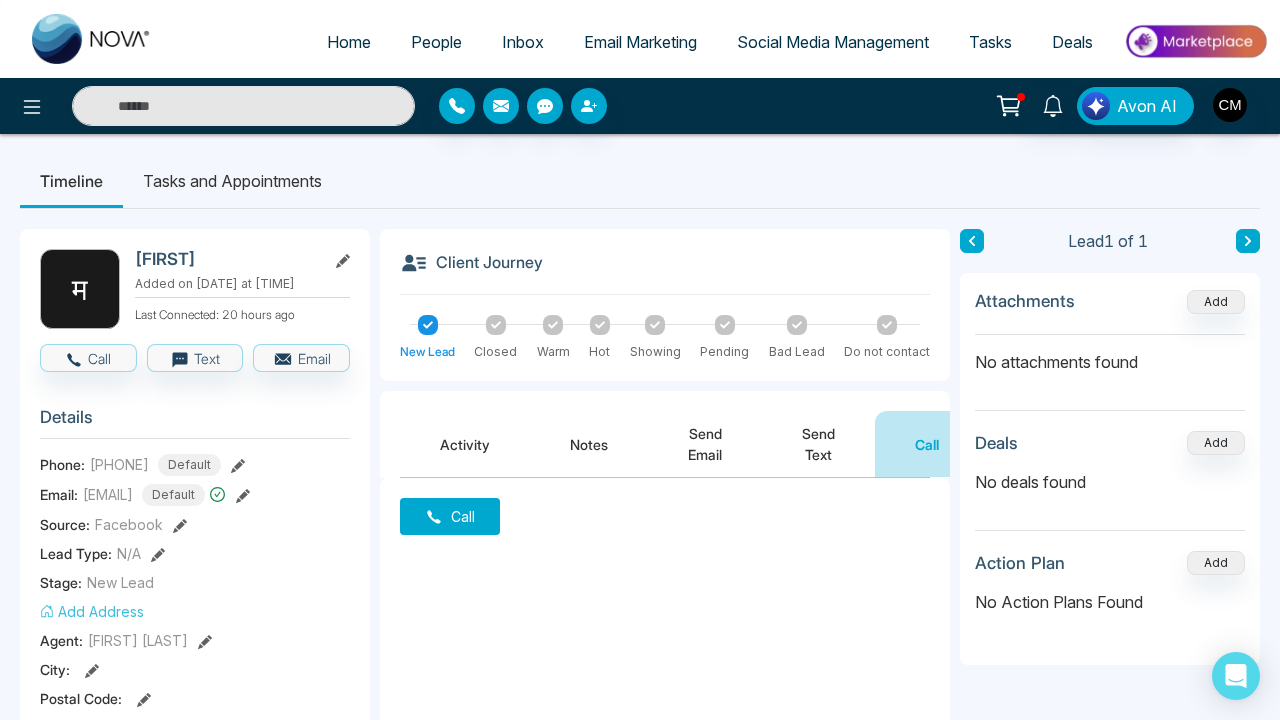 click on "Call" at bounding box center [450, 516] 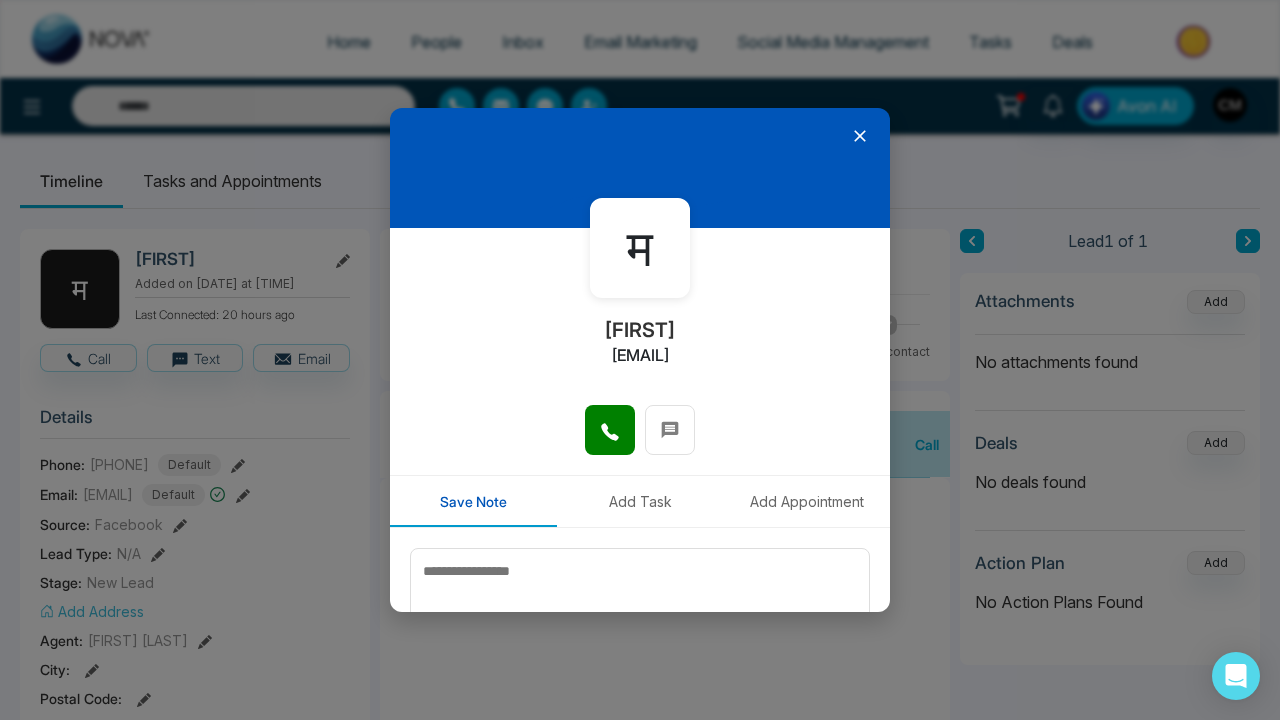 click at bounding box center (640, 440) 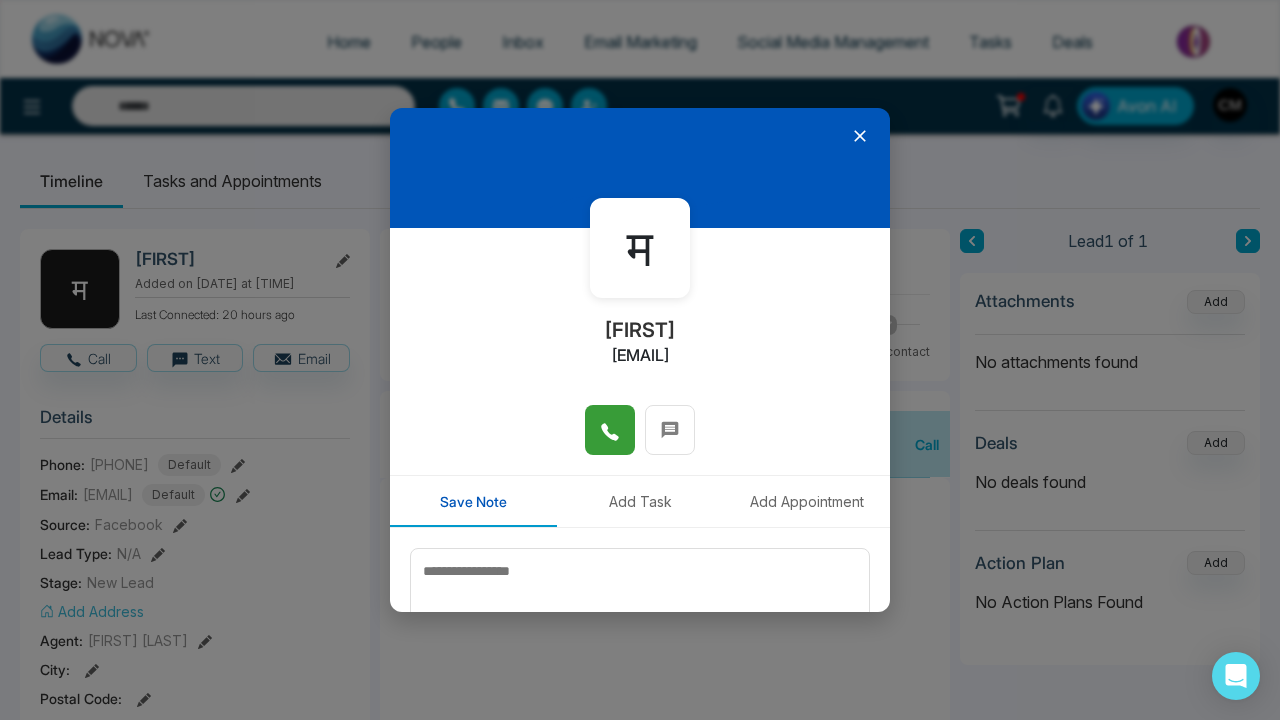 click 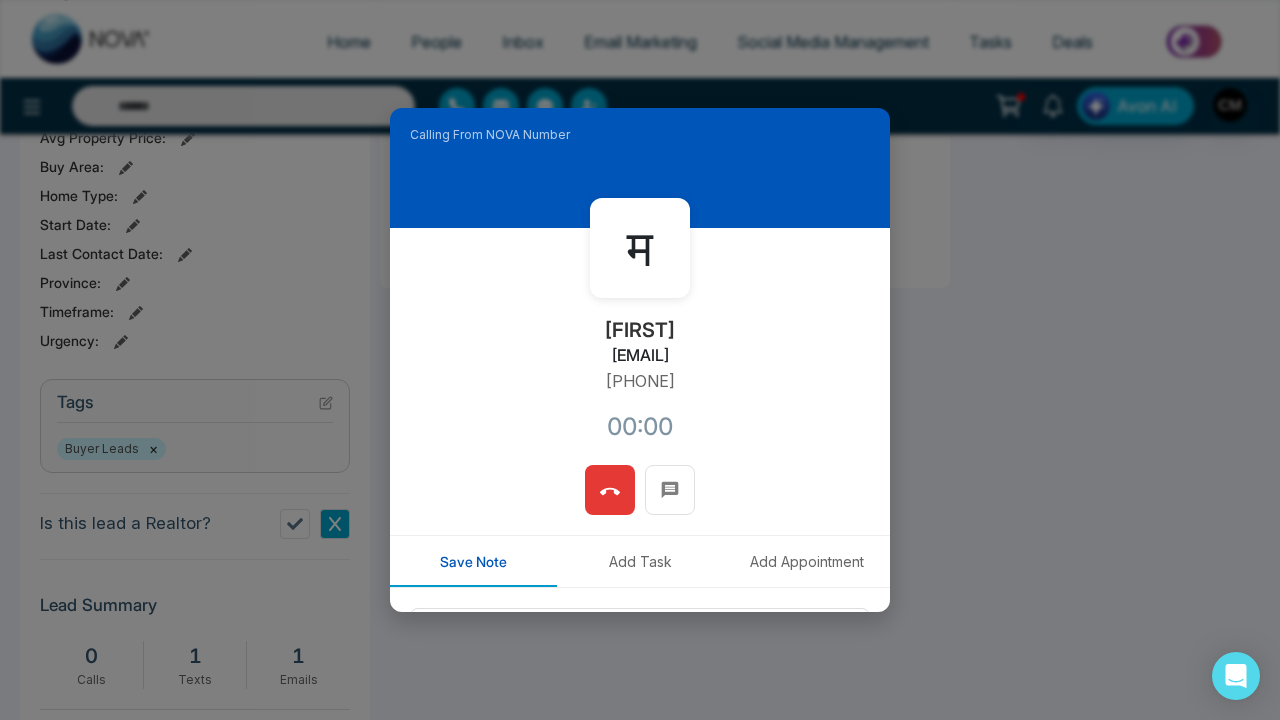 scroll, scrollTop: 621, scrollLeft: 0, axis: vertical 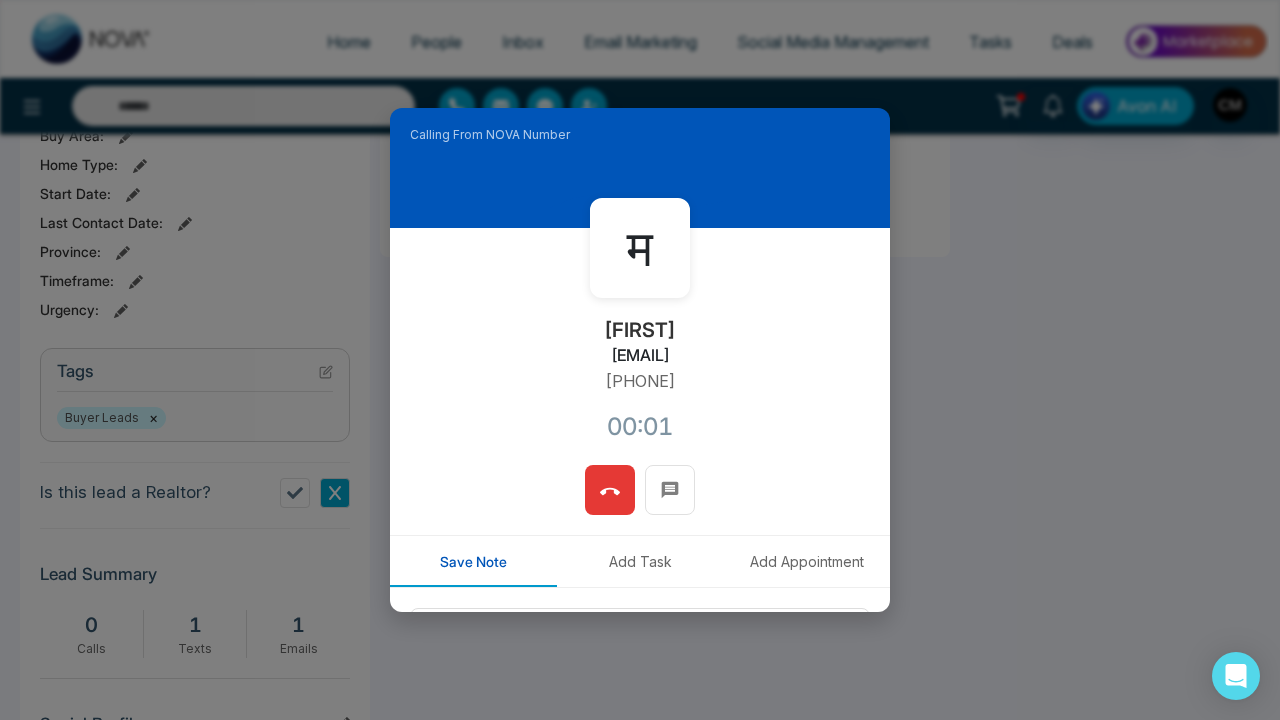 click on "Calling From NOVA Number [FIRST] [FIRST] [EMAIL] [PHONE] 00:01 Save Note Add Task Add Appointment Save Note" at bounding box center [640, 360] 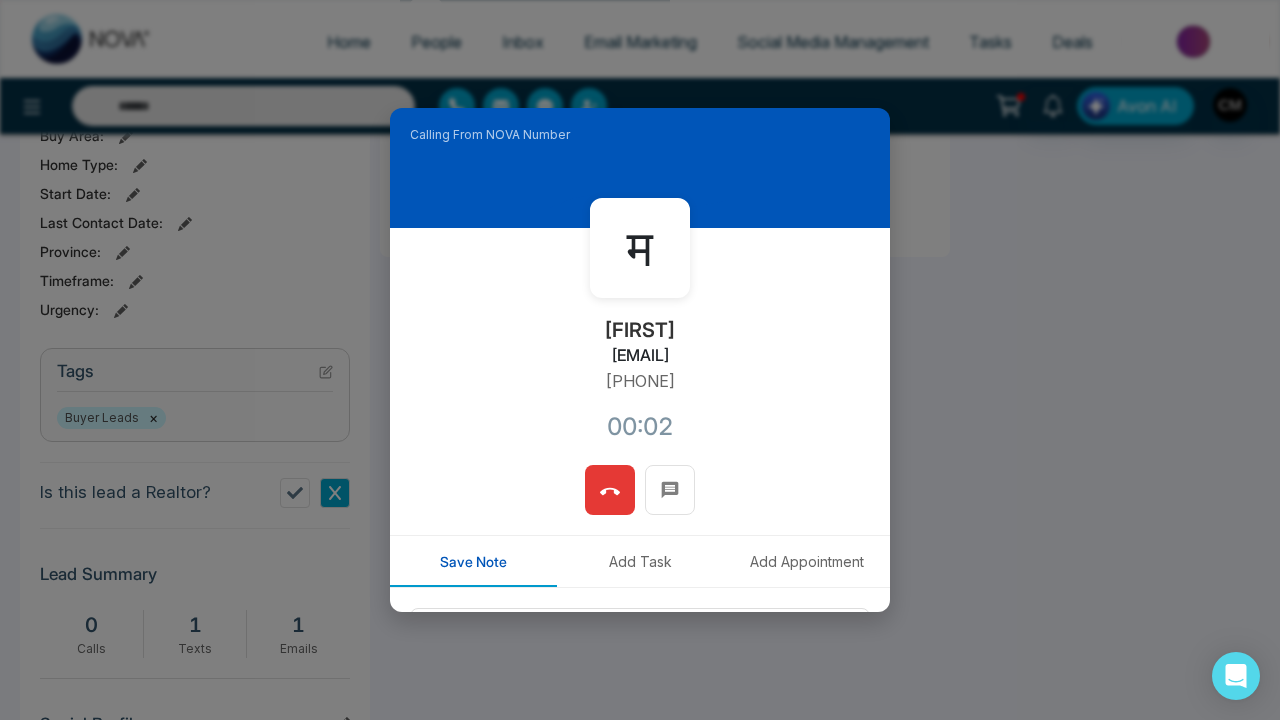 click on "म" at bounding box center (640, 248) 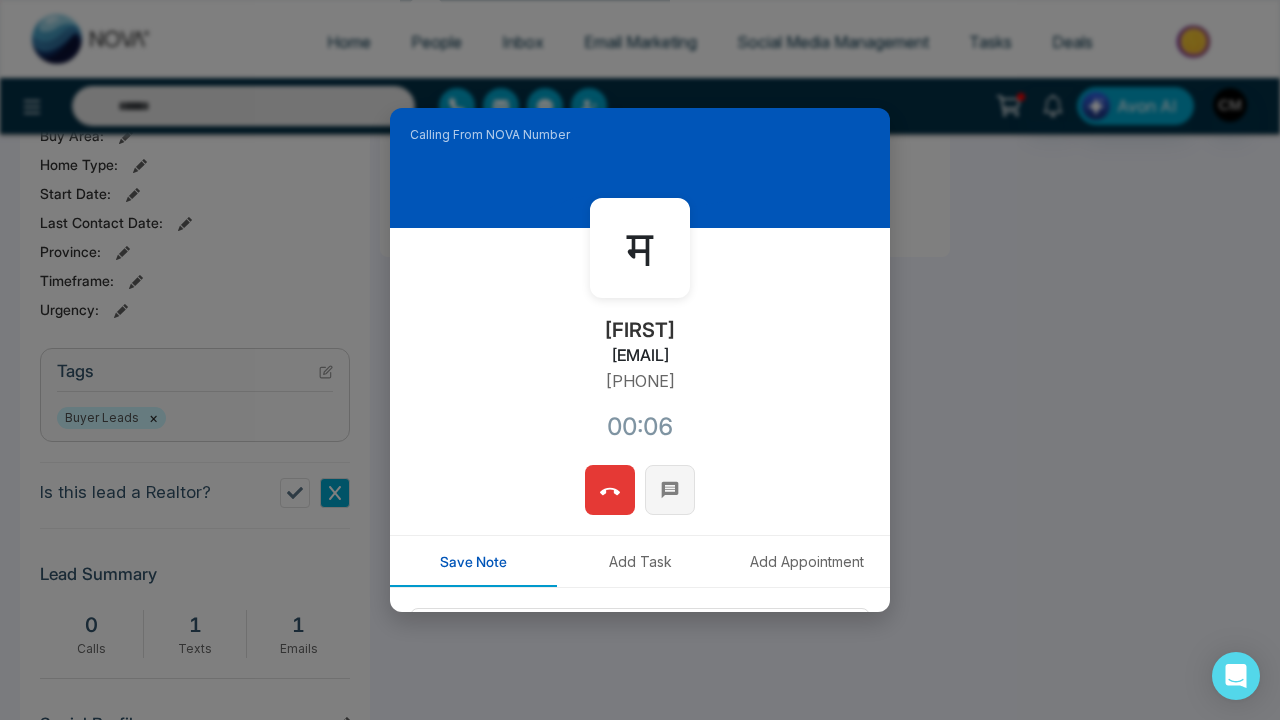 scroll, scrollTop: 0, scrollLeft: 0, axis: both 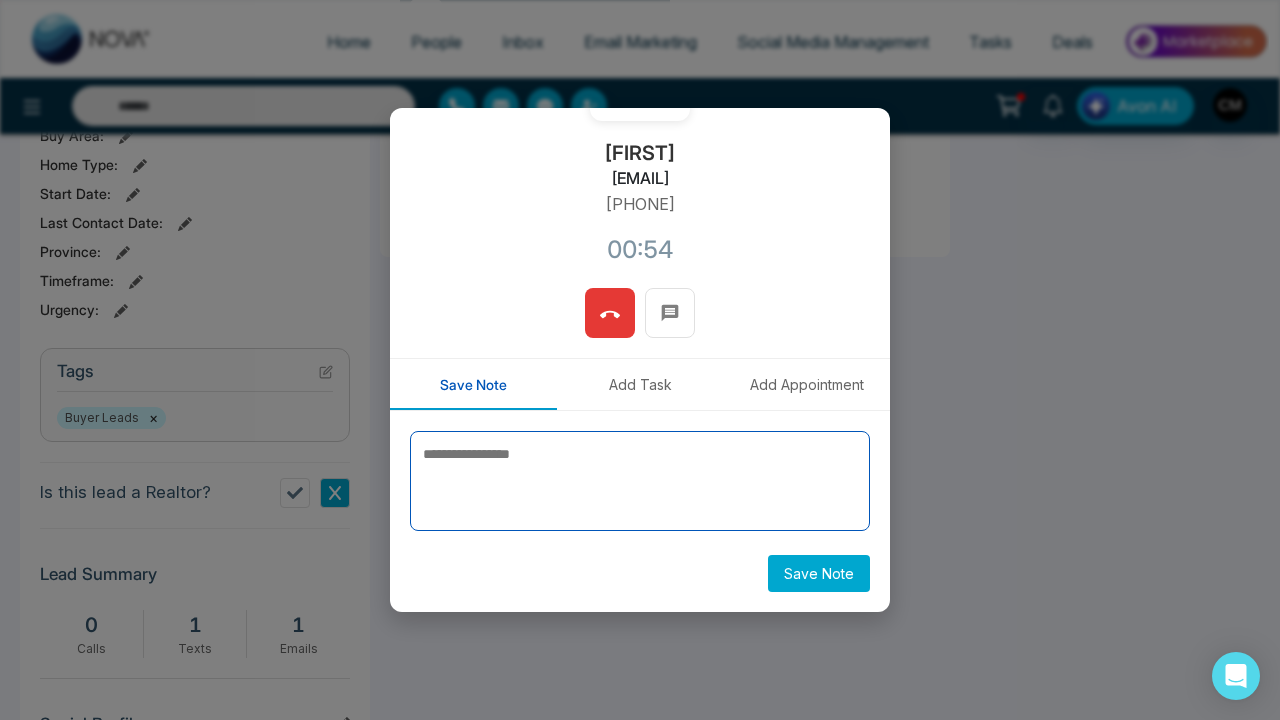 click at bounding box center [640, 481] 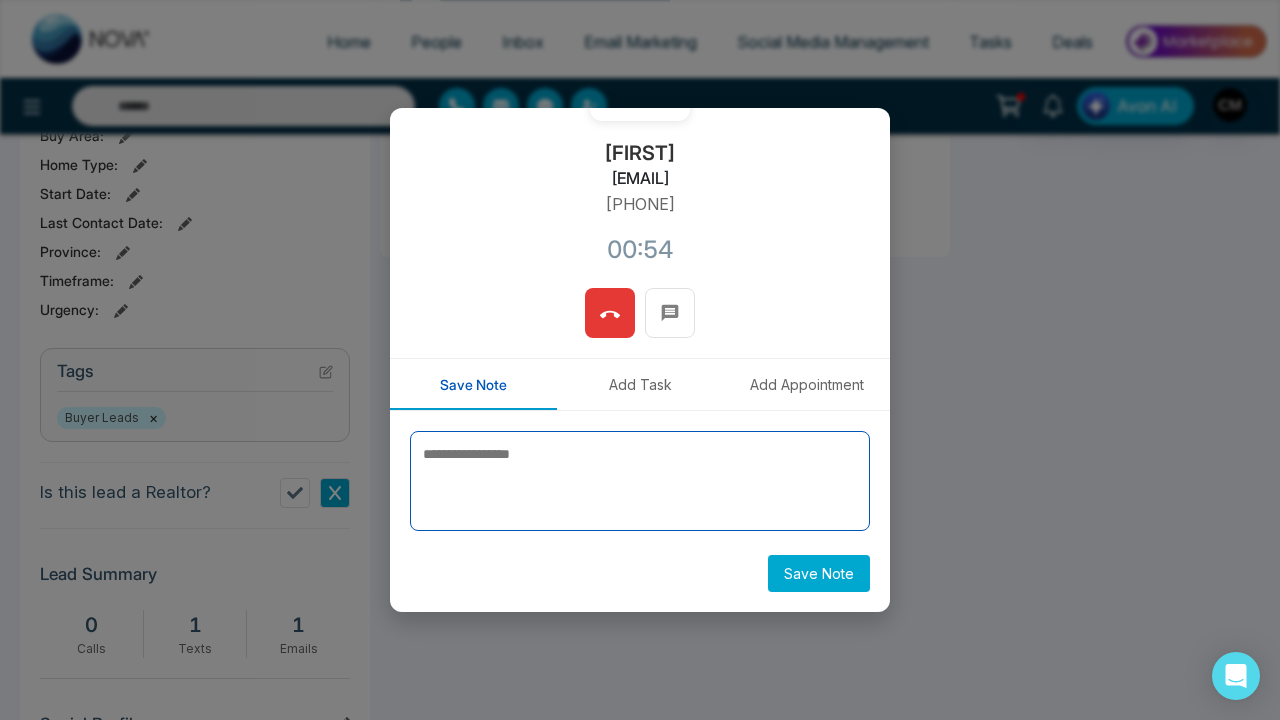 scroll, scrollTop: 177, scrollLeft: 0, axis: vertical 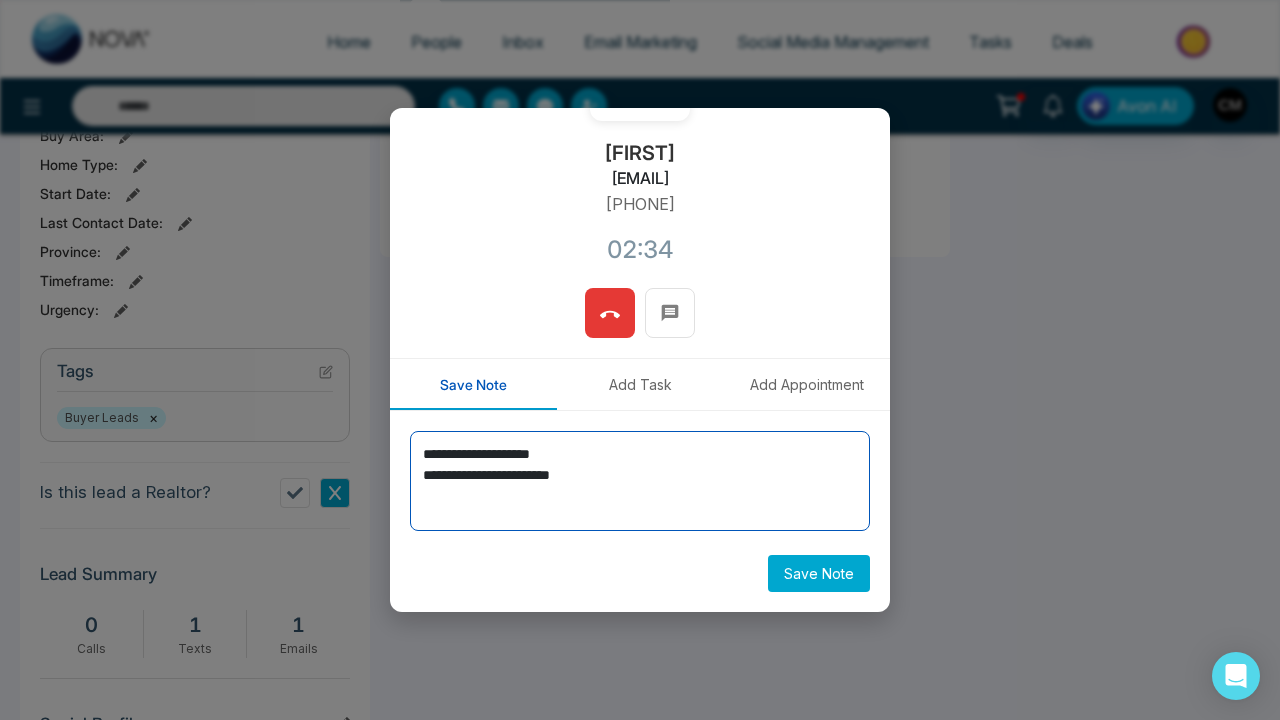 drag, startPoint x: 483, startPoint y: 477, endPoint x: 601, endPoint y: 477, distance: 118 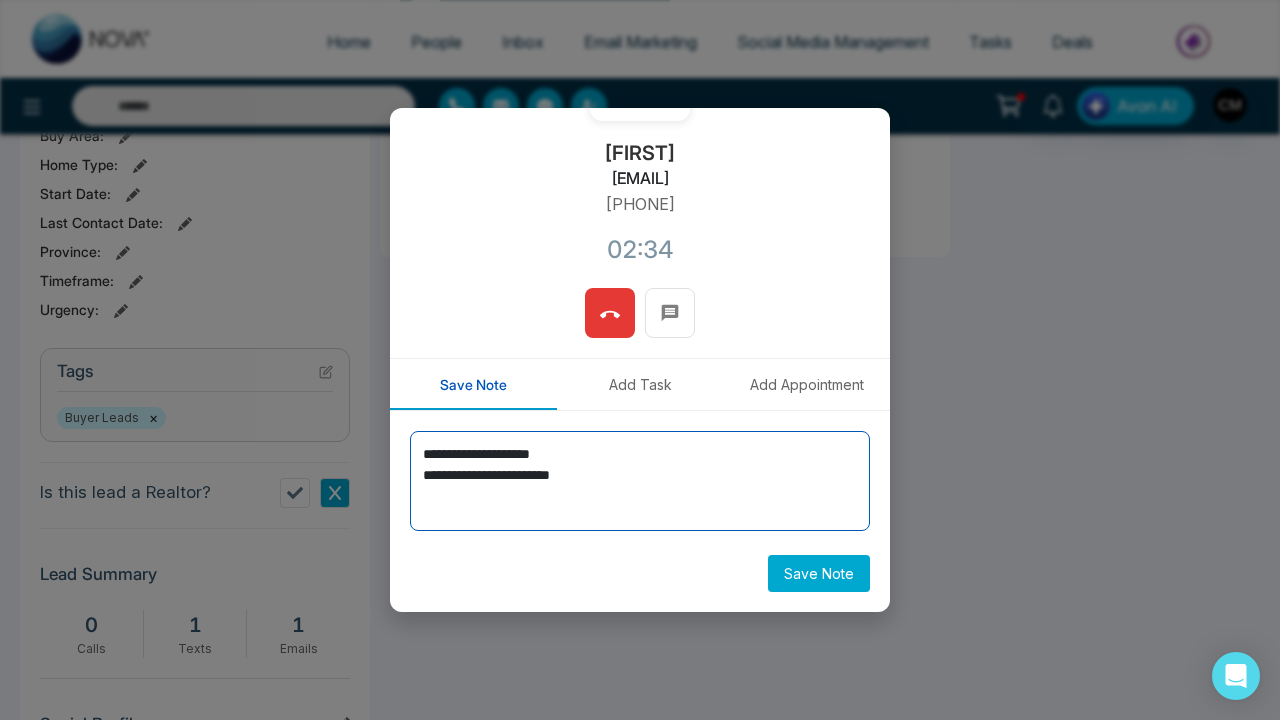 click on "**********" at bounding box center [640, 481] 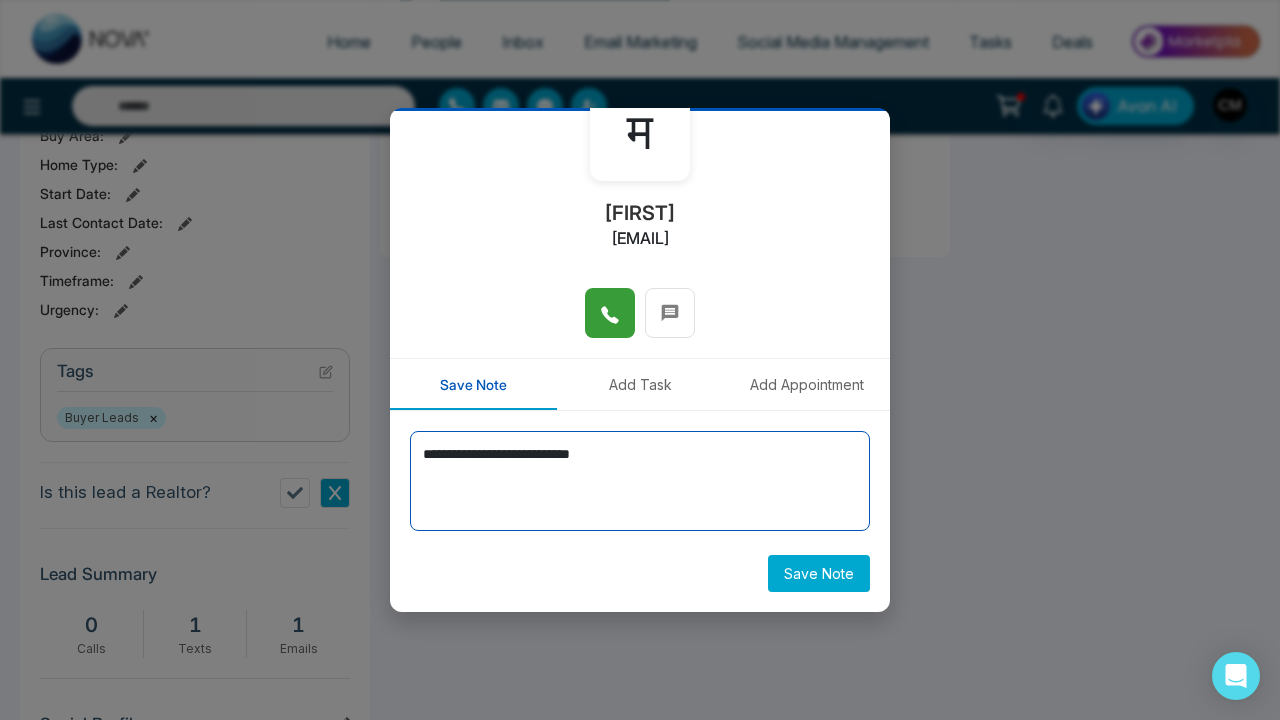 scroll, scrollTop: 117, scrollLeft: 0, axis: vertical 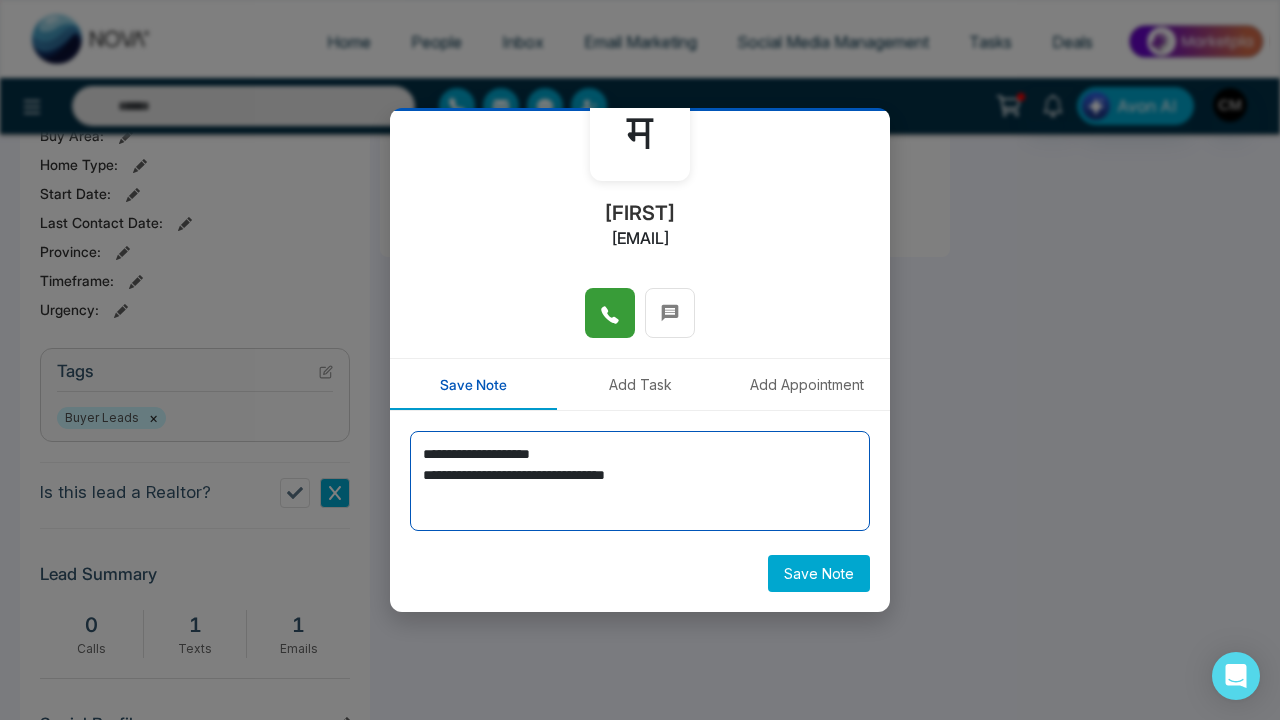 click on "**********" at bounding box center [640, 481] 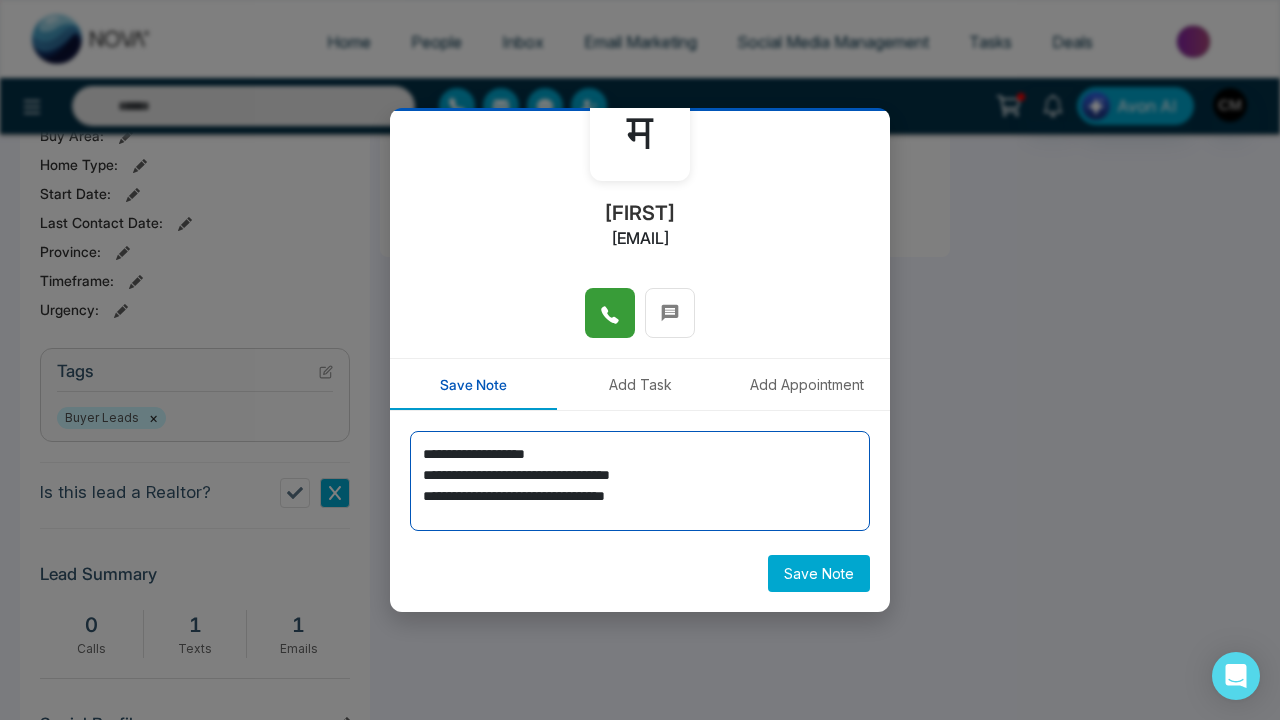 type on "**********" 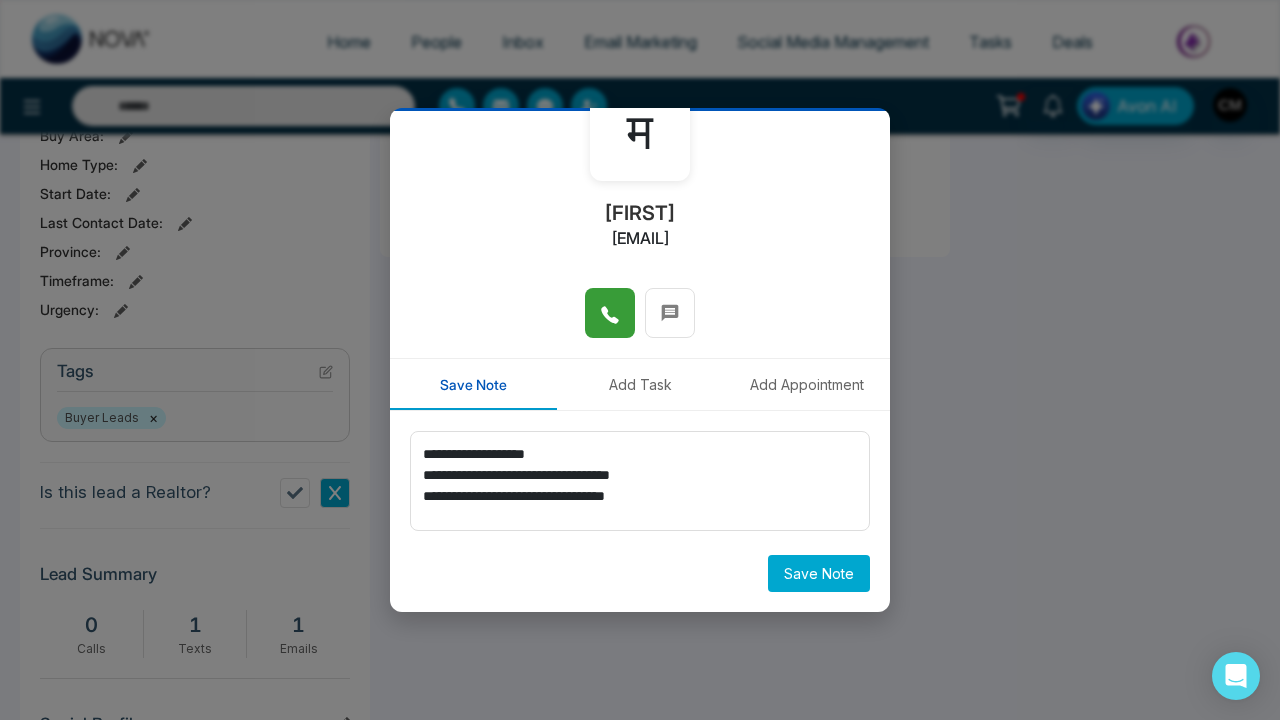click on "Save Note" at bounding box center (819, 573) 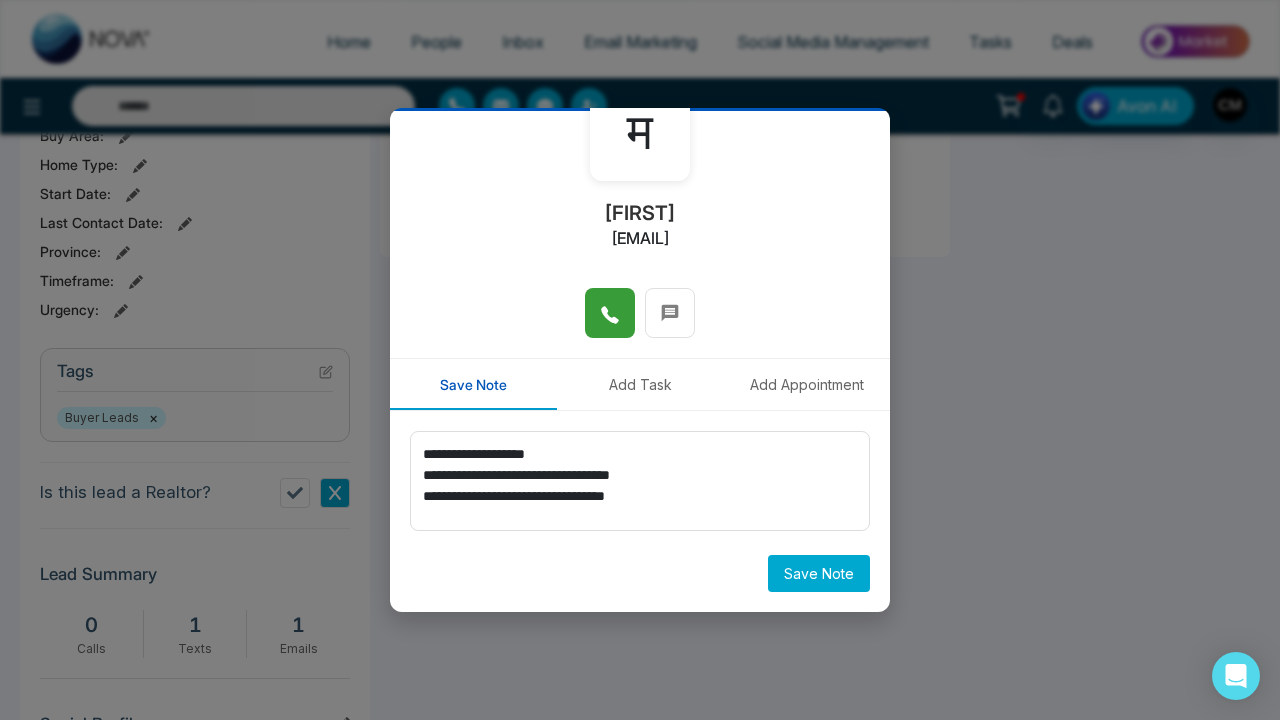 type 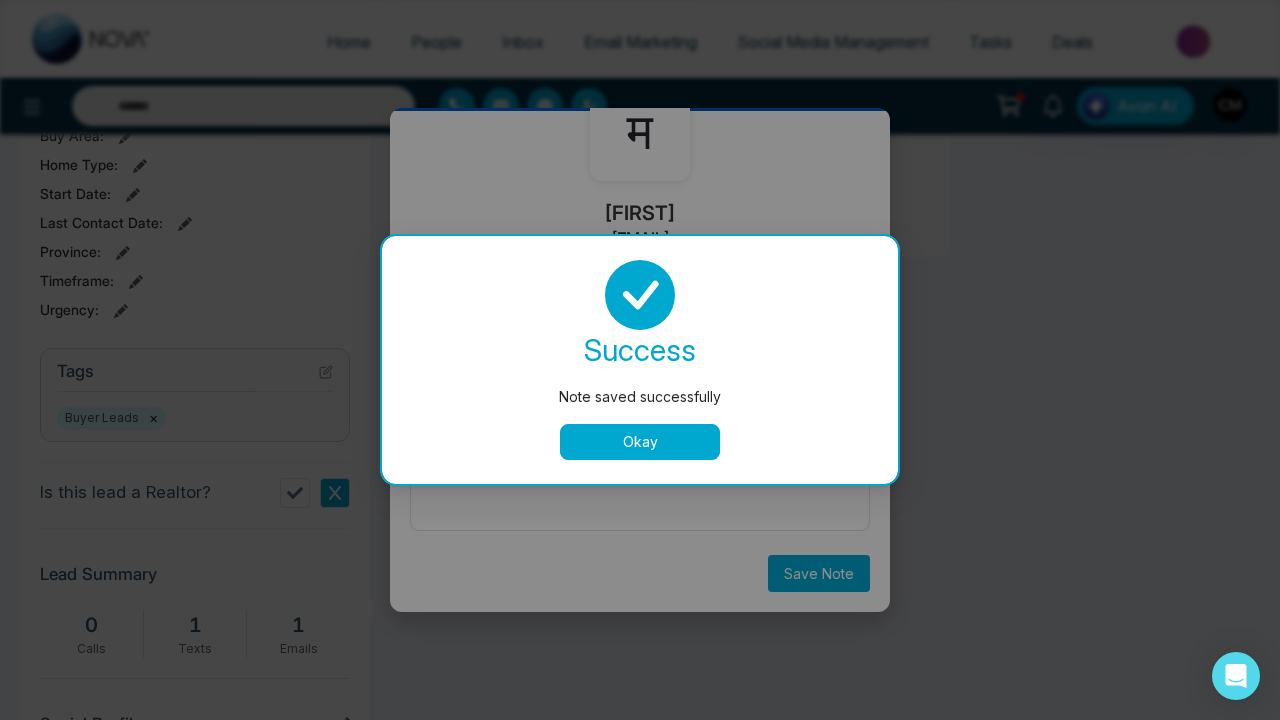 click on "Okay" at bounding box center (640, 442) 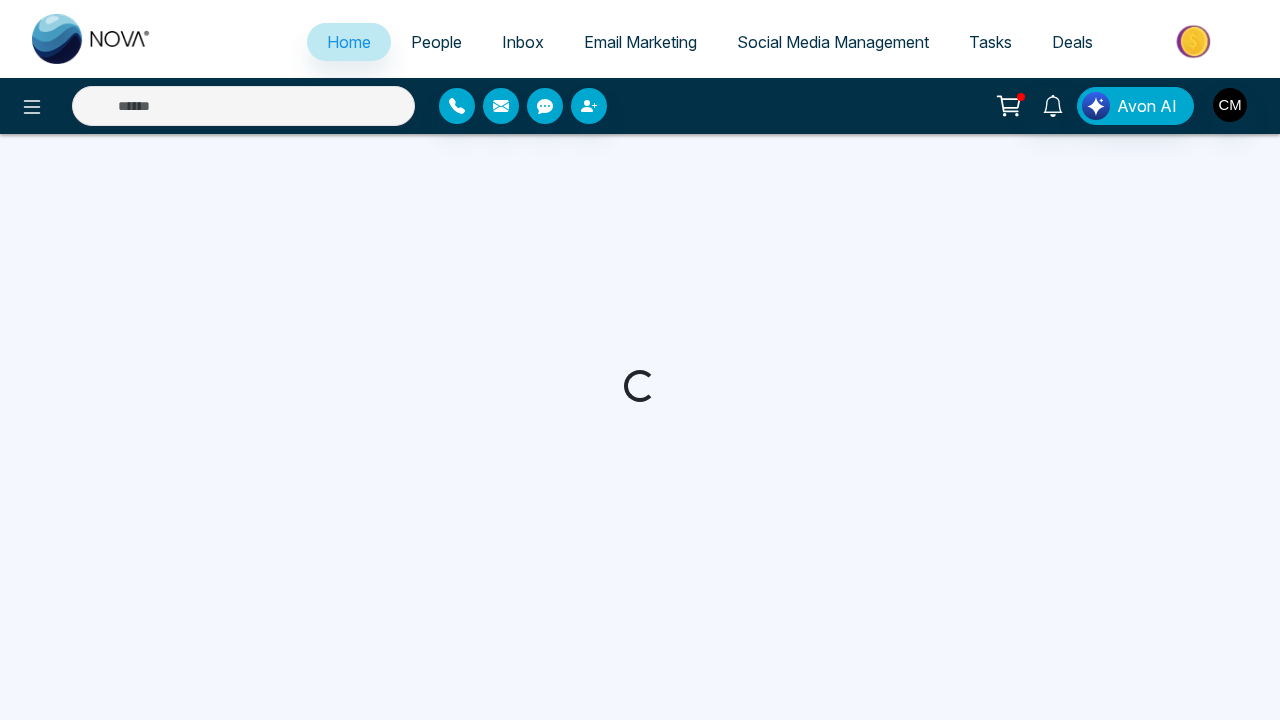 scroll, scrollTop: 0, scrollLeft: 0, axis: both 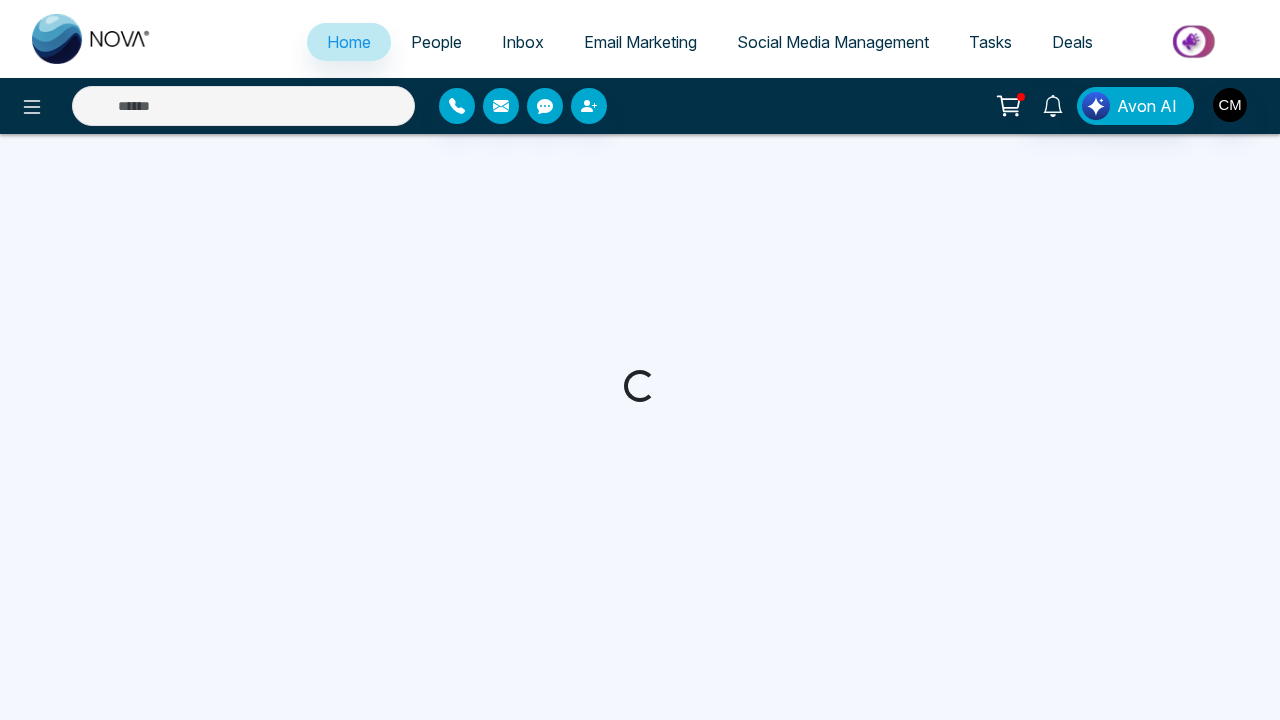 select on "*" 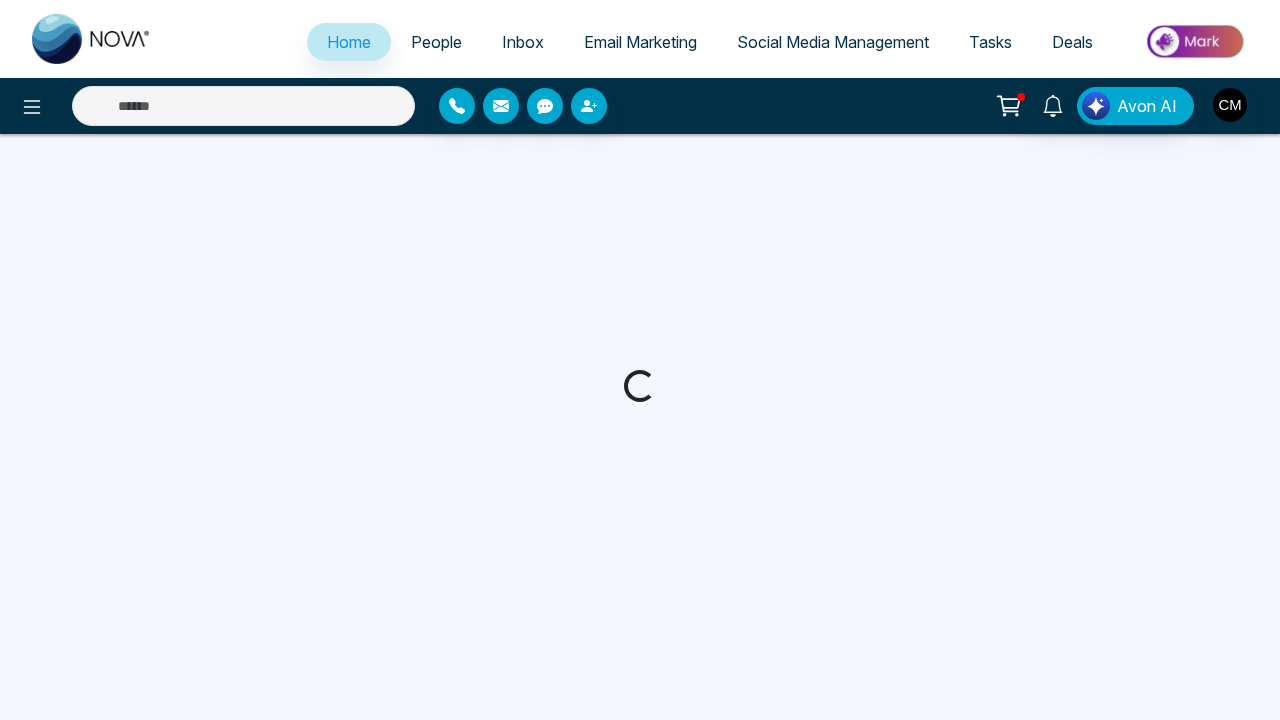 select on "*" 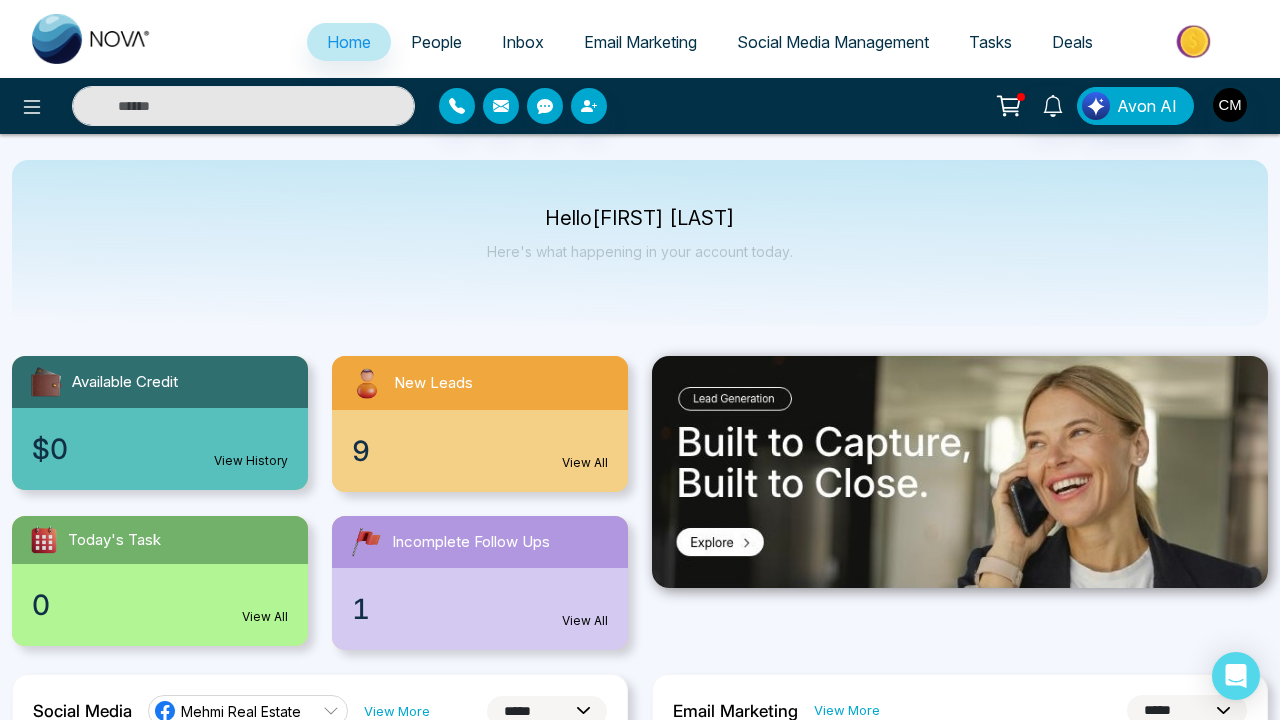 click on "9 View All" at bounding box center (480, 451) 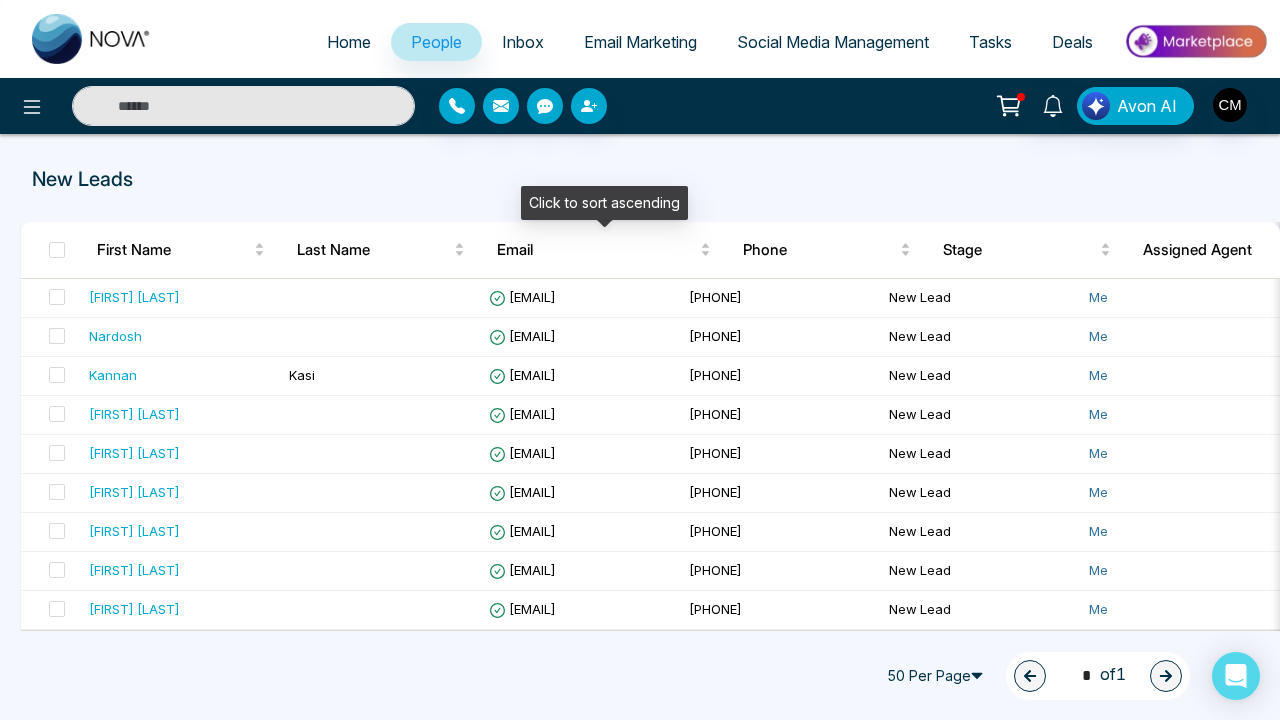 click on "New Leads" at bounding box center (640, 179) 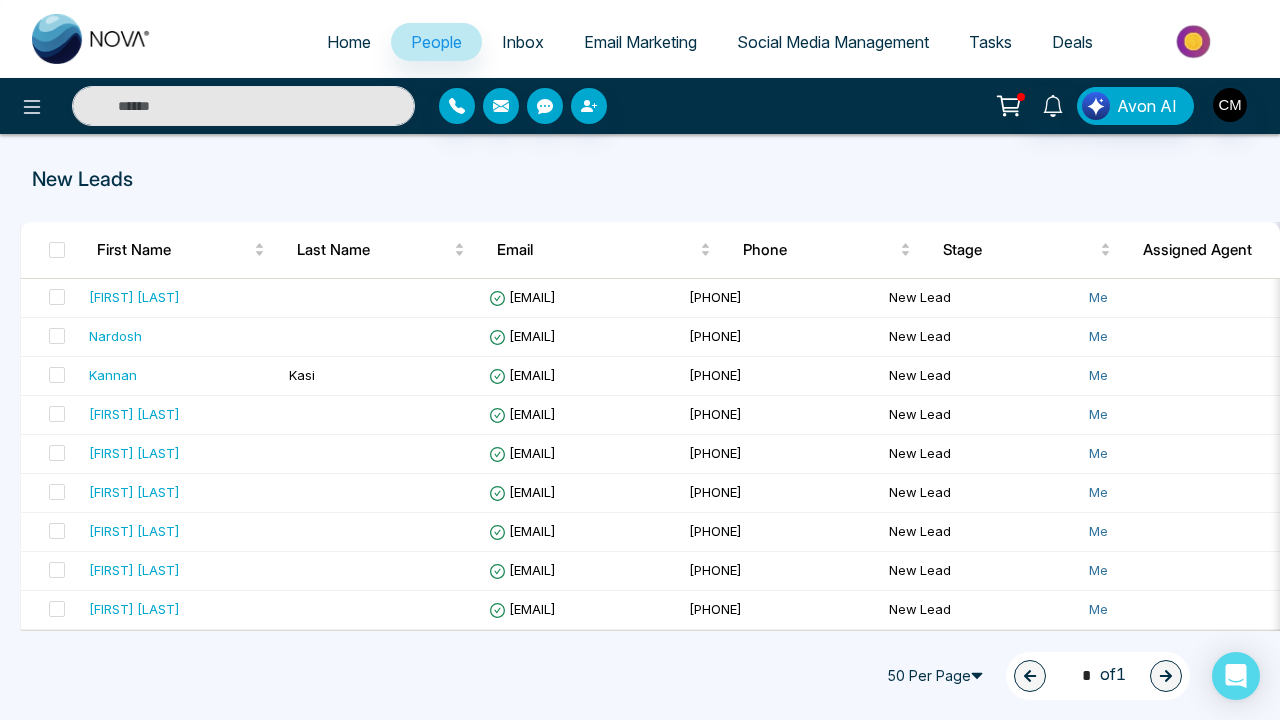 click on "Home People Inbox Email Marketing Social Media Management Tasks Deals Avon AI New Leads [FIRST] [LAST] [EMAIL] [PHONE] New Lead Me [DATE] [TIME] Buyer Leads Facebook - - - - - - - - [FIRST] [LAST] [EMAIL] [PHONE] New Lead Me [DATE] [TIME] Buyer Leads Facebook 20 hours ago Message [FIRST] [LAST] [EMAIL] [PHONE] New Lead Me [DATE] [TIME] Buyer Leads Facebook 20 hours ago Message [FIRST] [LAST] [EMAIL] [PHONE] New Lead Me [DATE] [TIME] Buyer Leads Facebook 20 hours ago Message [FIRST] [LAST] [EMAIL] [PHONE] New Lead Me [DATE] [TIME] Buyer Leads Facebook 20 hours ago Email [FIRST] [LAST] [PHONE] Me" at bounding box center (640, 360) 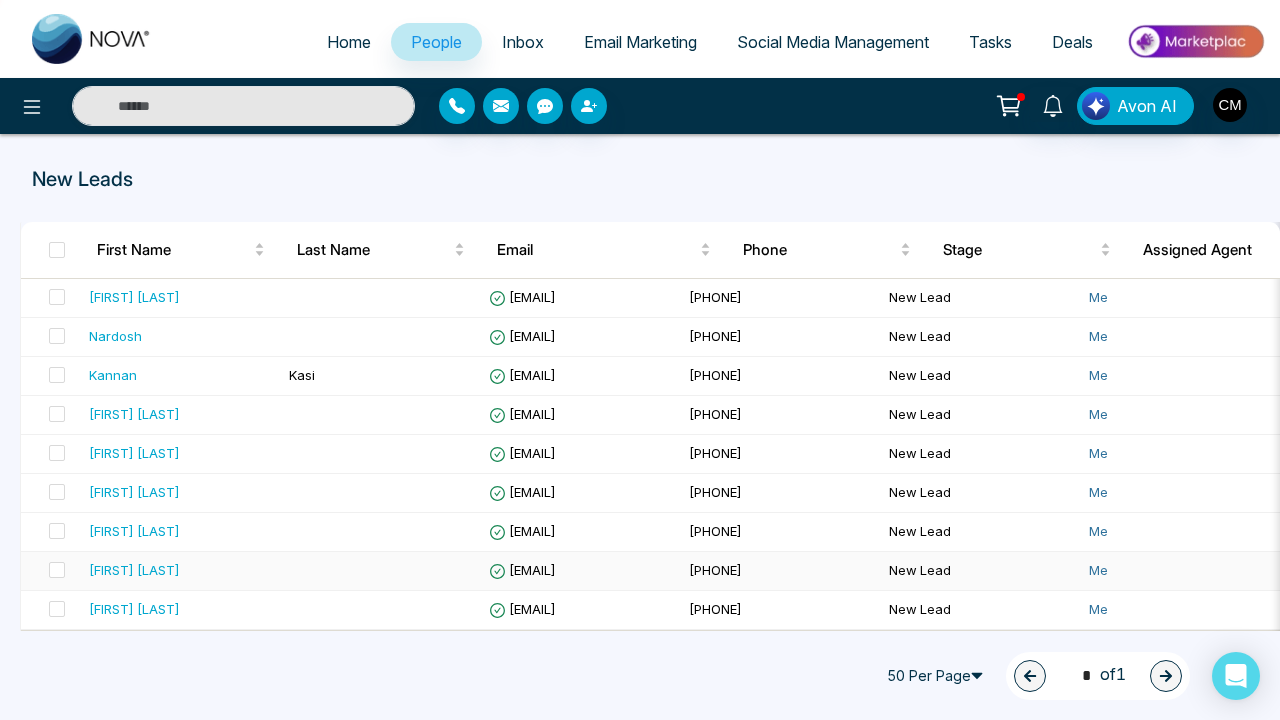 click at bounding box center [381, 571] 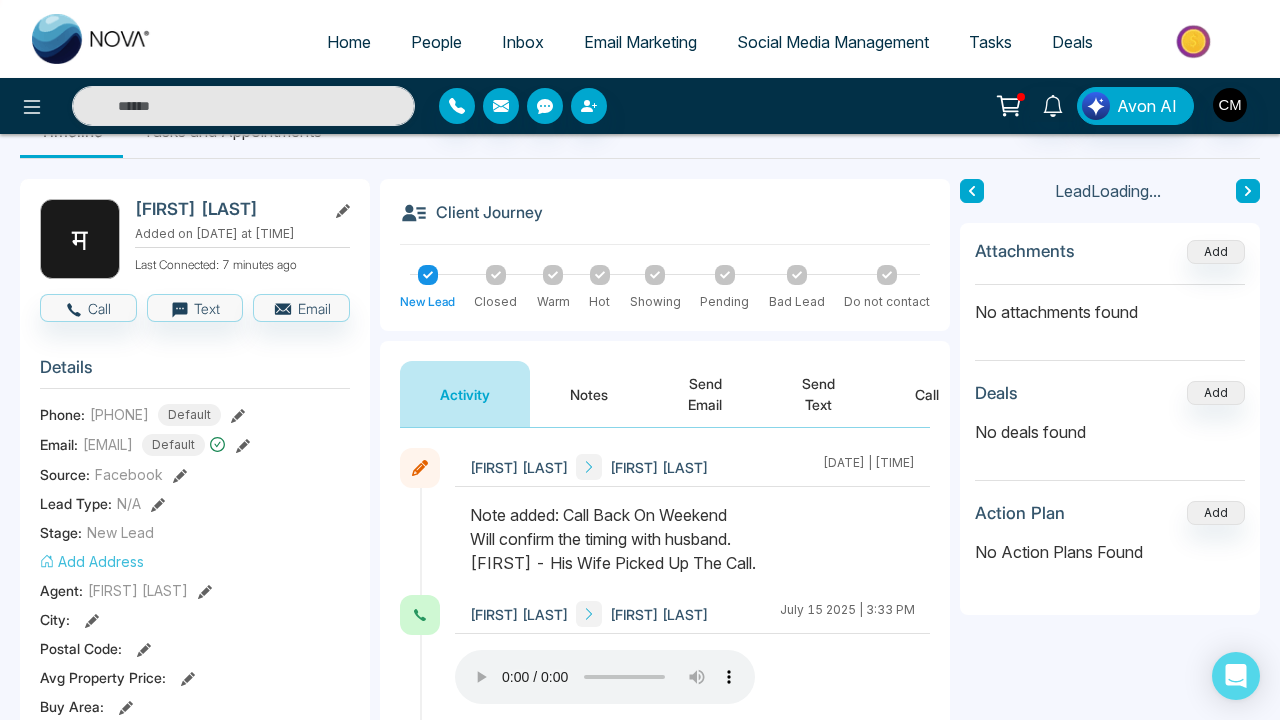 scroll, scrollTop: 51, scrollLeft: 0, axis: vertical 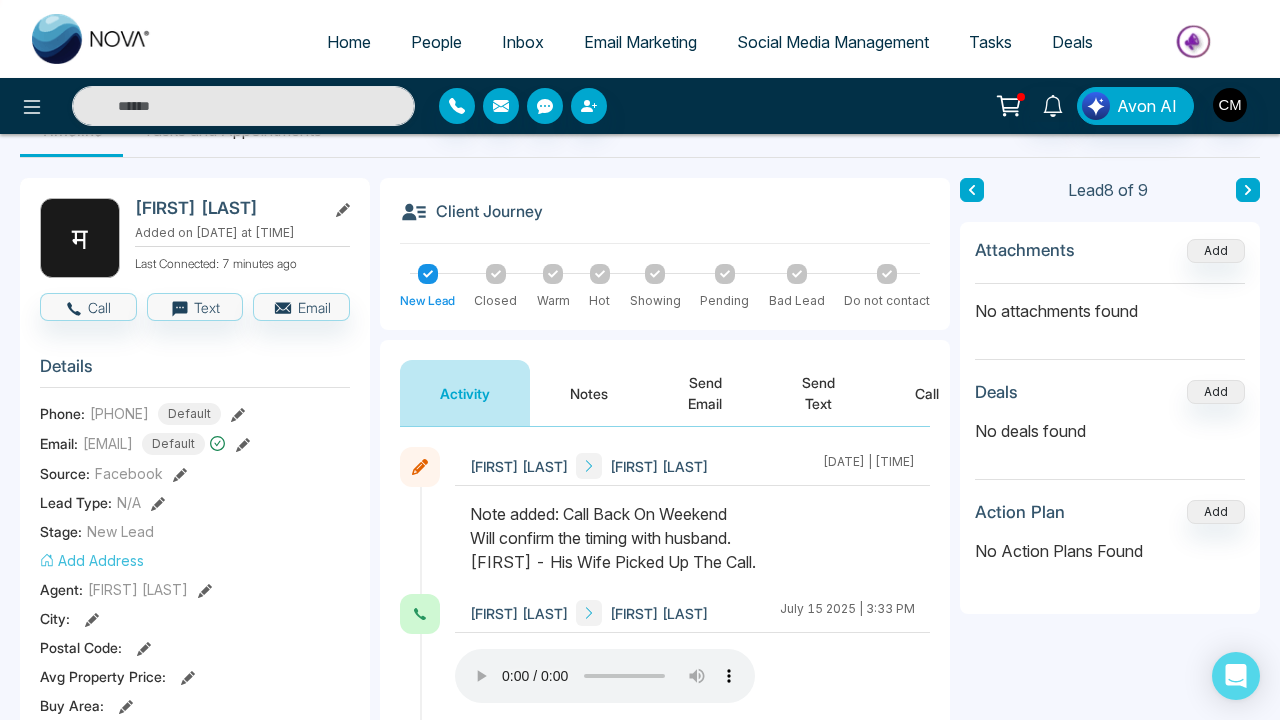 click at bounding box center [972, 190] 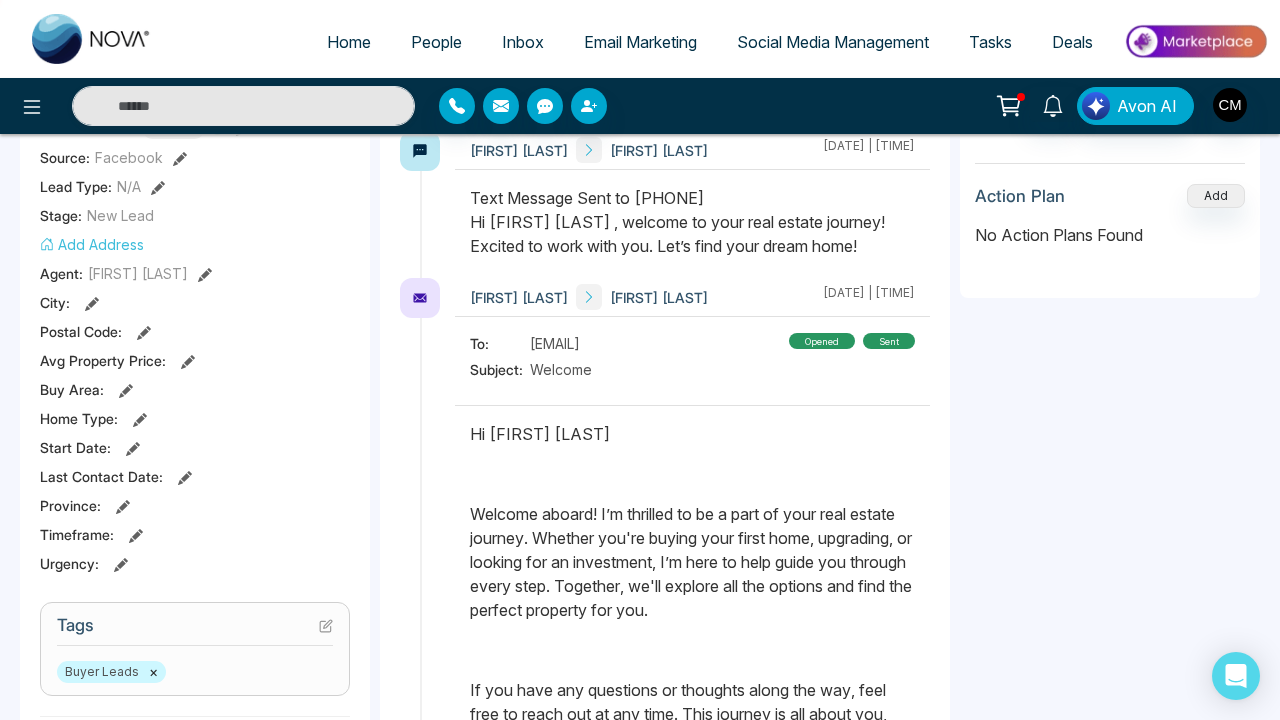scroll, scrollTop: 405, scrollLeft: 0, axis: vertical 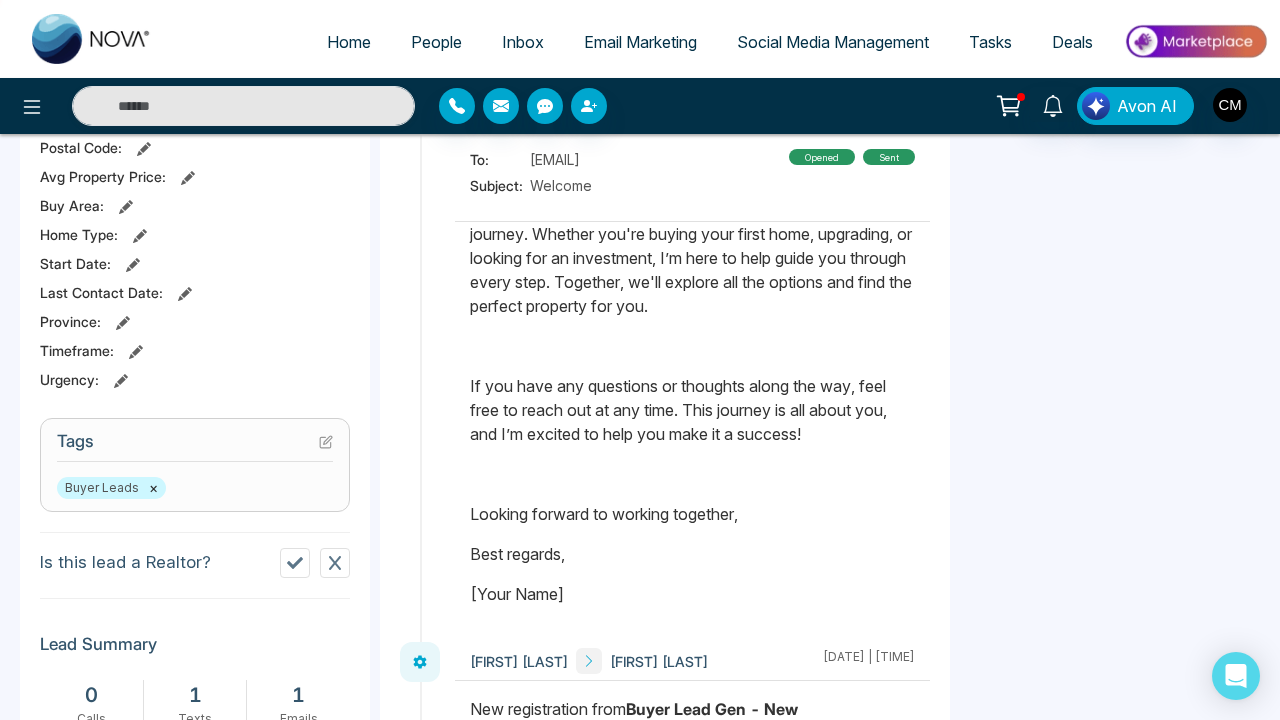 click at bounding box center (335, 563) 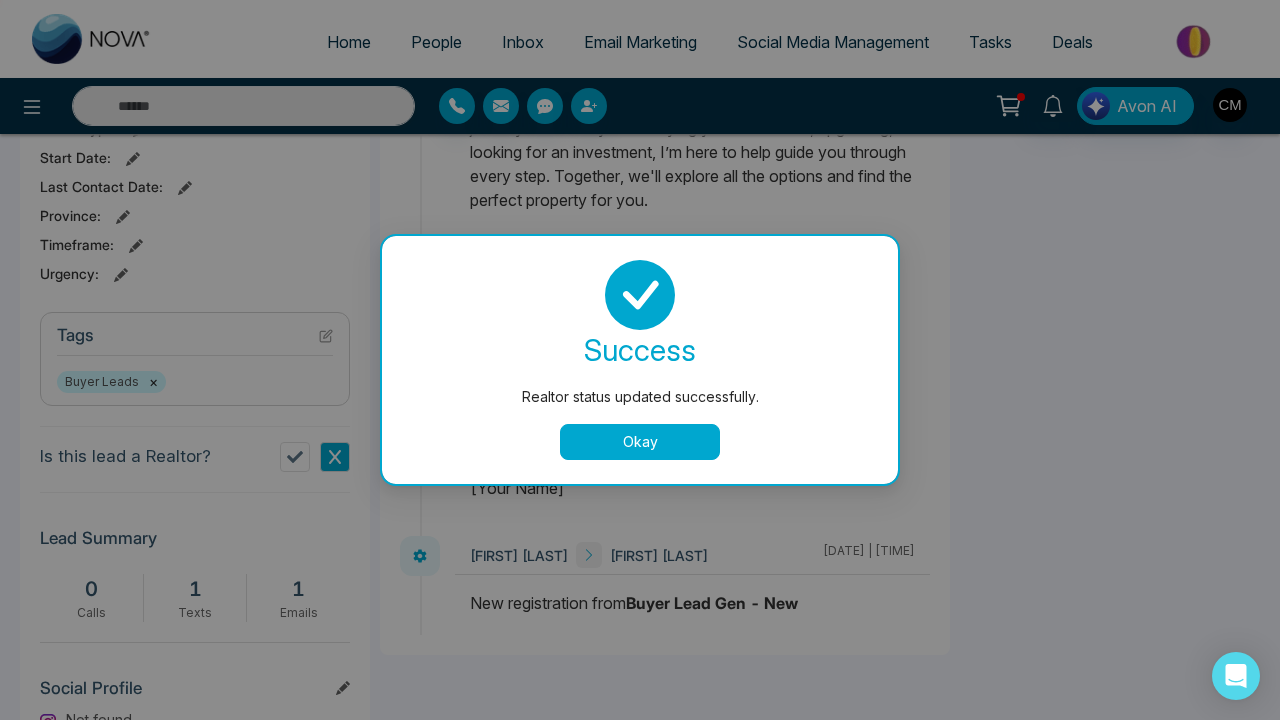 scroll, scrollTop: 648, scrollLeft: 0, axis: vertical 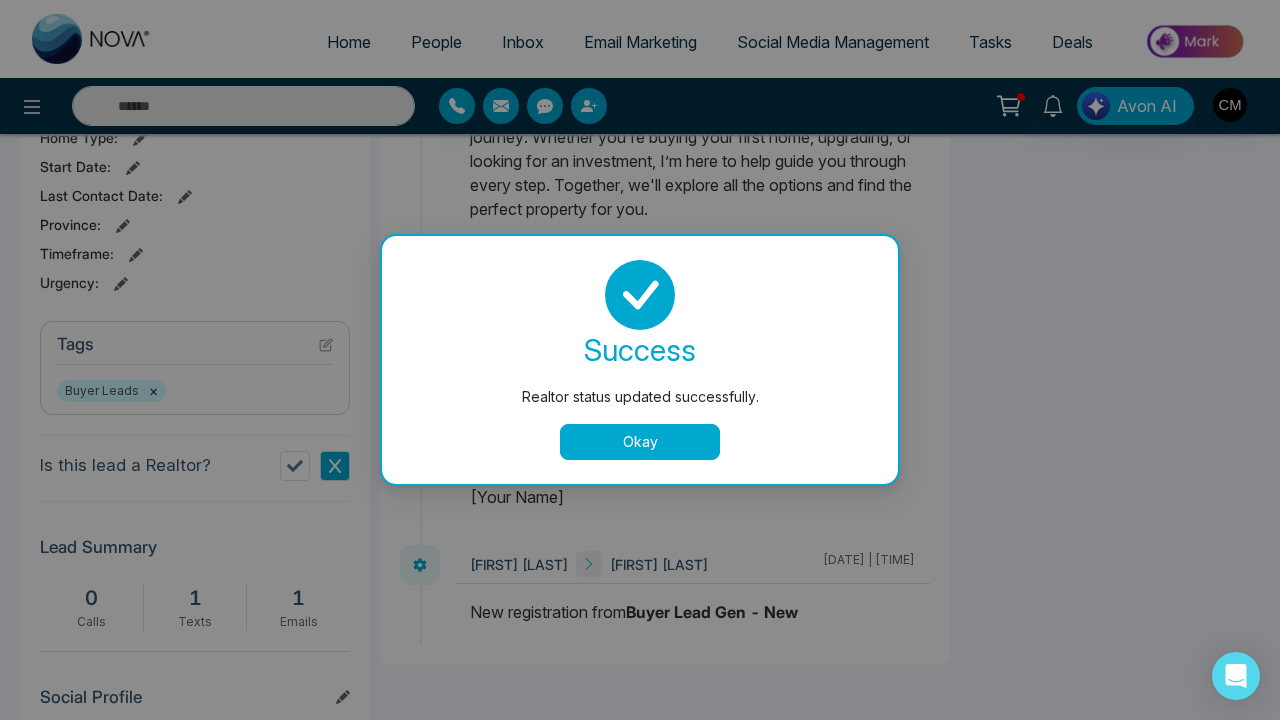 click on "Okay" at bounding box center (640, 442) 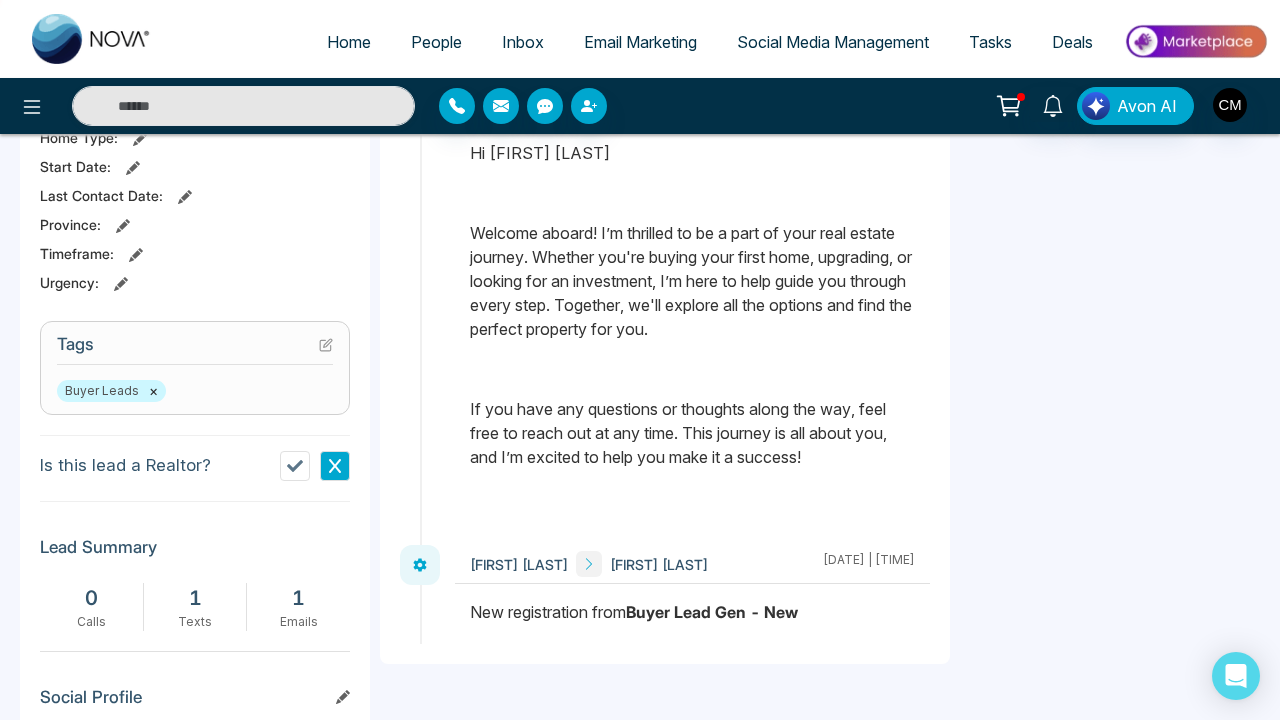 scroll, scrollTop: 0, scrollLeft: 0, axis: both 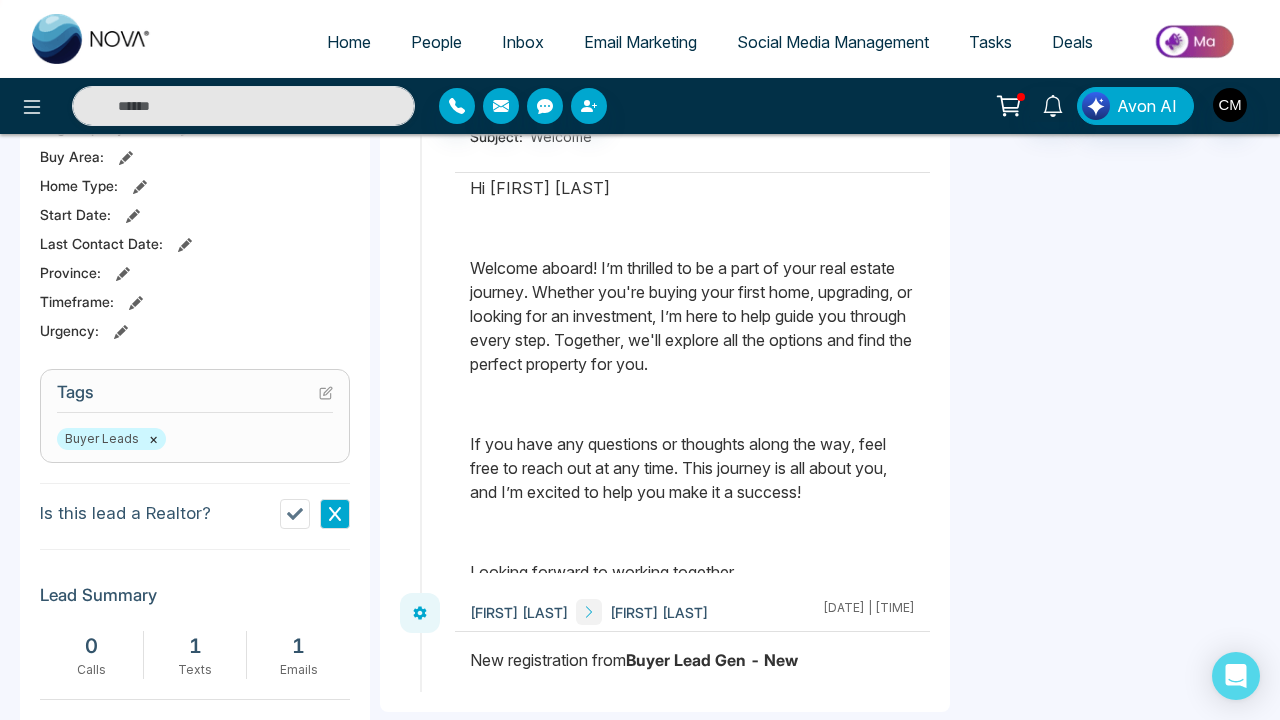 click at bounding box center (335, 514) 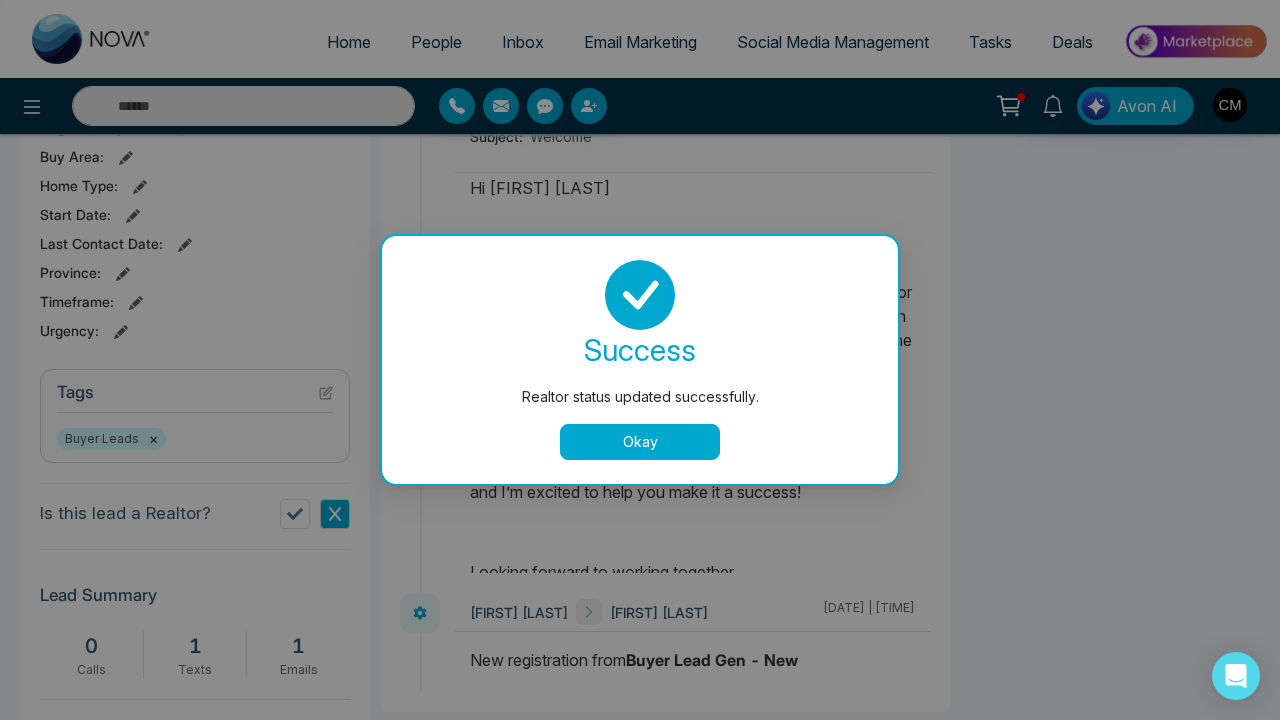 scroll, scrollTop: 595, scrollLeft: 0, axis: vertical 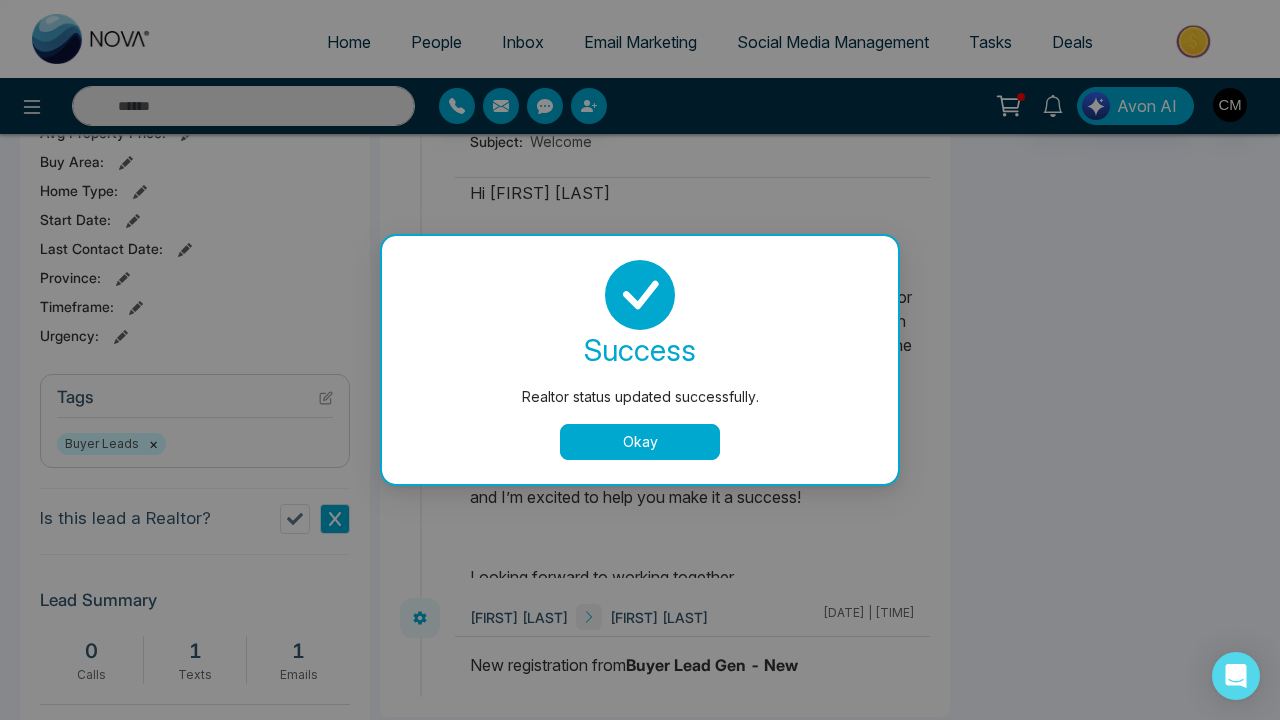 click on "Okay" at bounding box center [640, 442] 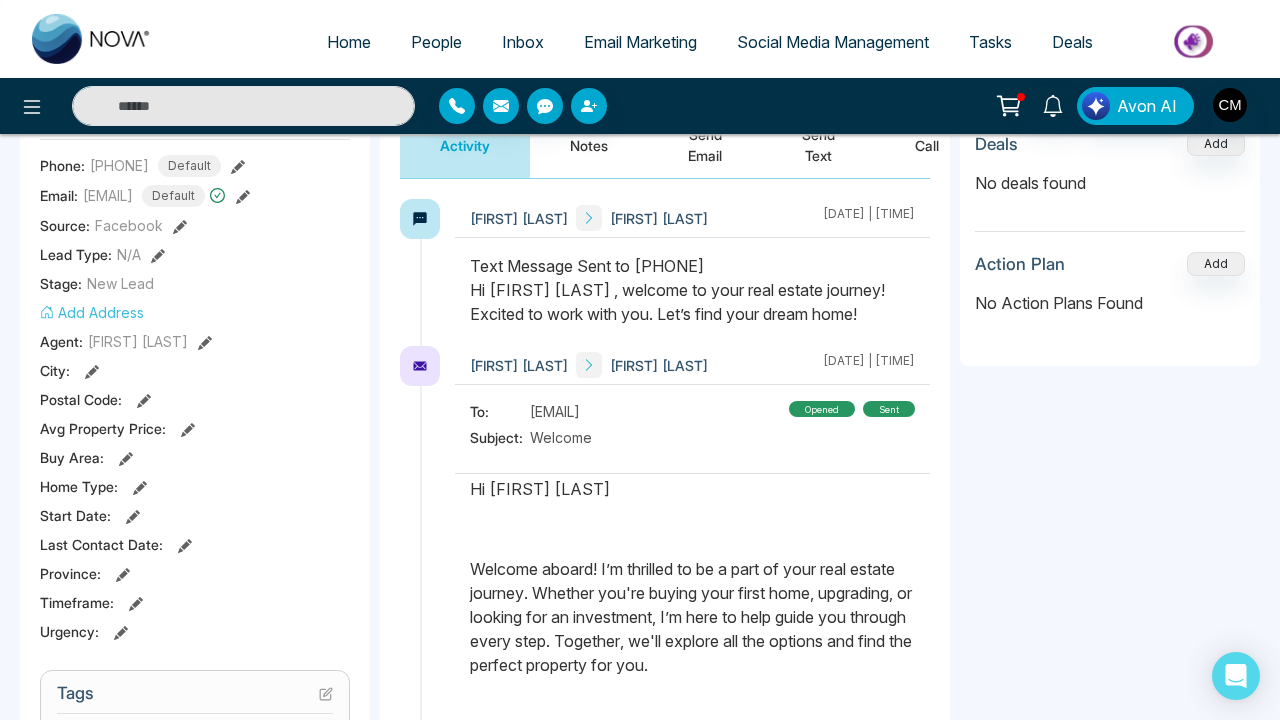 scroll, scrollTop: 127, scrollLeft: 0, axis: vertical 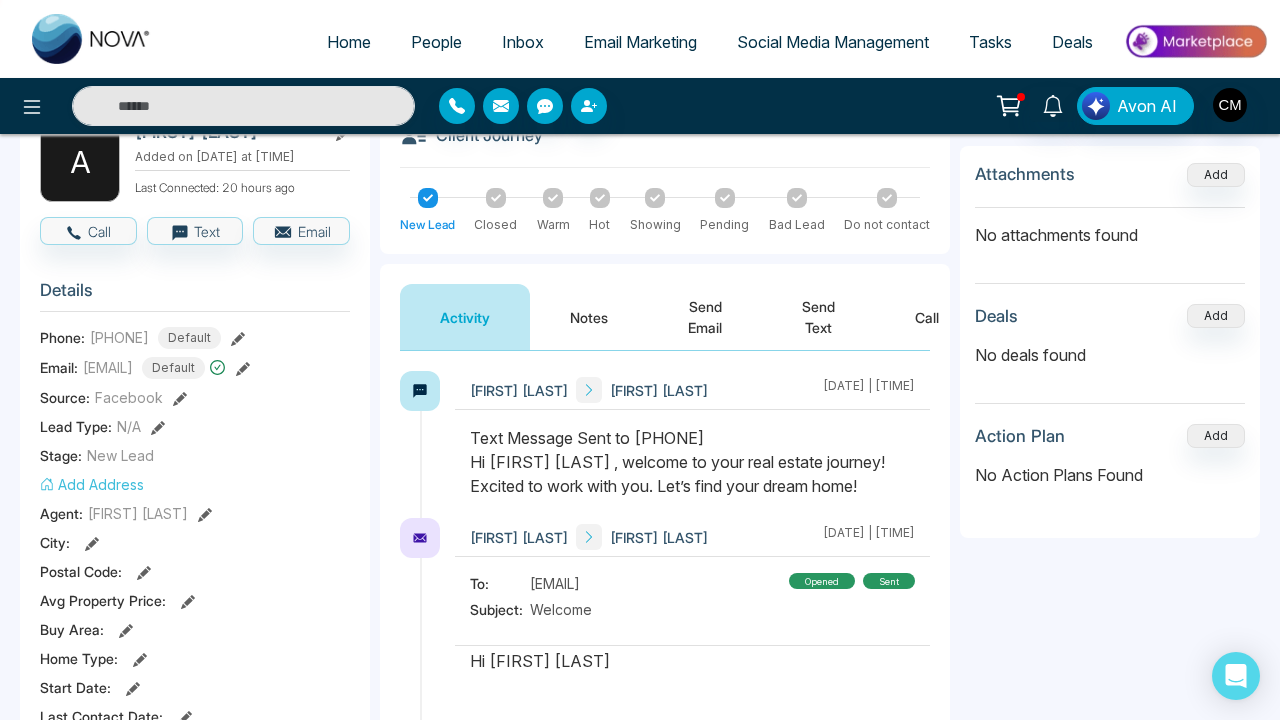 click on "Call" at bounding box center [927, 317] 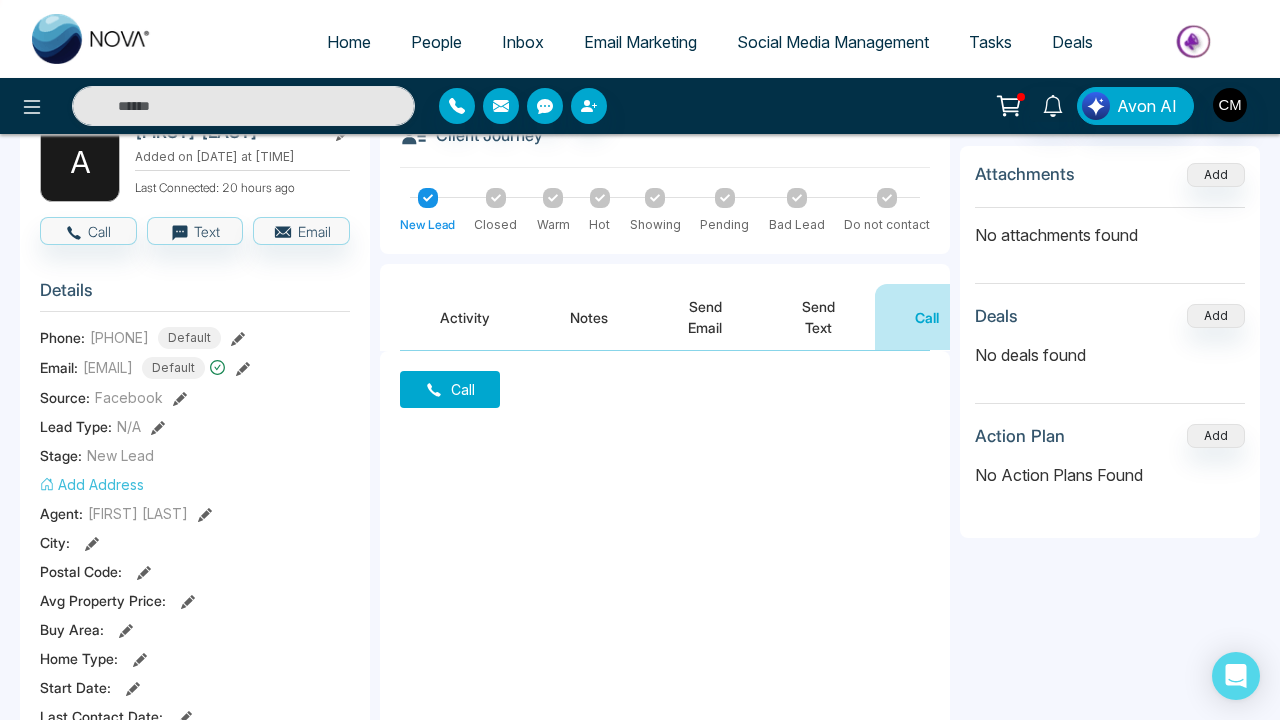 click on "Call" at bounding box center (450, 389) 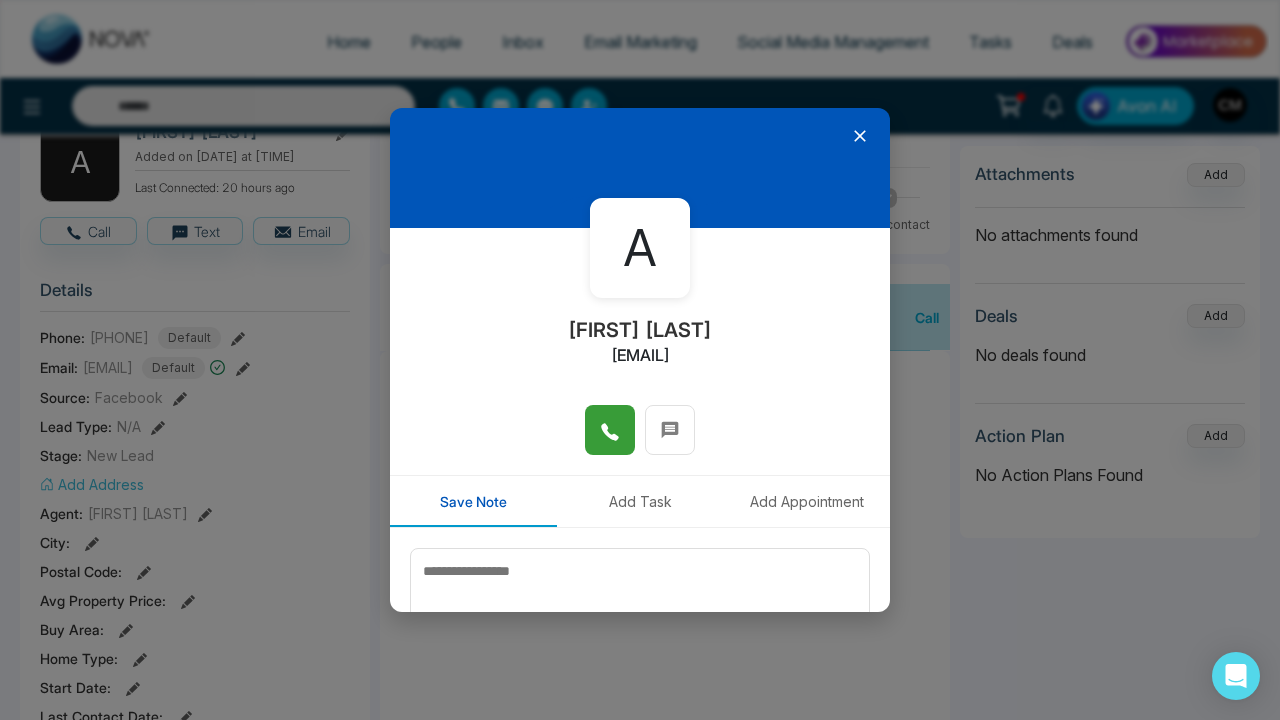 click at bounding box center (610, 430) 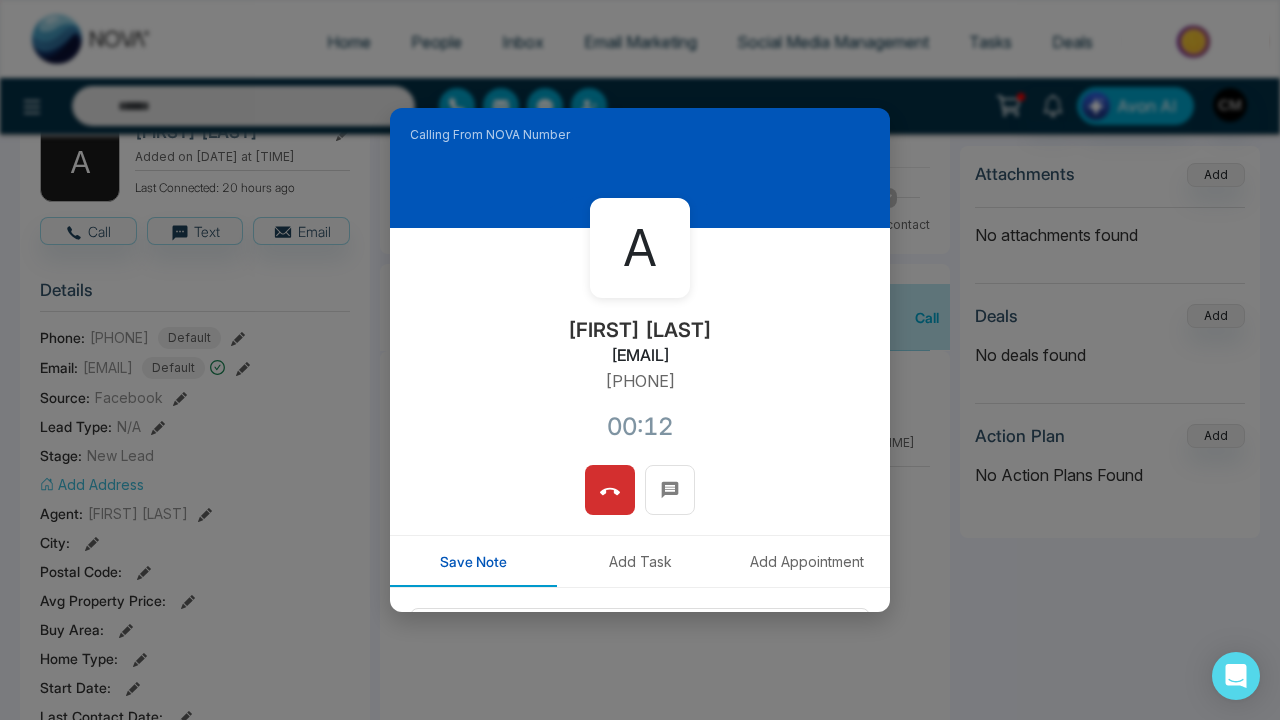 click on "Calling From NOVA Number A Aabeda Kazi aabeda123@yahoo.com +12265331559 00:12 Save Note Add Task Add Appointment Save Note" at bounding box center (640, 360) 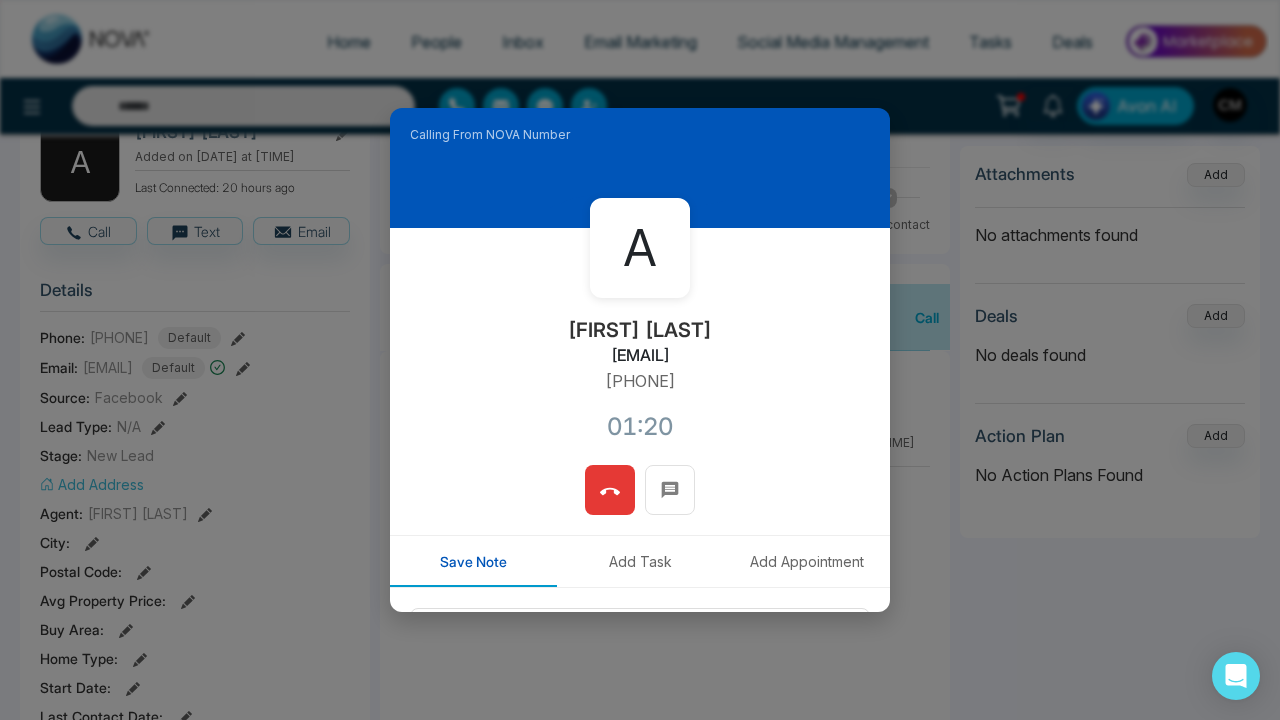 click 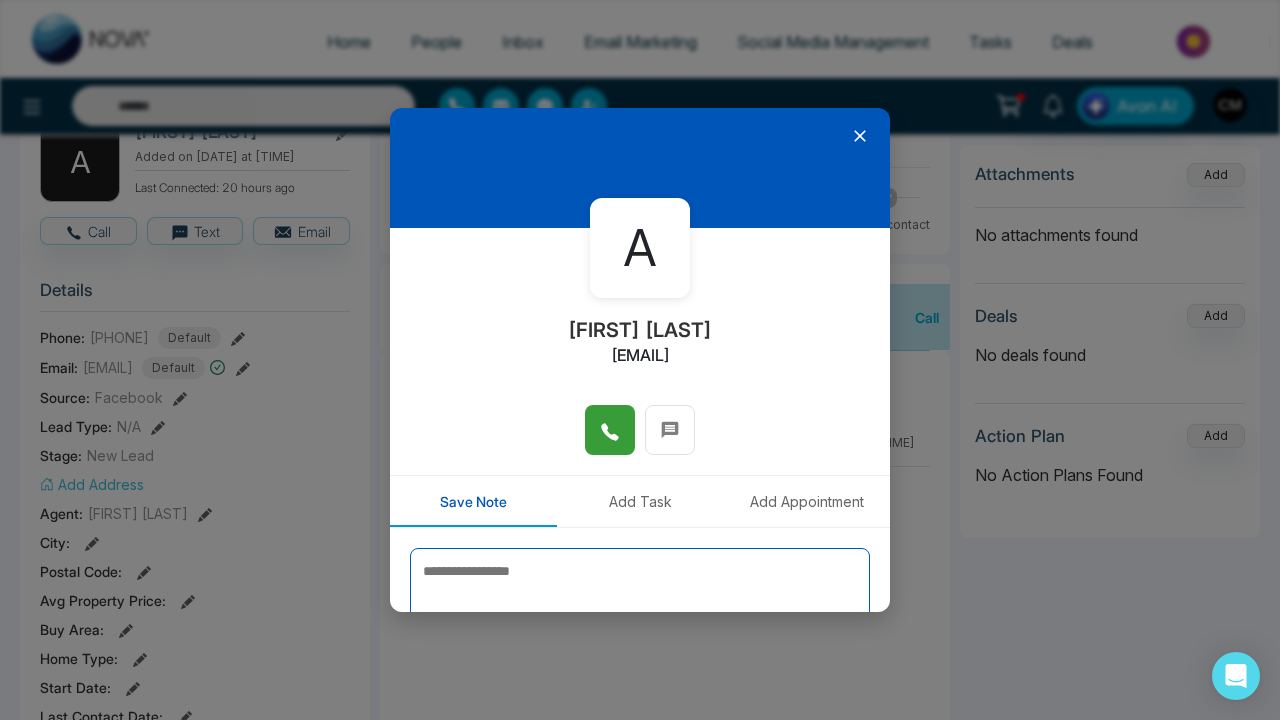 click at bounding box center (640, 598) 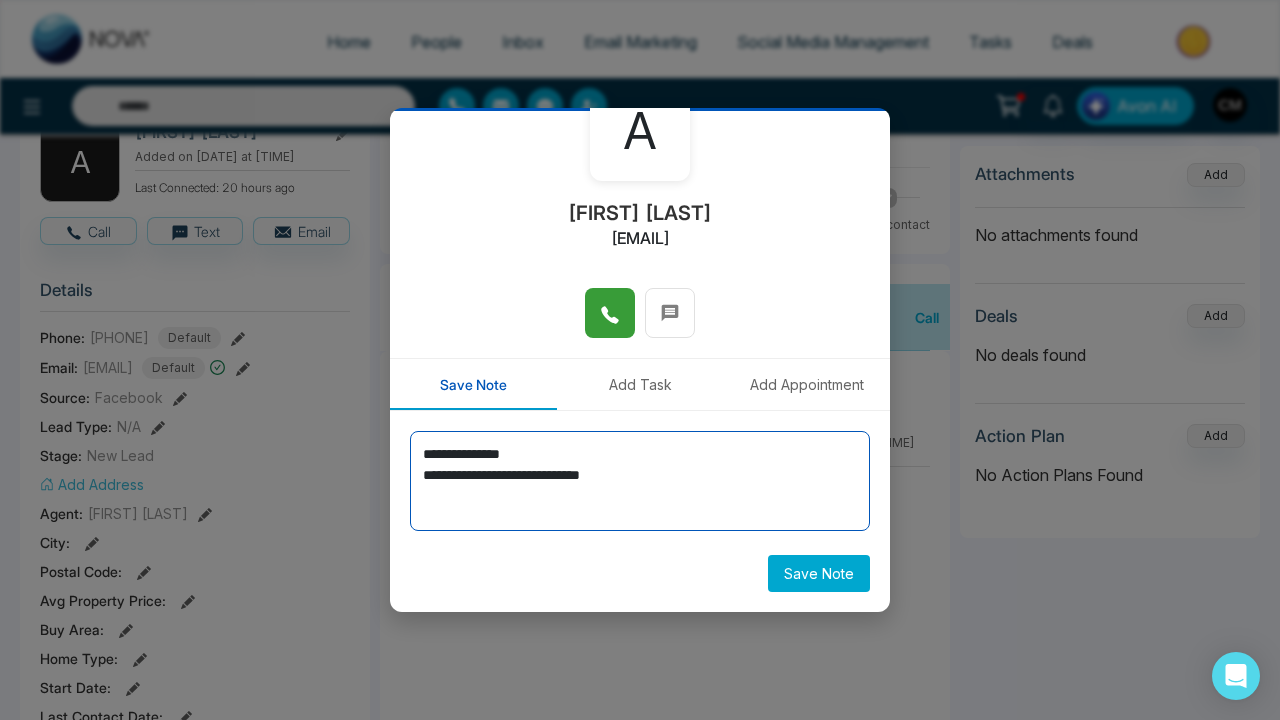 scroll, scrollTop: 117, scrollLeft: 0, axis: vertical 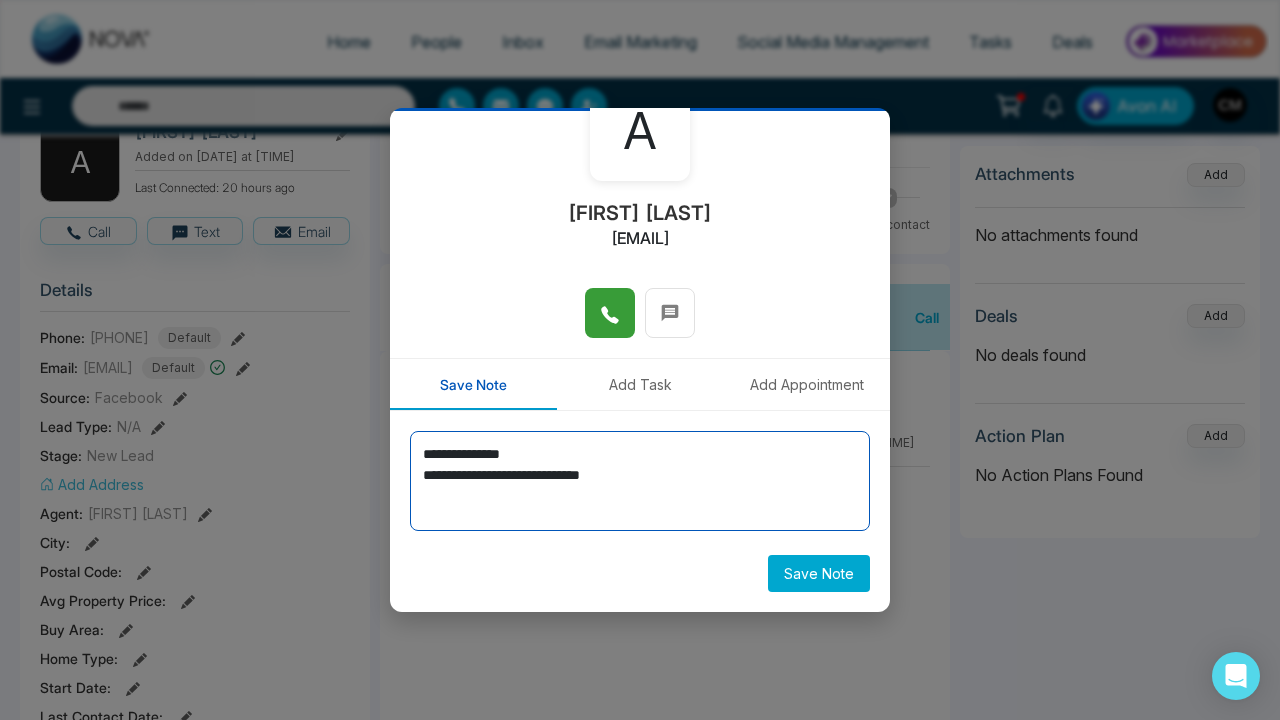 type on "**********" 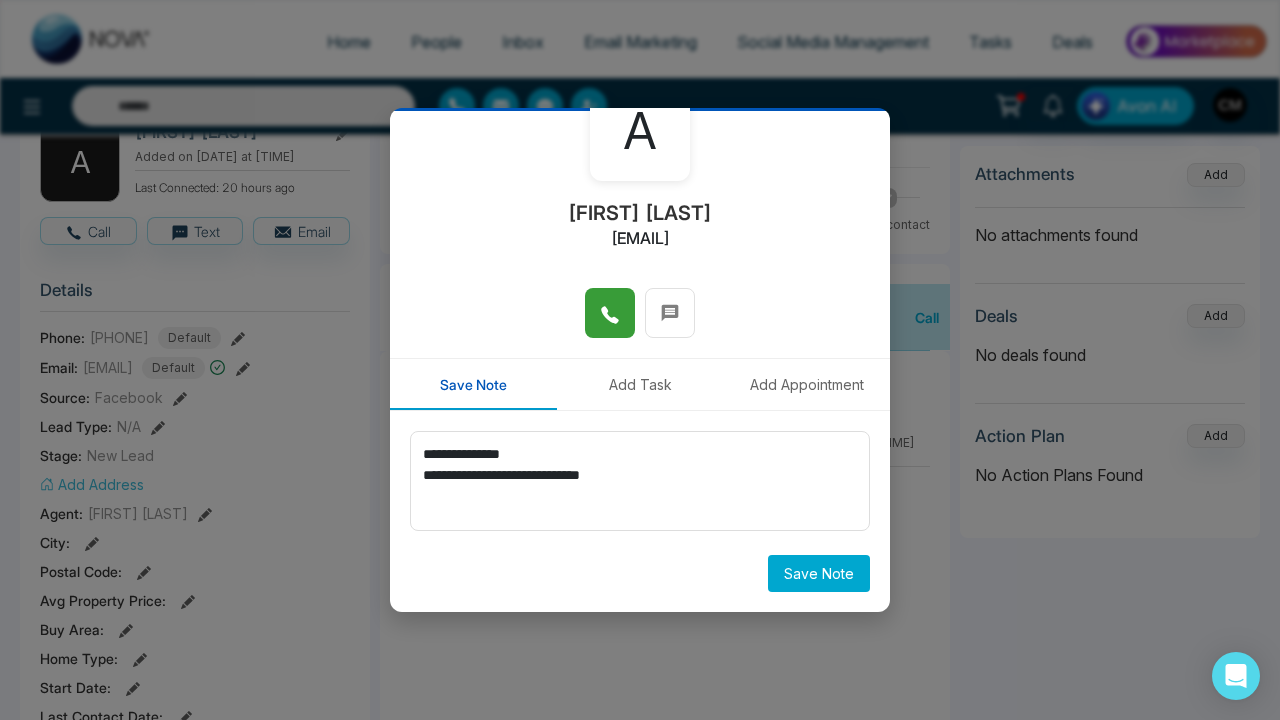 click on "Save Note" at bounding box center [819, 573] 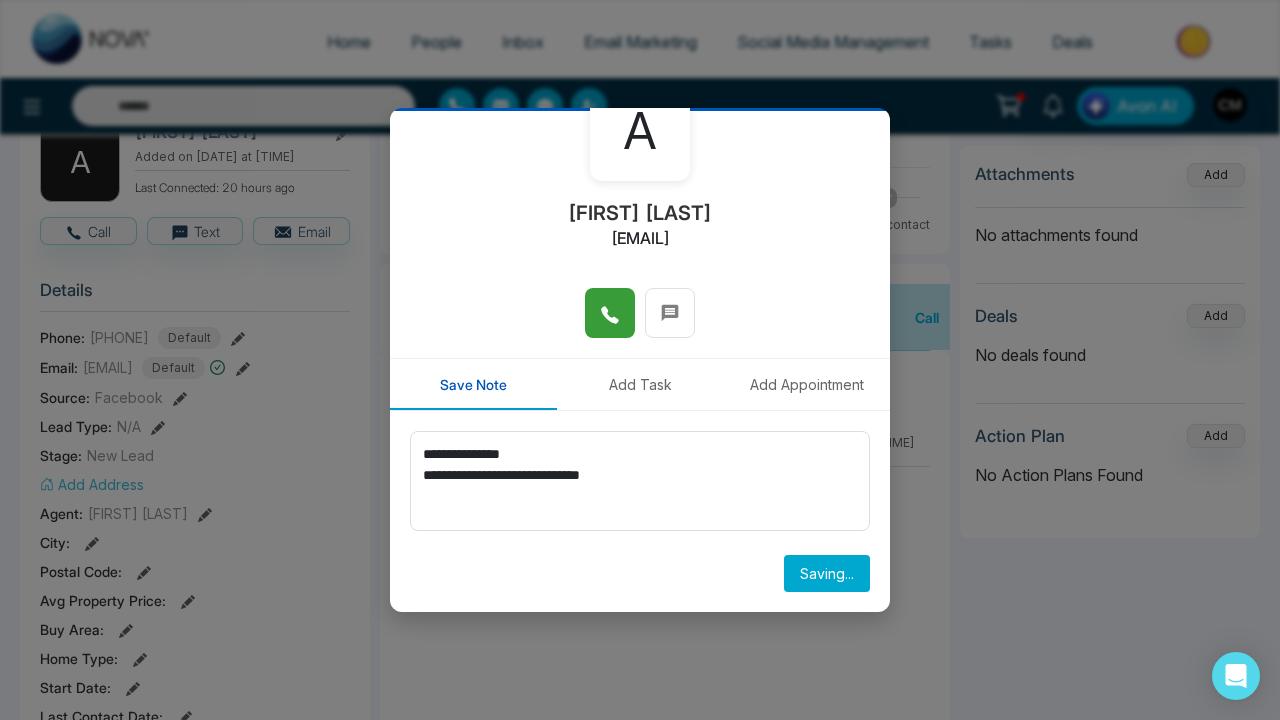 type 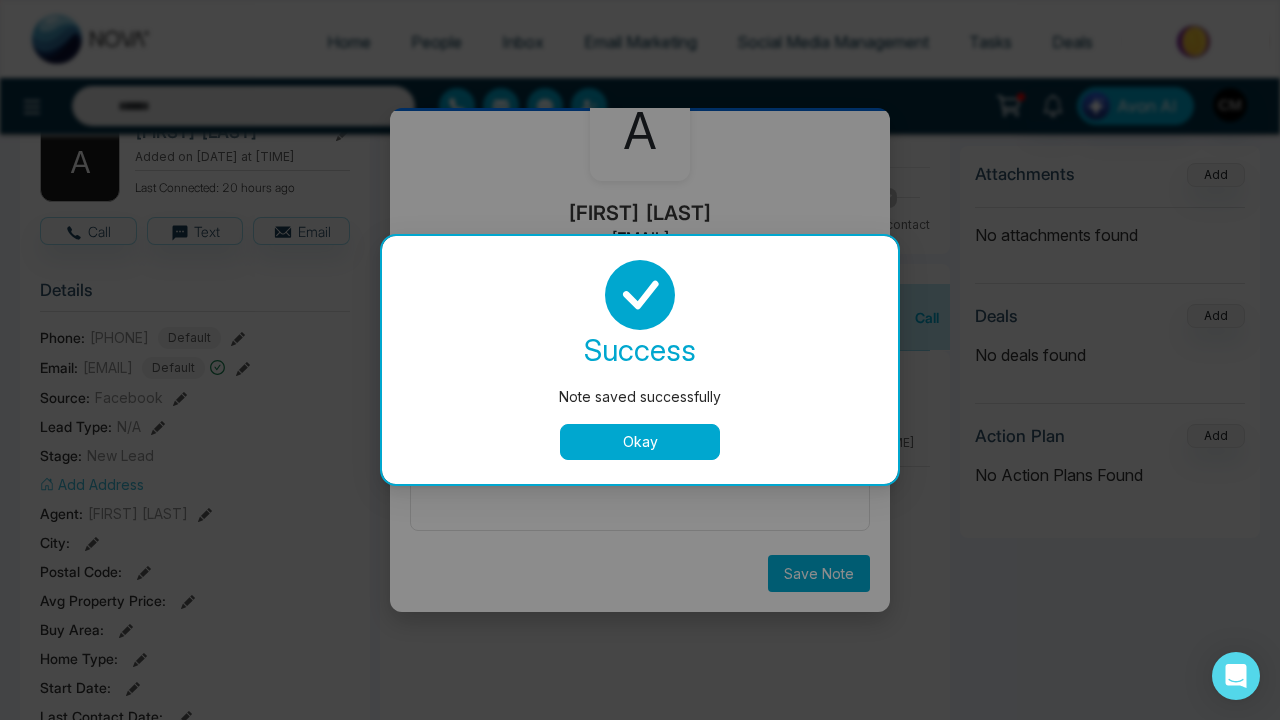 click on "Okay" at bounding box center (640, 442) 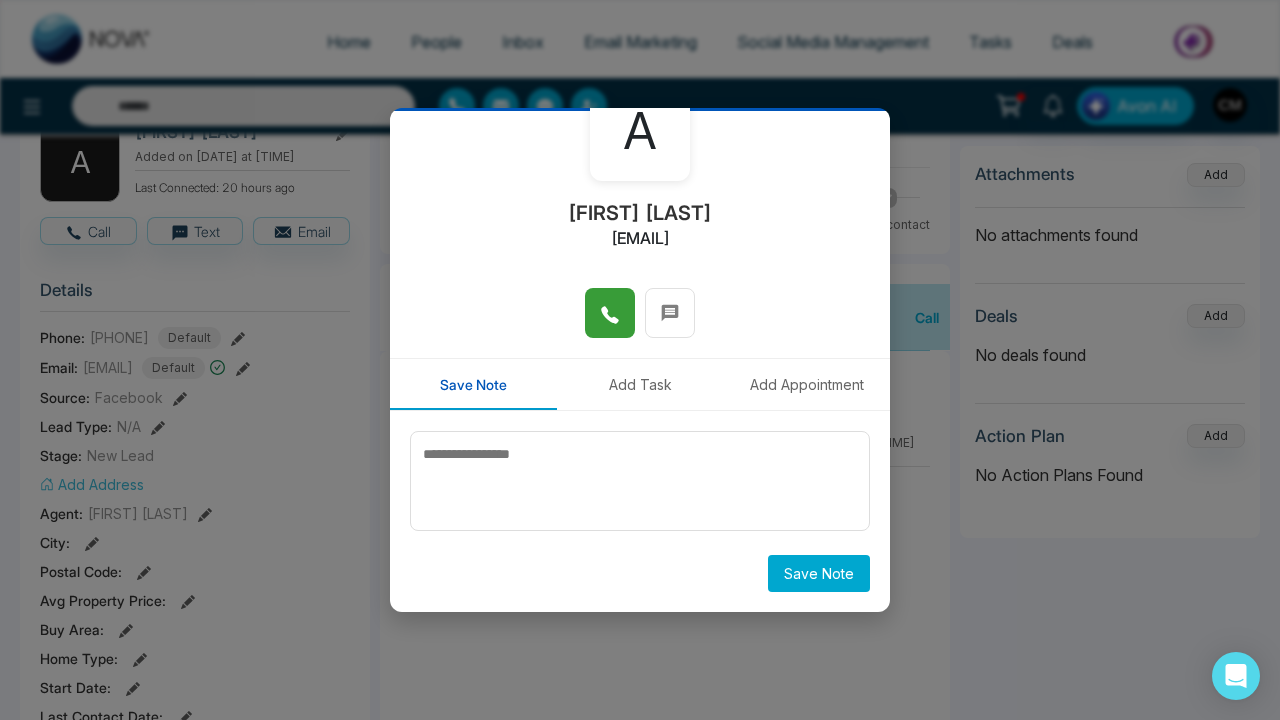 click on "A Aabeda Kazi aabeda123@yahoo.com Save Note Add Task Add Appointment Save Note" at bounding box center [640, 360] 